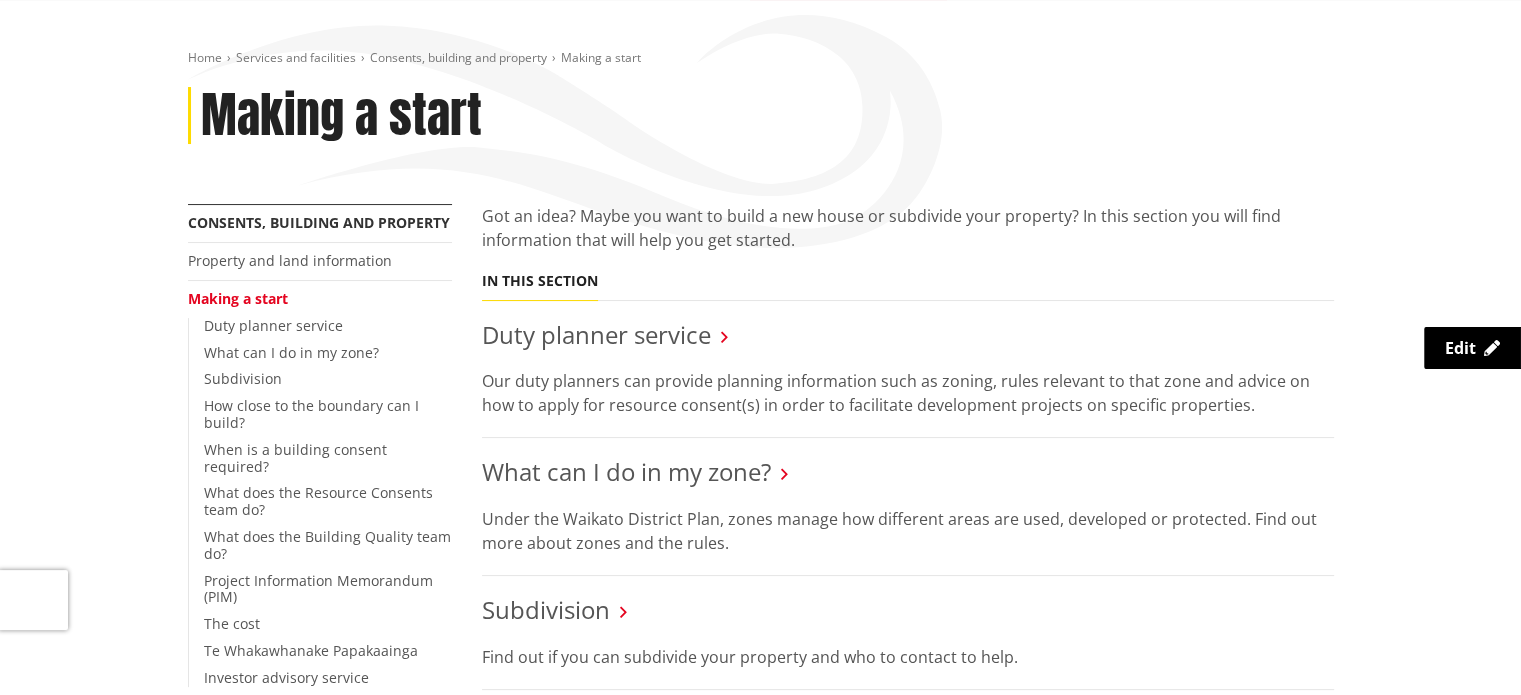 scroll, scrollTop: 0, scrollLeft: 0, axis: both 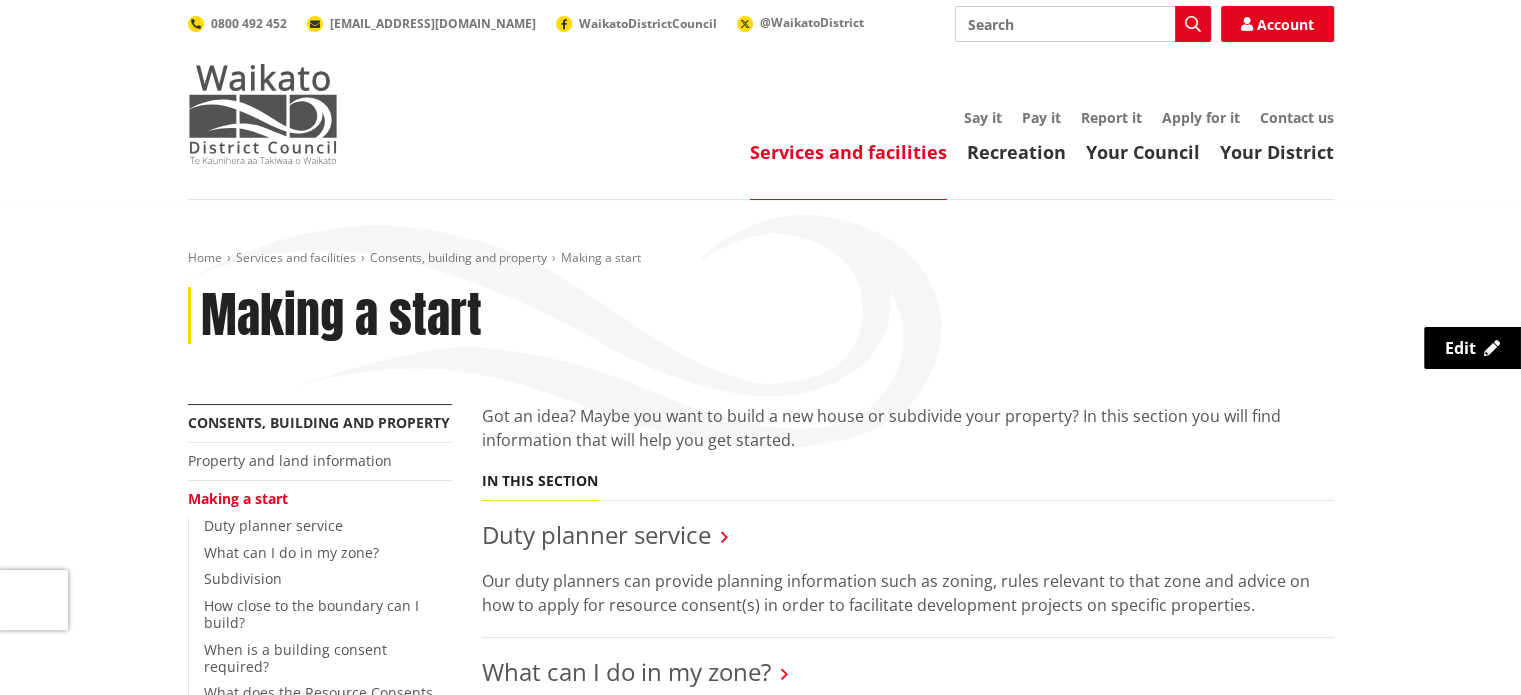 click at bounding box center [263, 114] 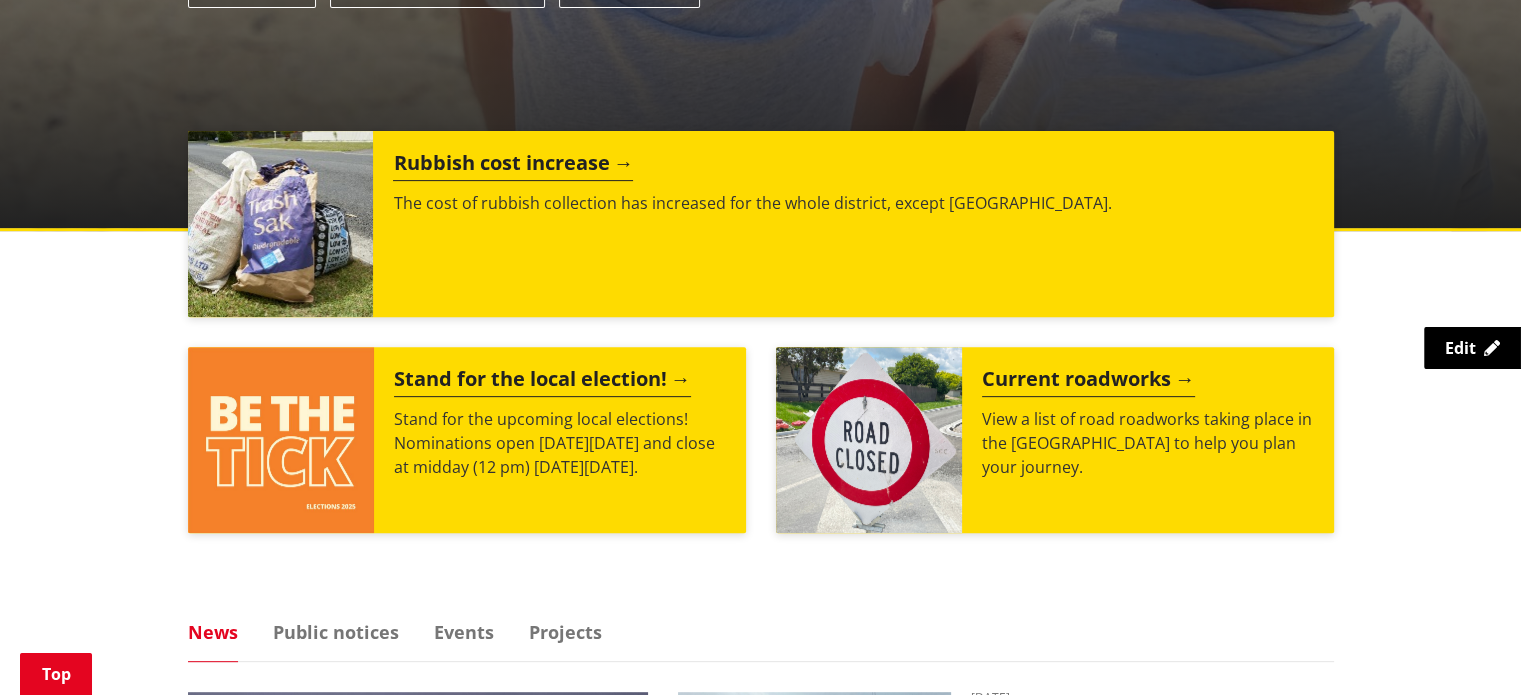 scroll, scrollTop: 720, scrollLeft: 0, axis: vertical 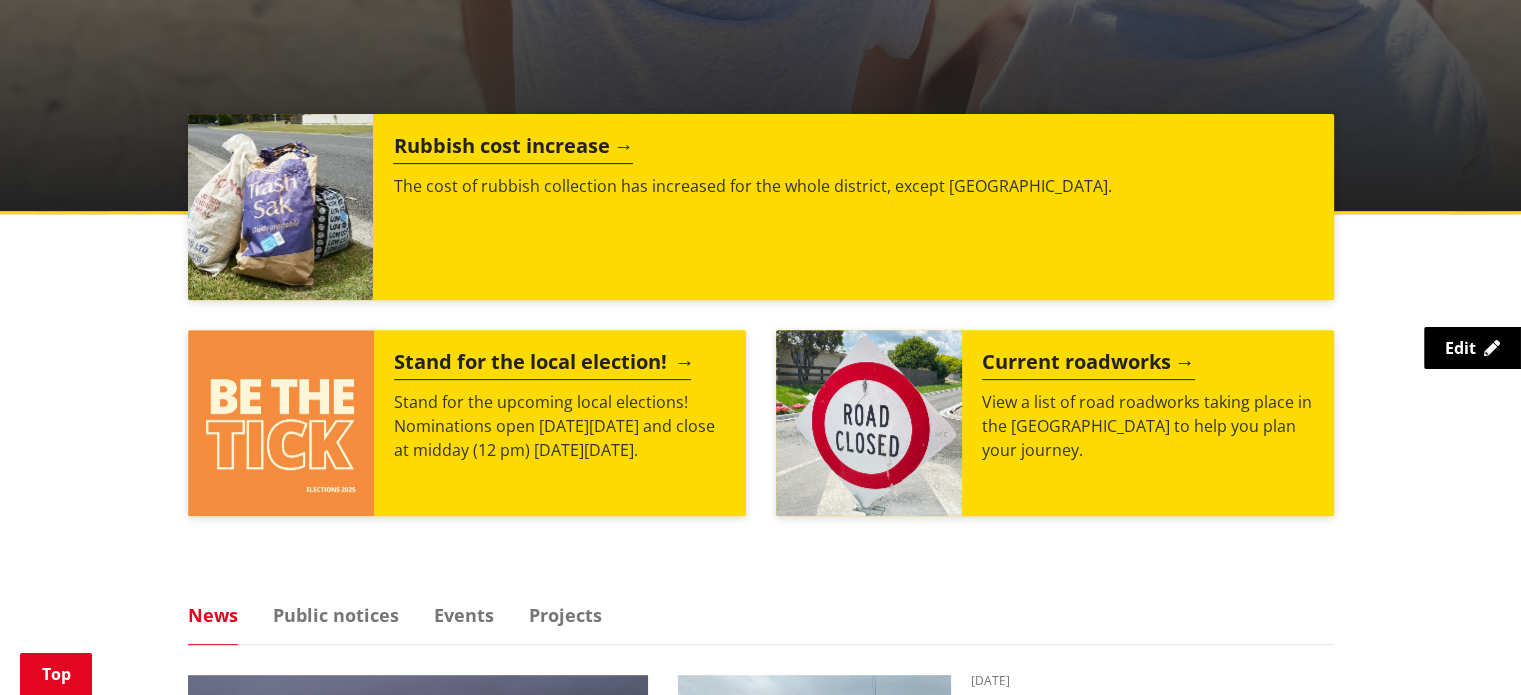click at bounding box center [281, 423] 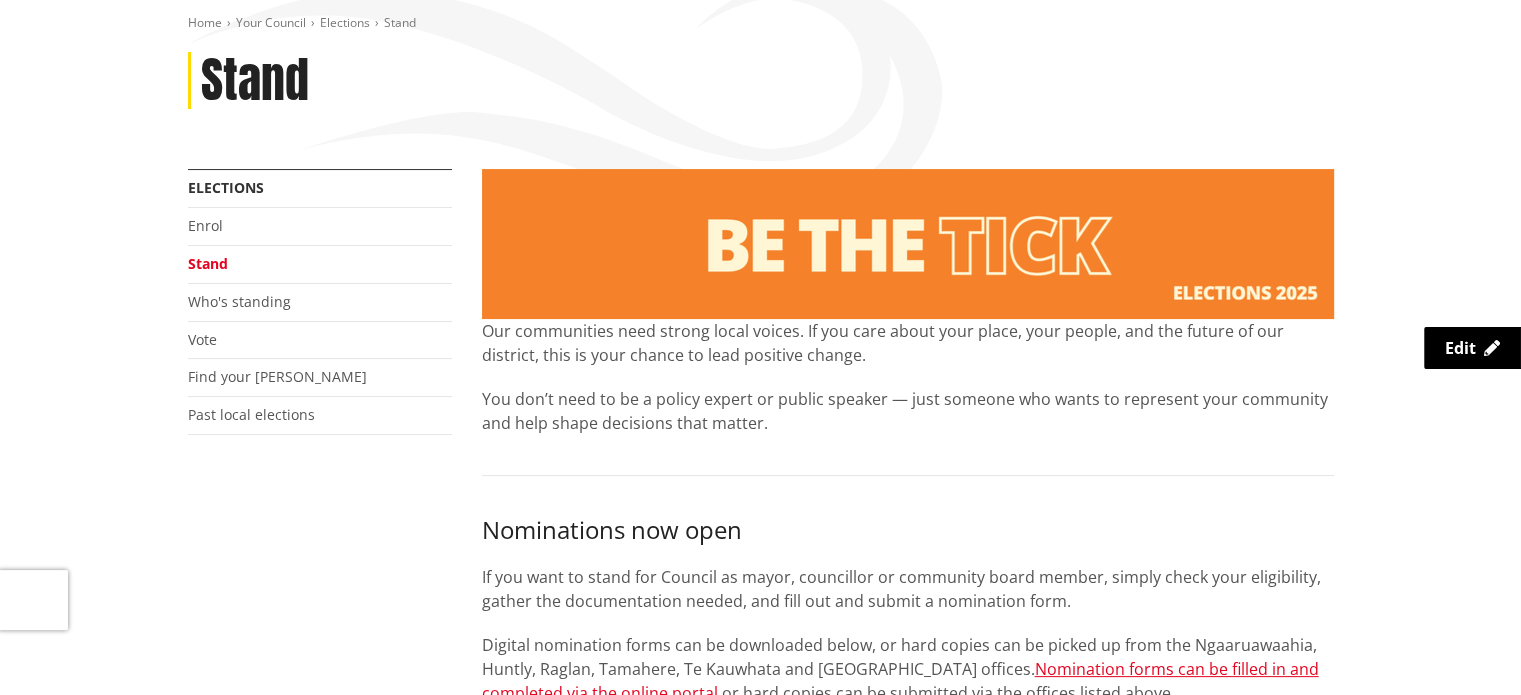 scroll, scrollTop: 236, scrollLeft: 0, axis: vertical 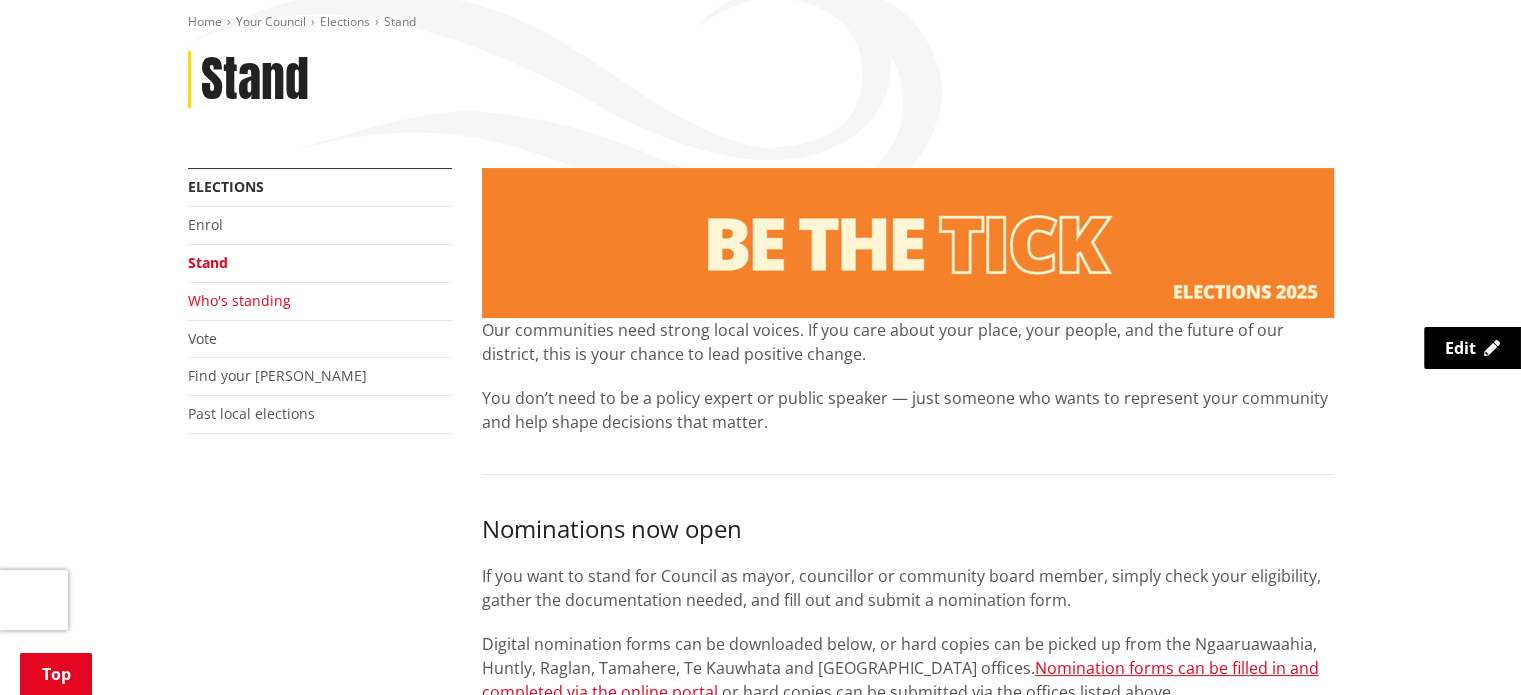 click on "Who's standing" at bounding box center [239, 300] 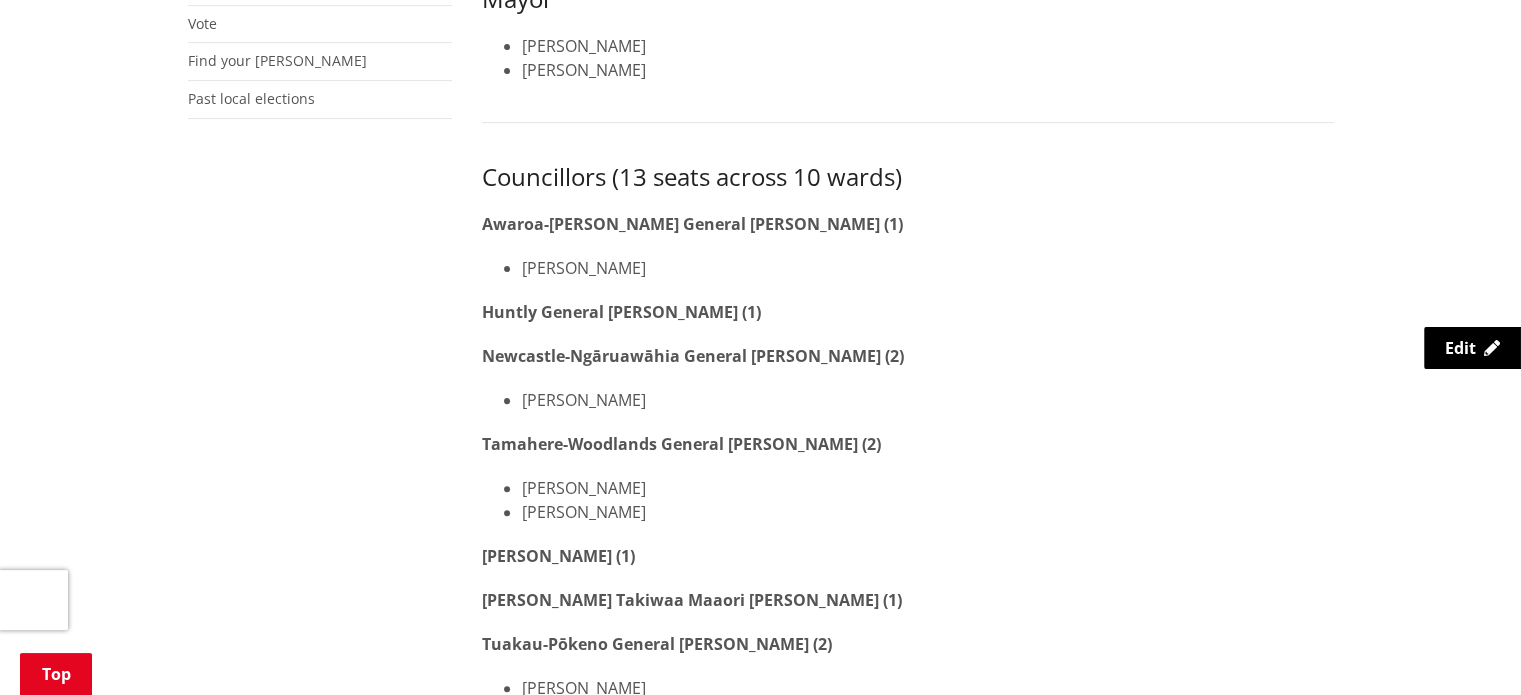 scroll, scrollTop: 0, scrollLeft: 0, axis: both 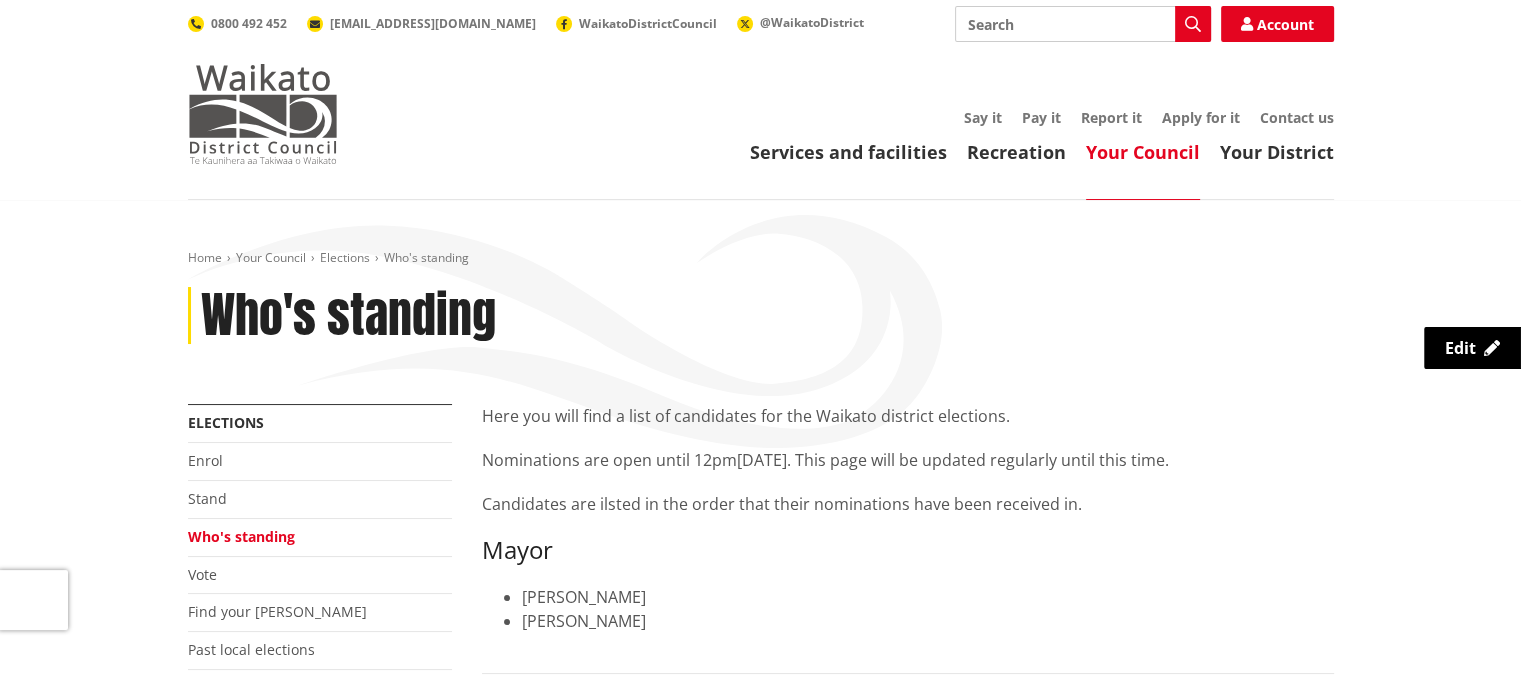click at bounding box center [263, 114] 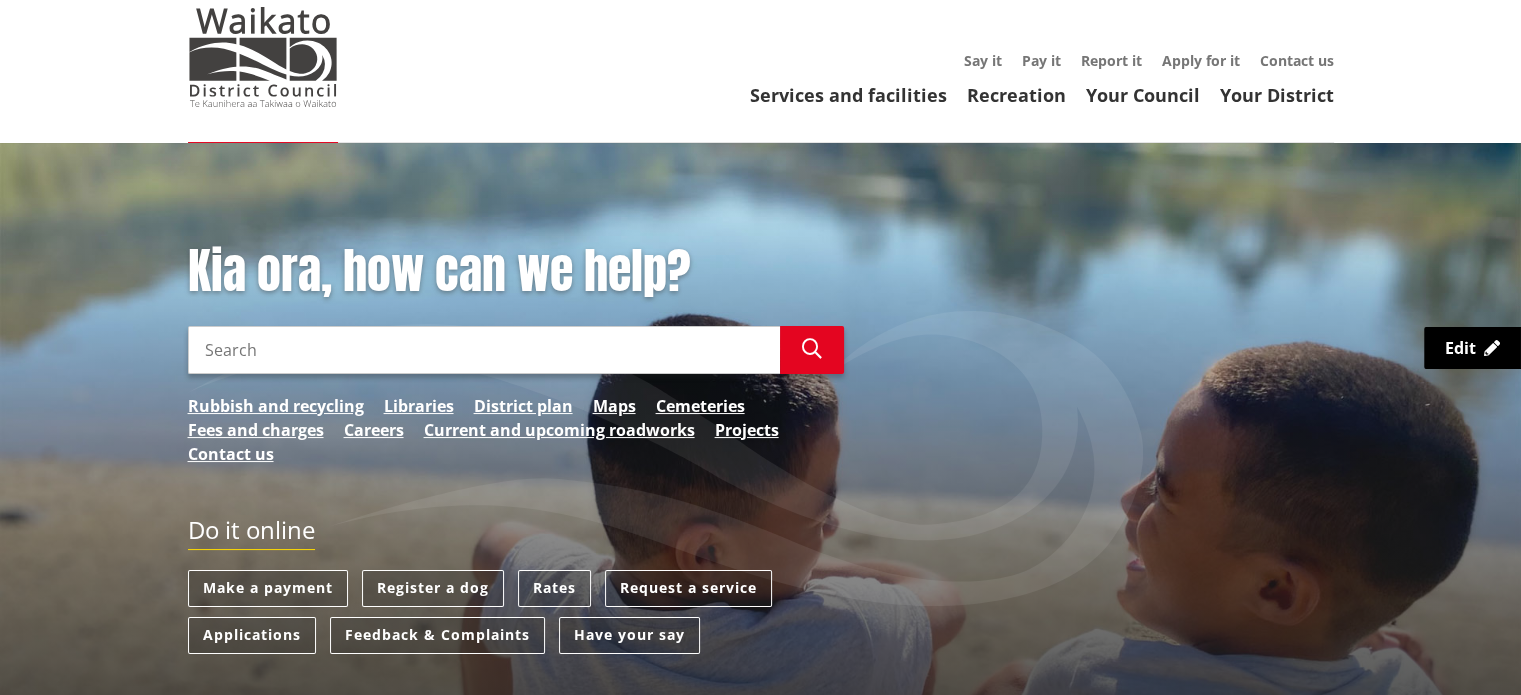 scroll, scrollTop: 58, scrollLeft: 0, axis: vertical 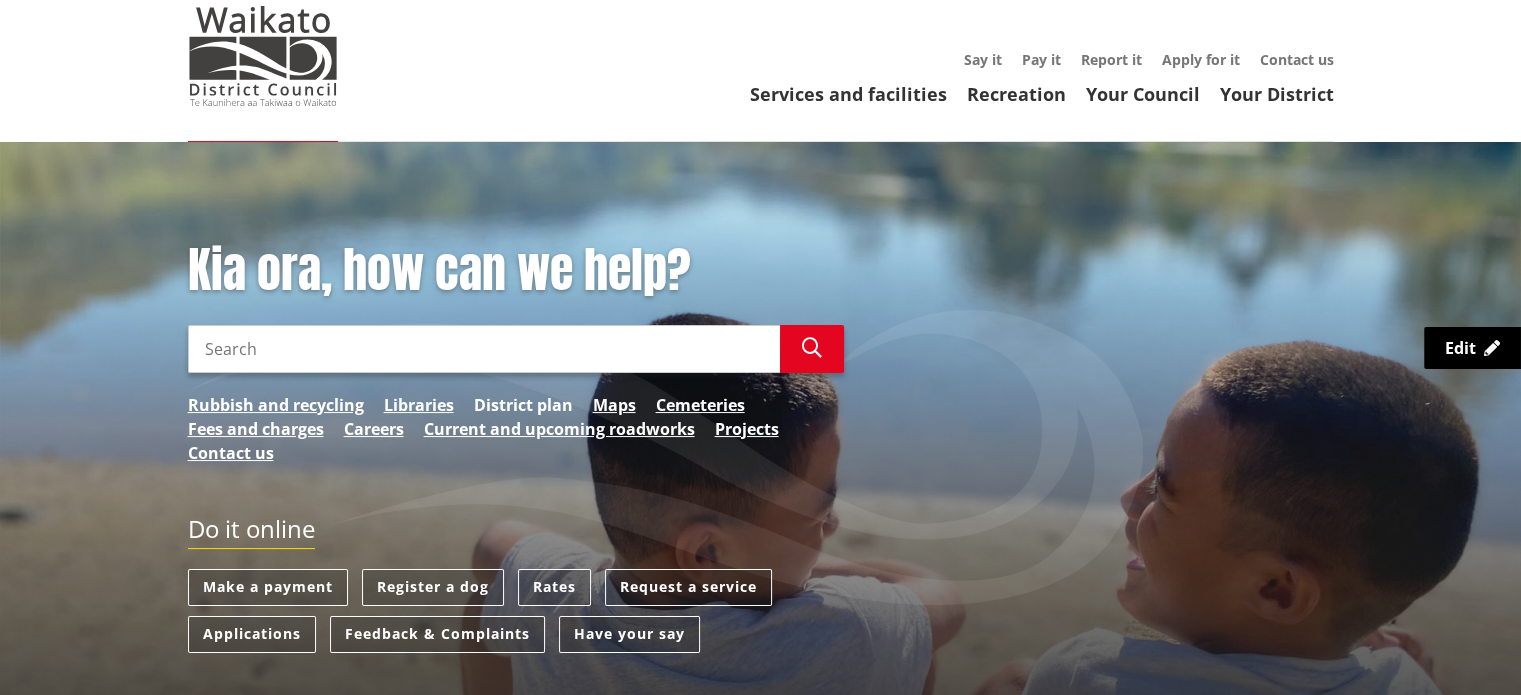click on "District plan" at bounding box center [523, 405] 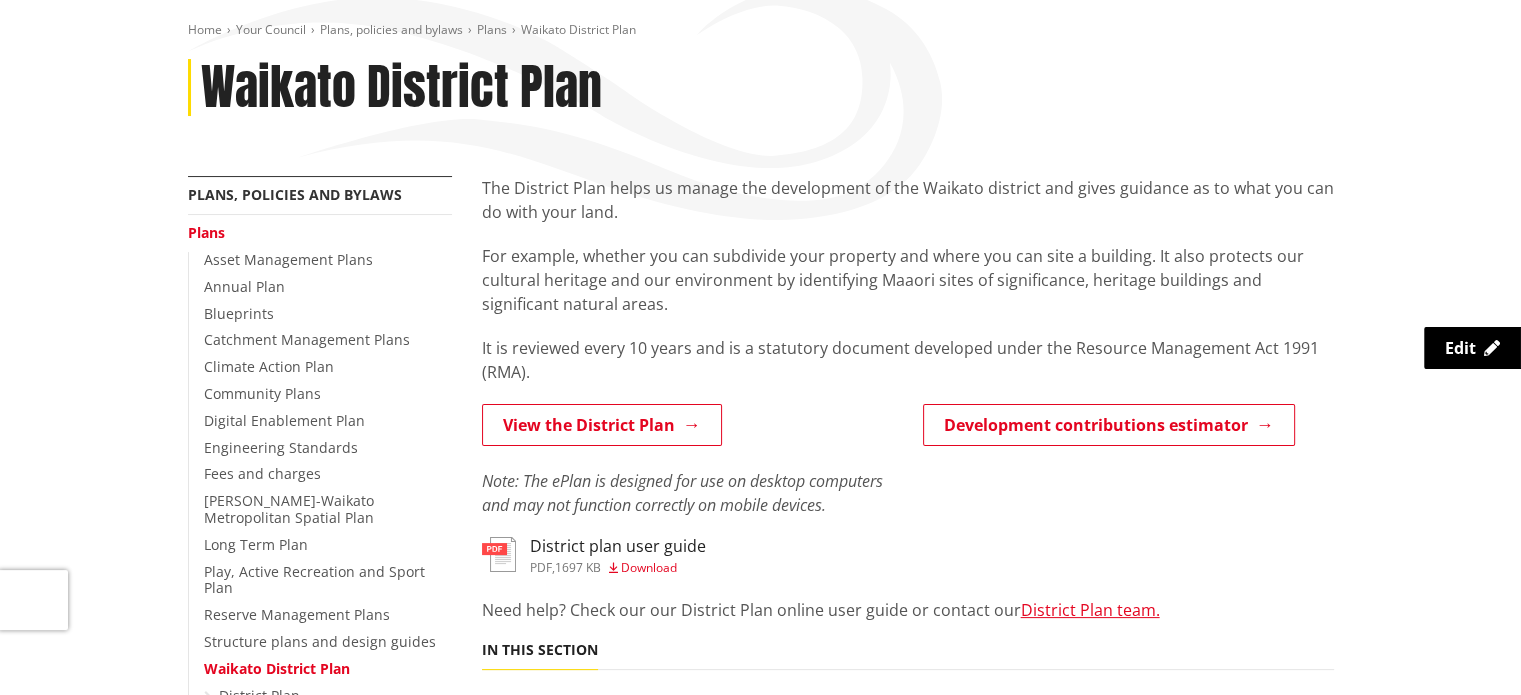scroll, scrollTop: 238, scrollLeft: 0, axis: vertical 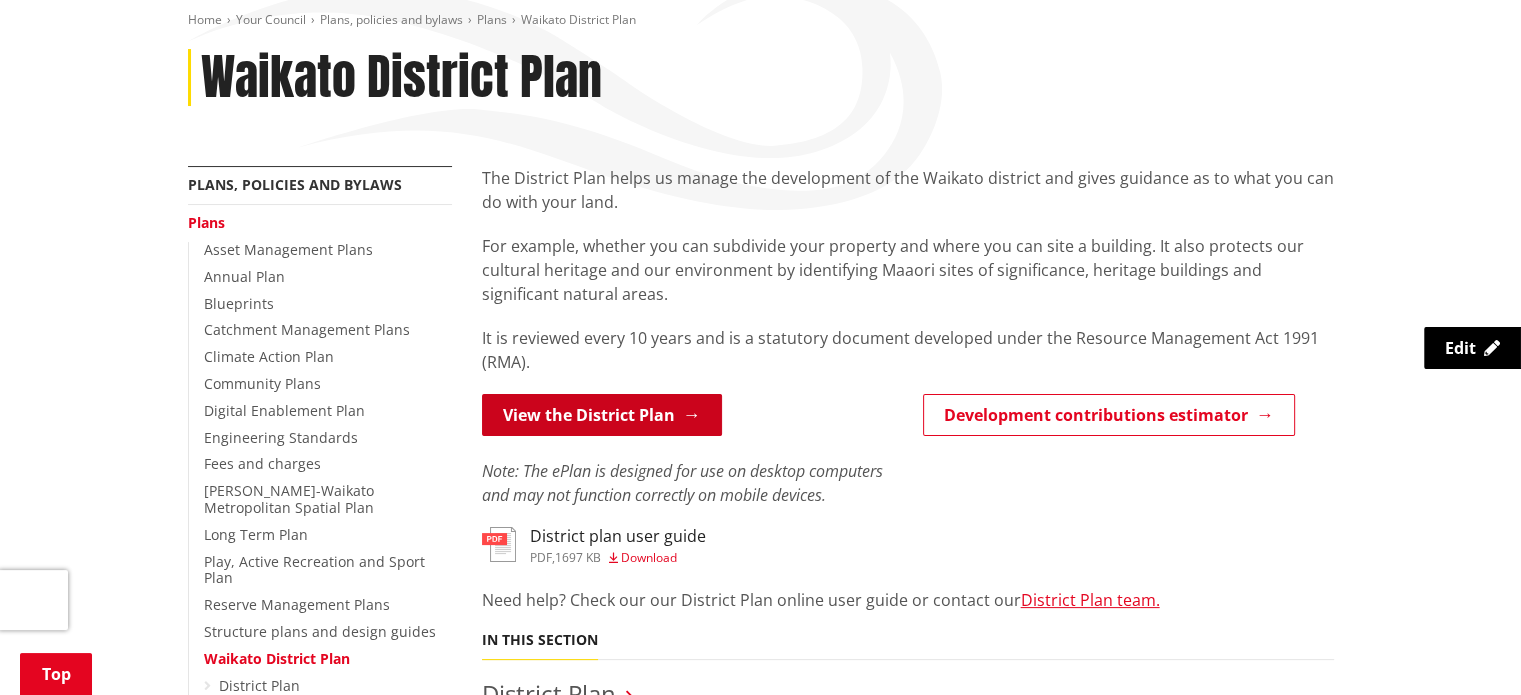 click on "View the District Plan" at bounding box center [602, 415] 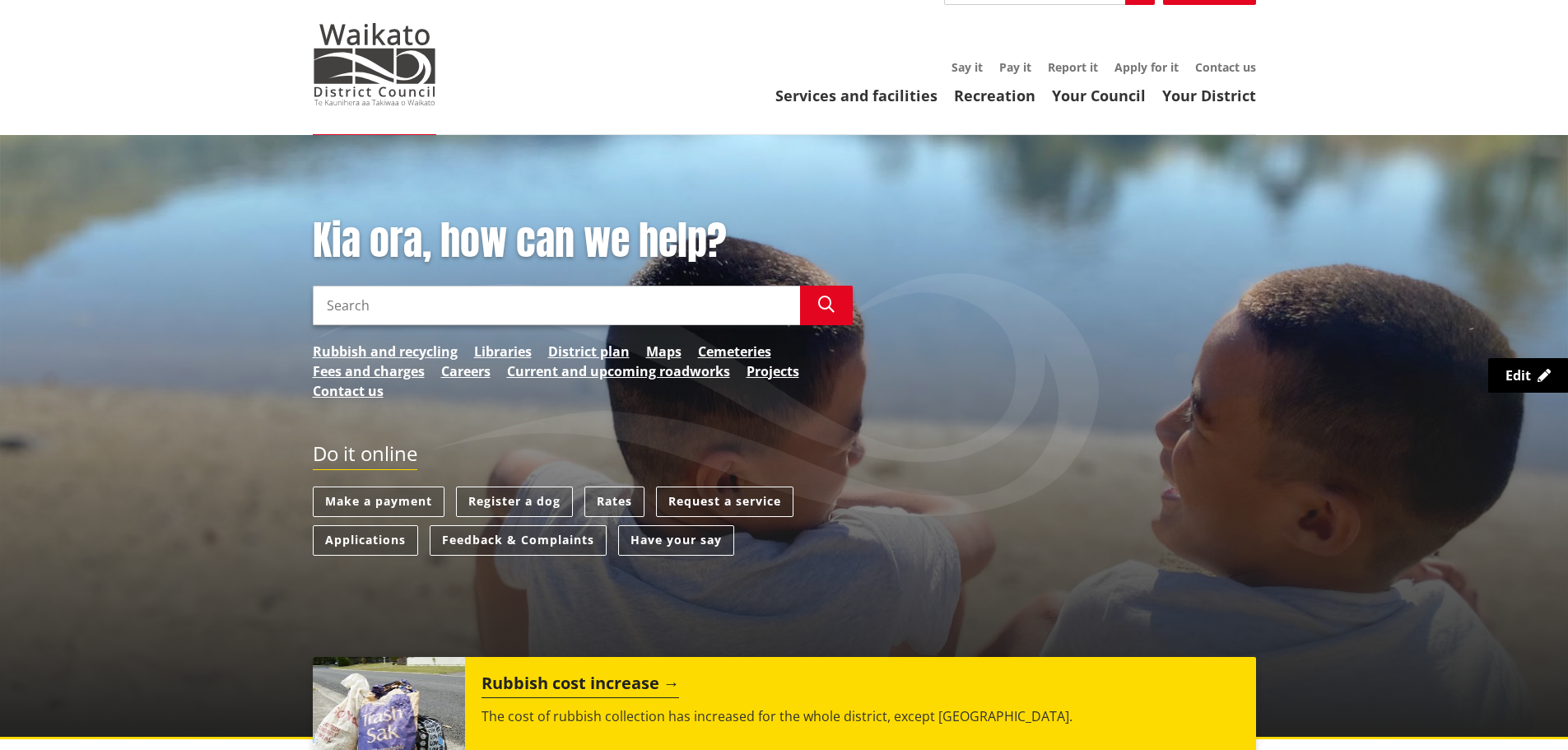 scroll, scrollTop: 0, scrollLeft: 0, axis: both 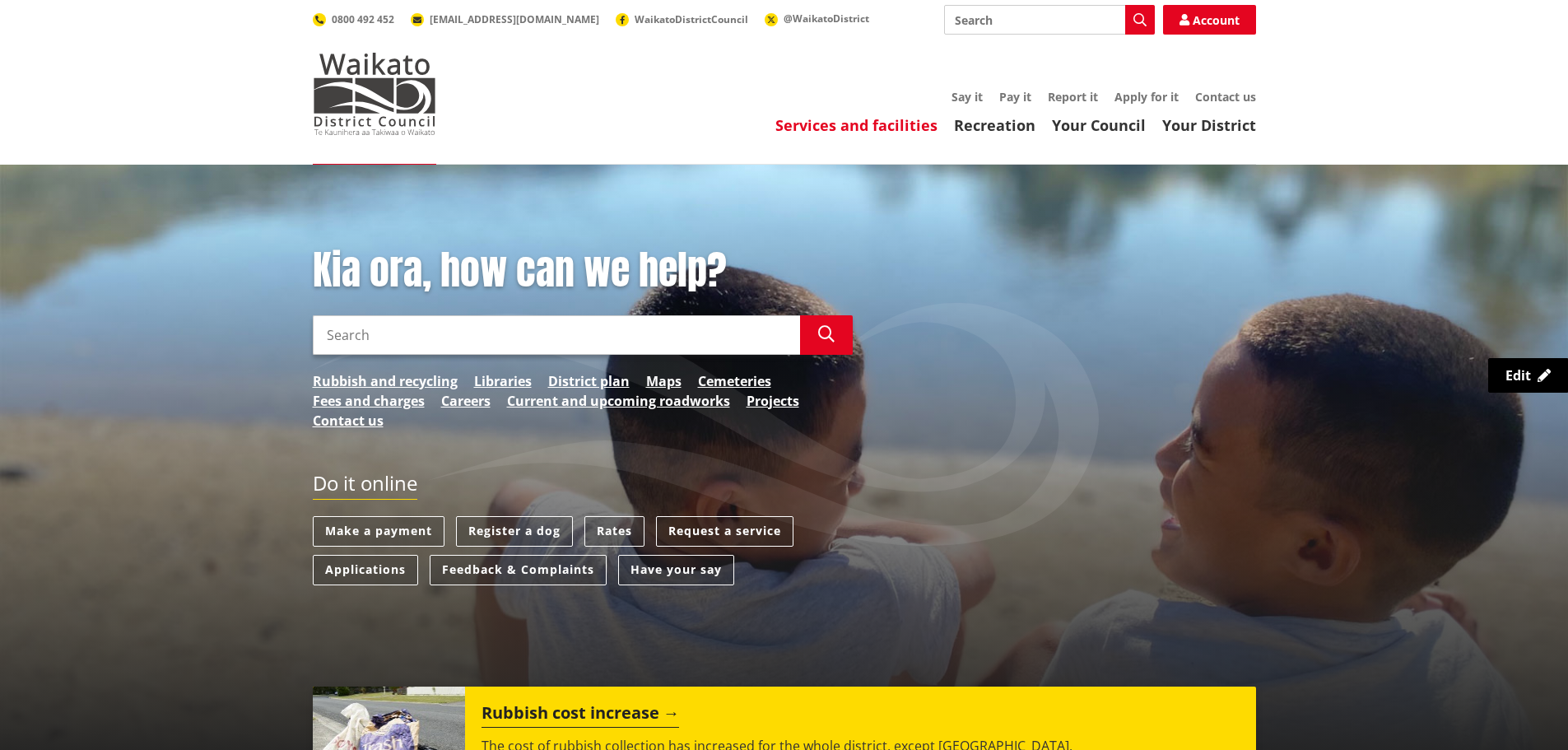 click on "Services and facilities" at bounding box center (856, 125) 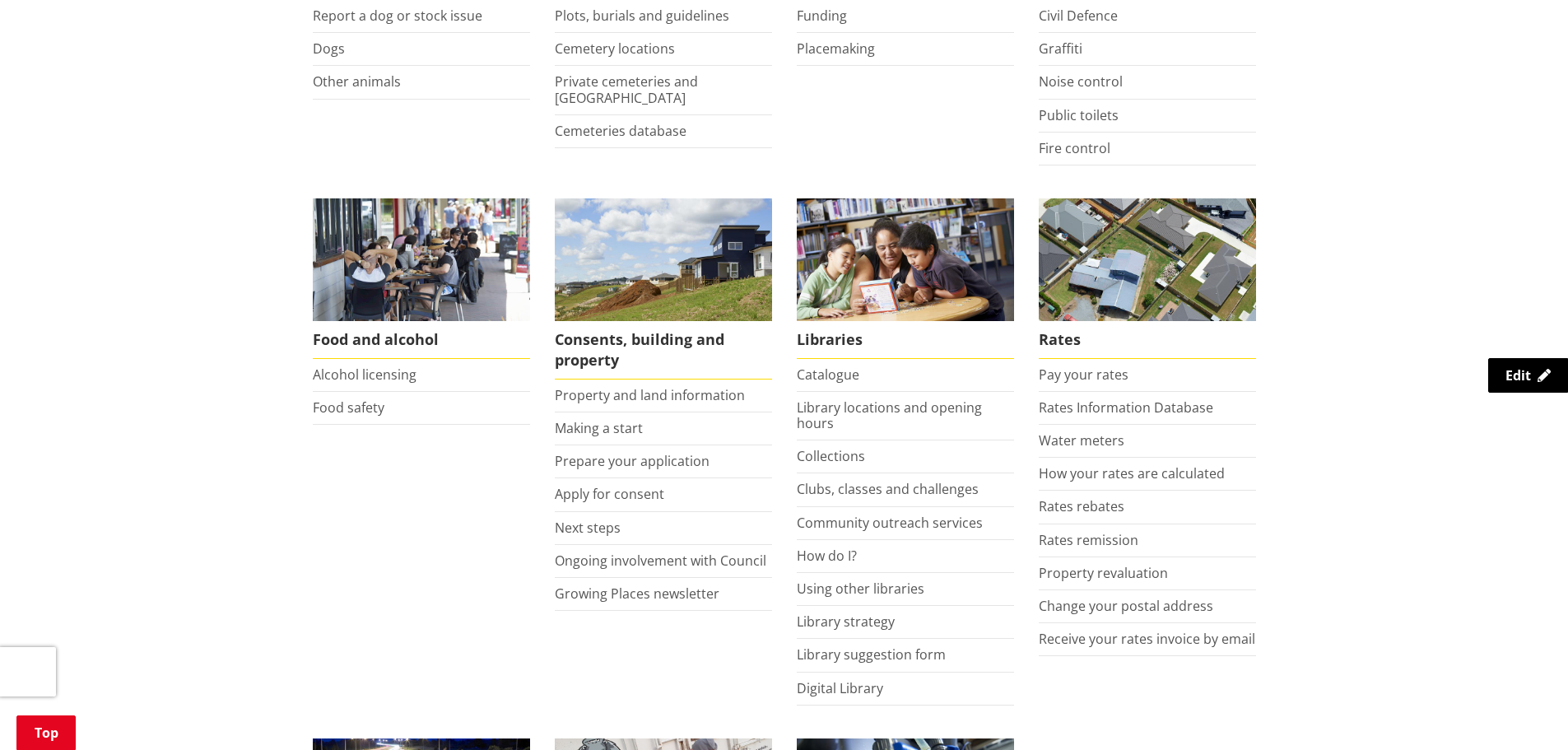 scroll, scrollTop: 494, scrollLeft: 0, axis: vertical 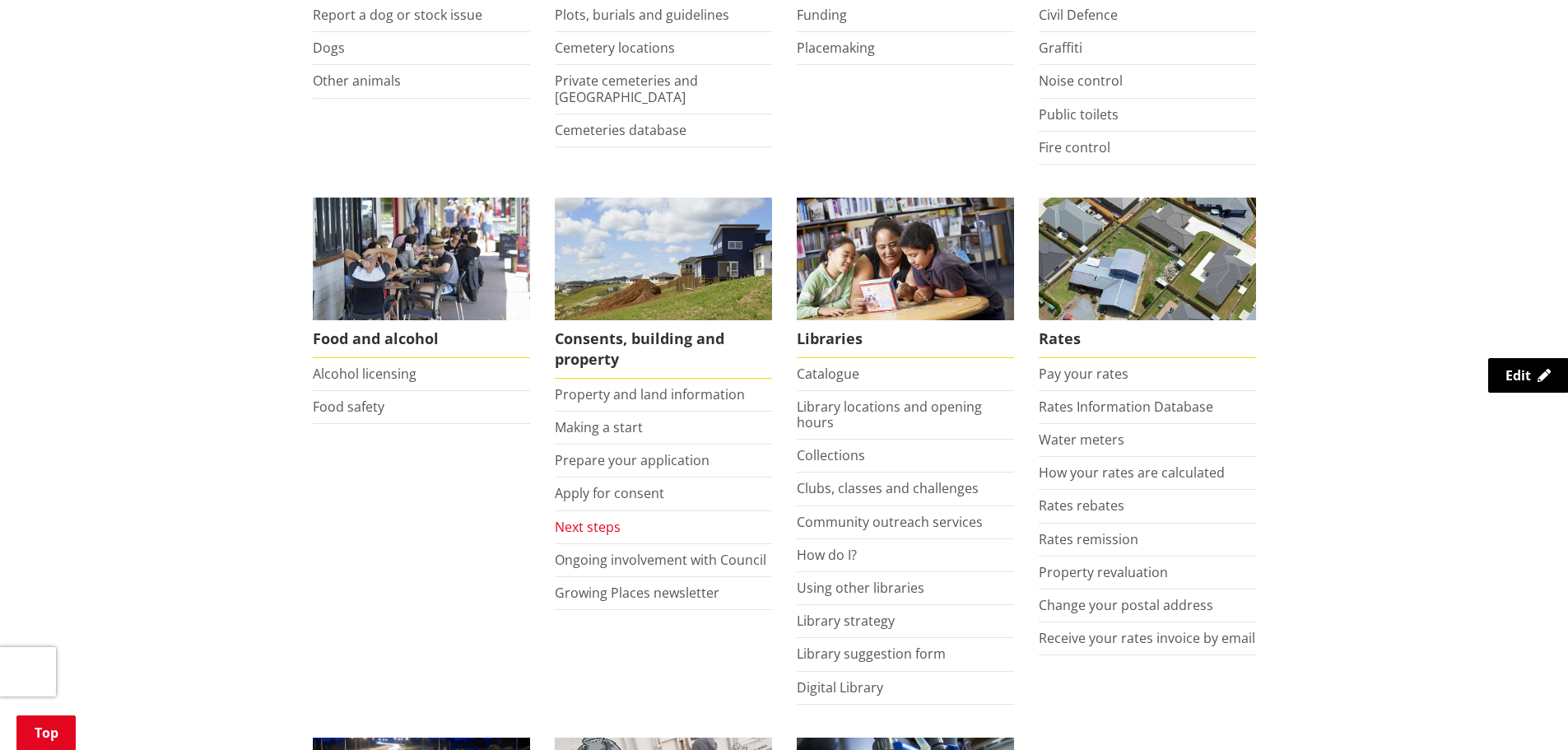 click on "Next steps" at bounding box center (588, 527) 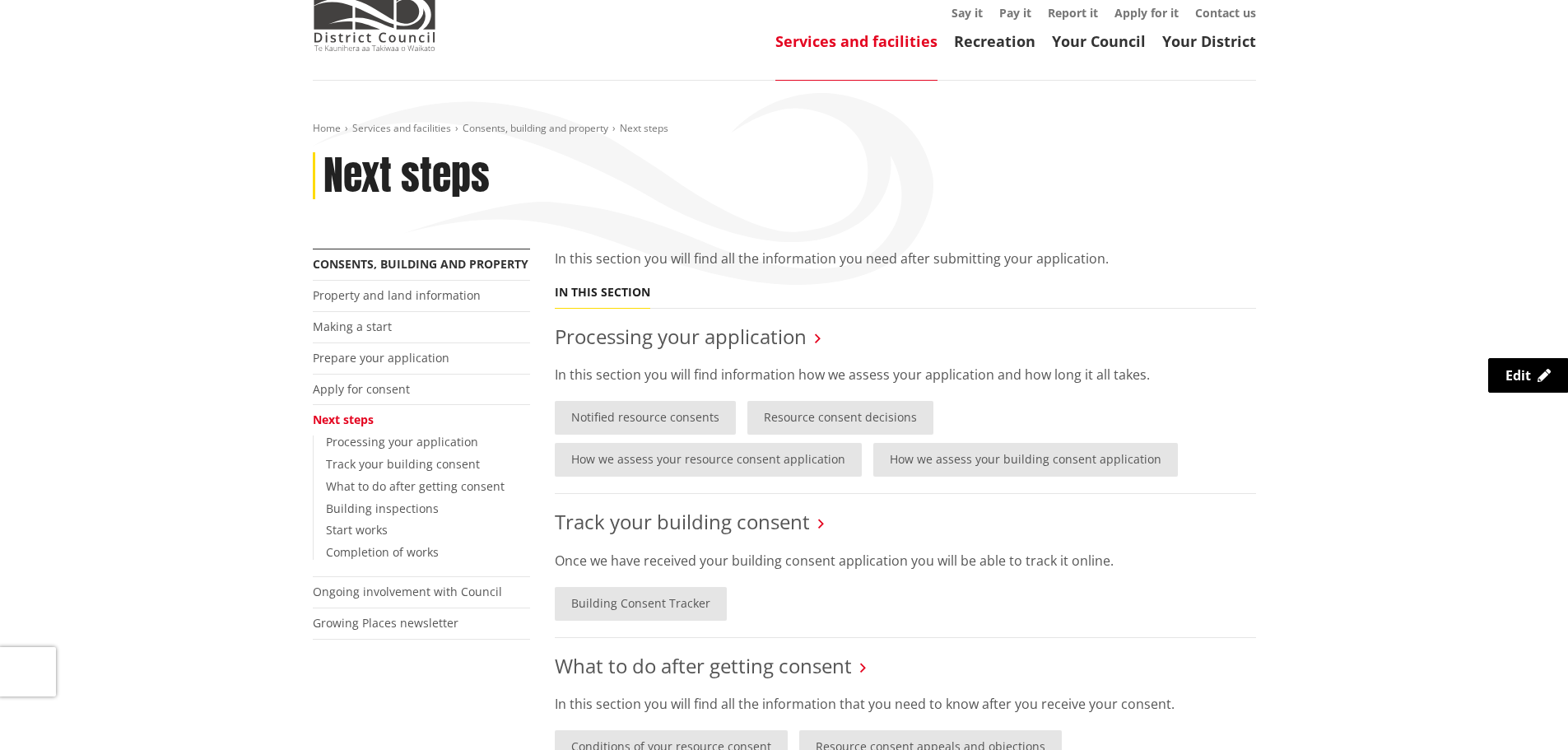 scroll, scrollTop: 82, scrollLeft: 0, axis: vertical 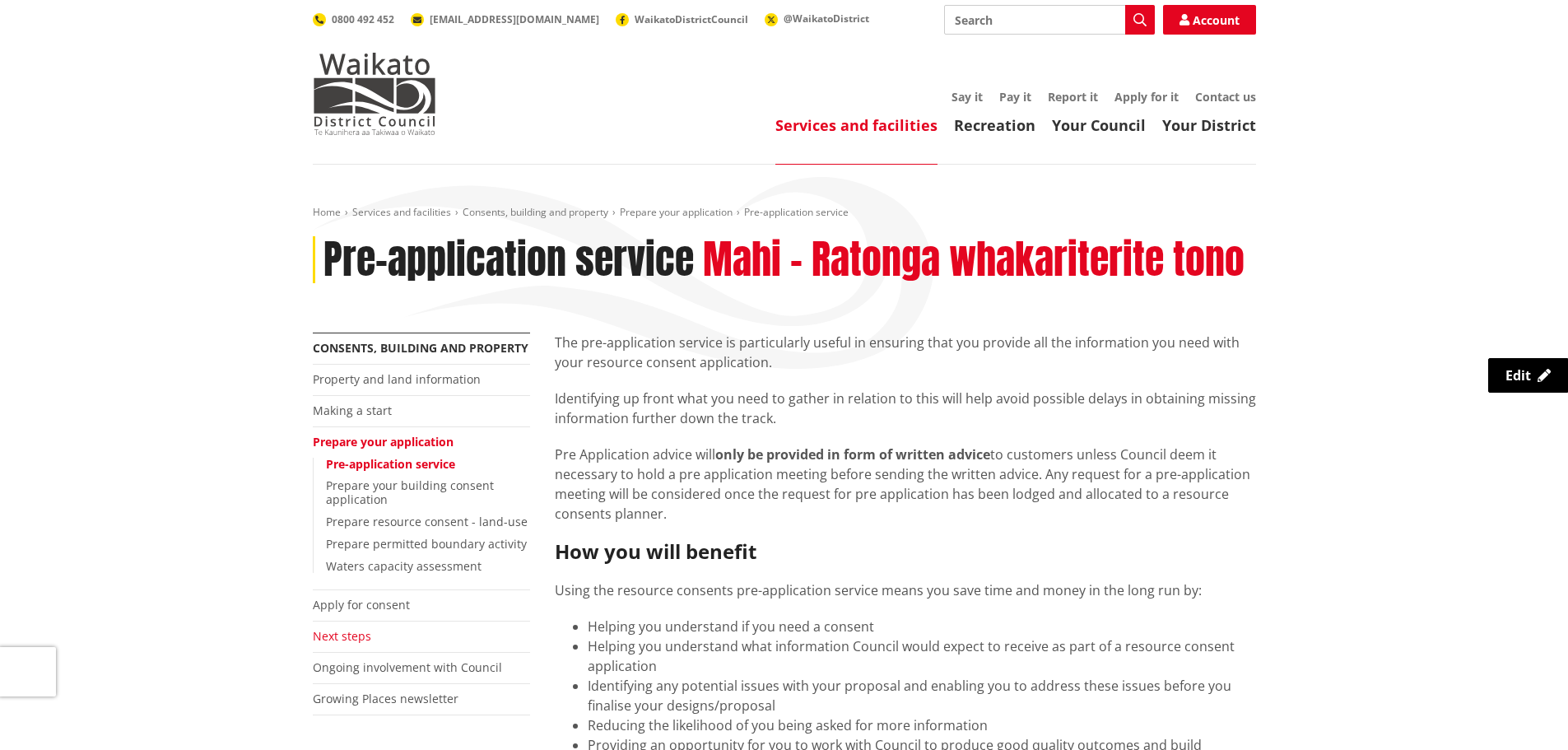 click on "Next steps" at bounding box center [342, 636] 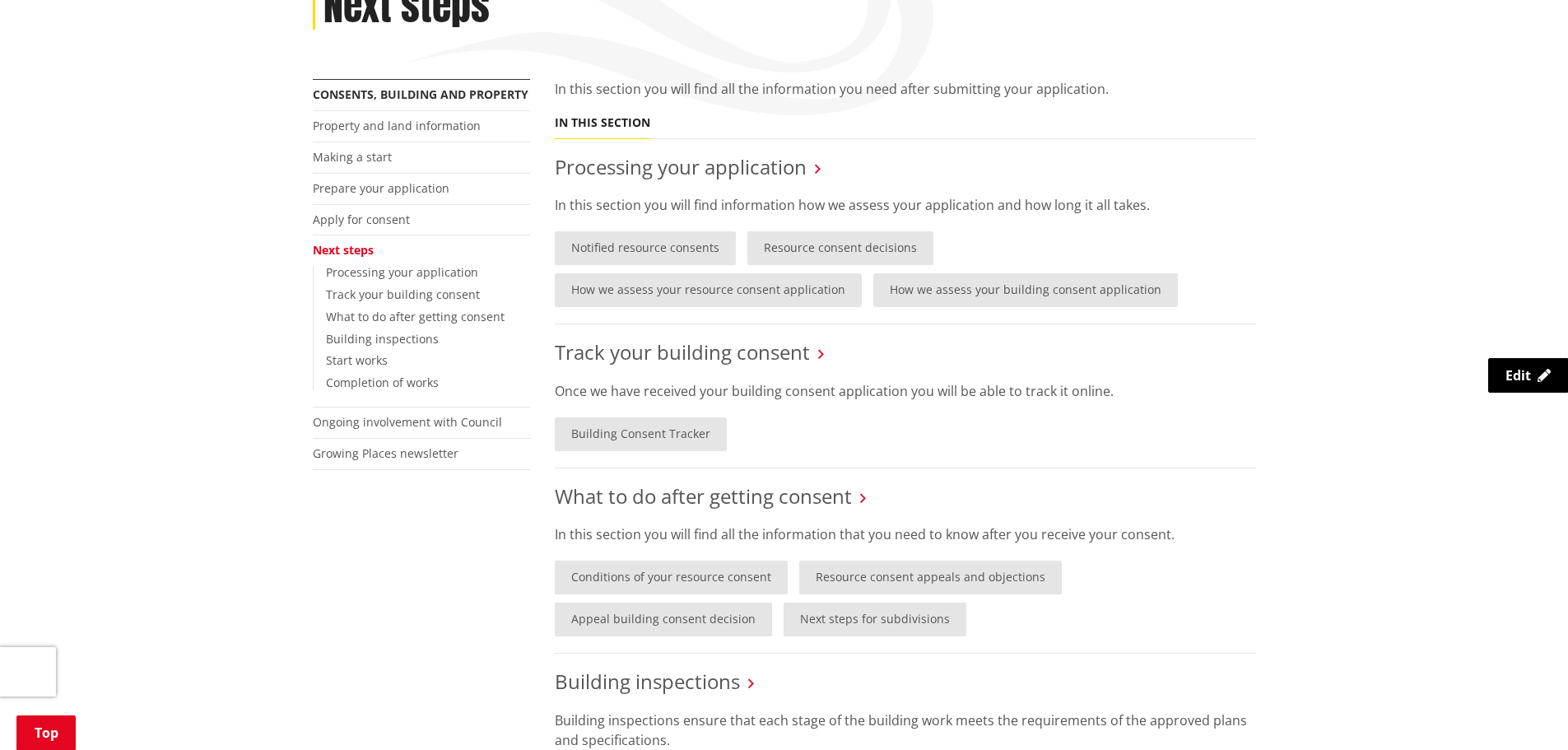 scroll, scrollTop: 247, scrollLeft: 0, axis: vertical 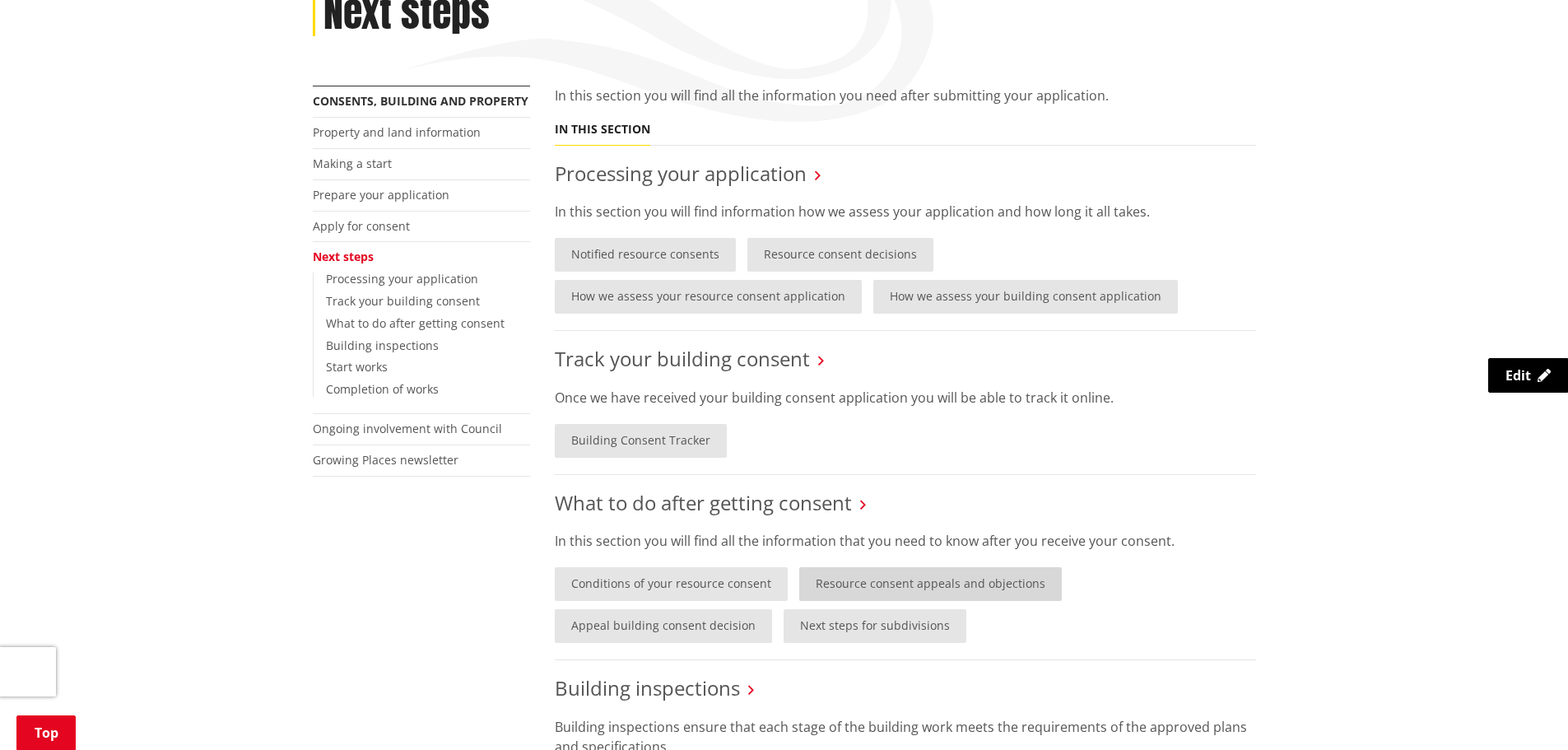 click on "Resource consent appeals and objections" at bounding box center [930, 584] 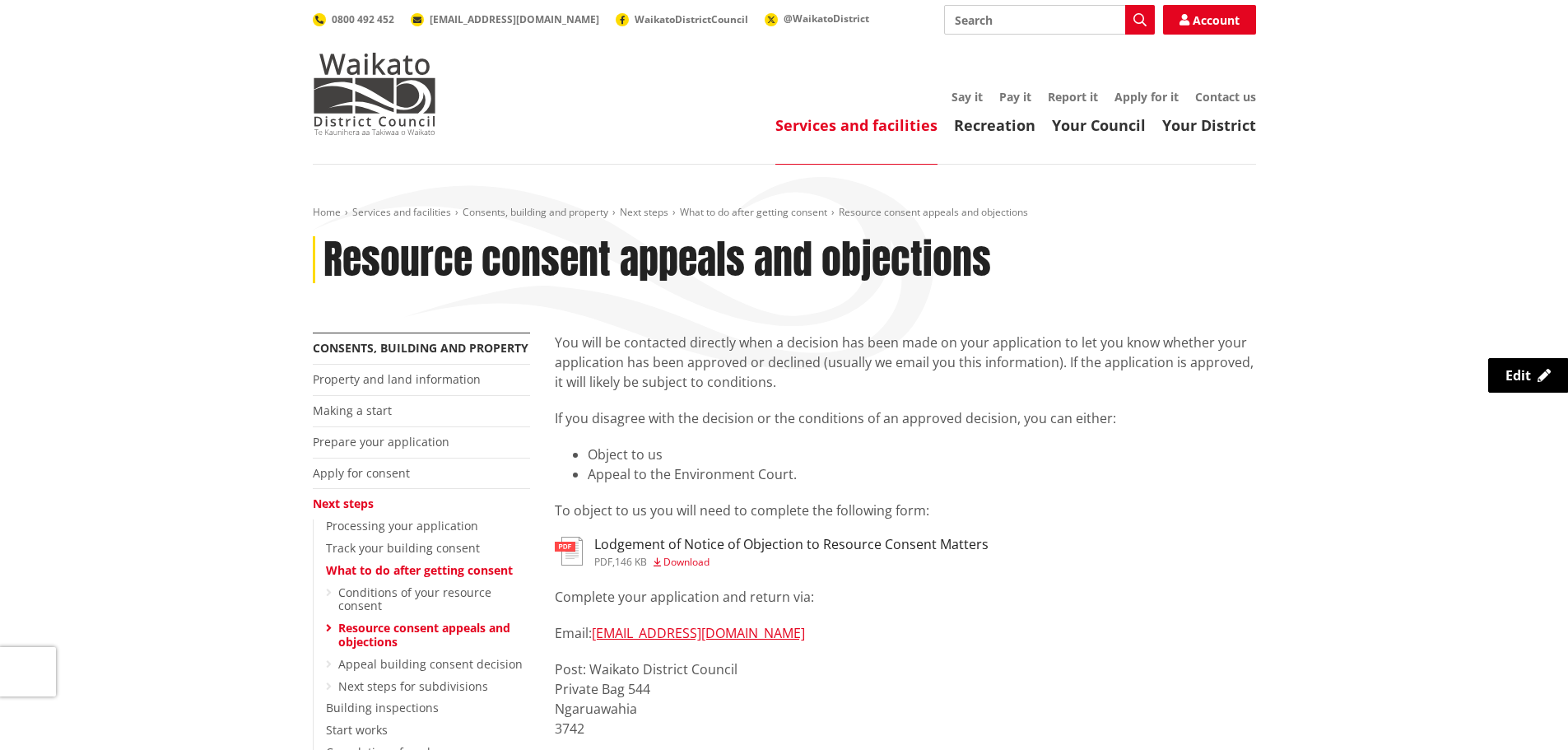 scroll, scrollTop: 0, scrollLeft: 0, axis: both 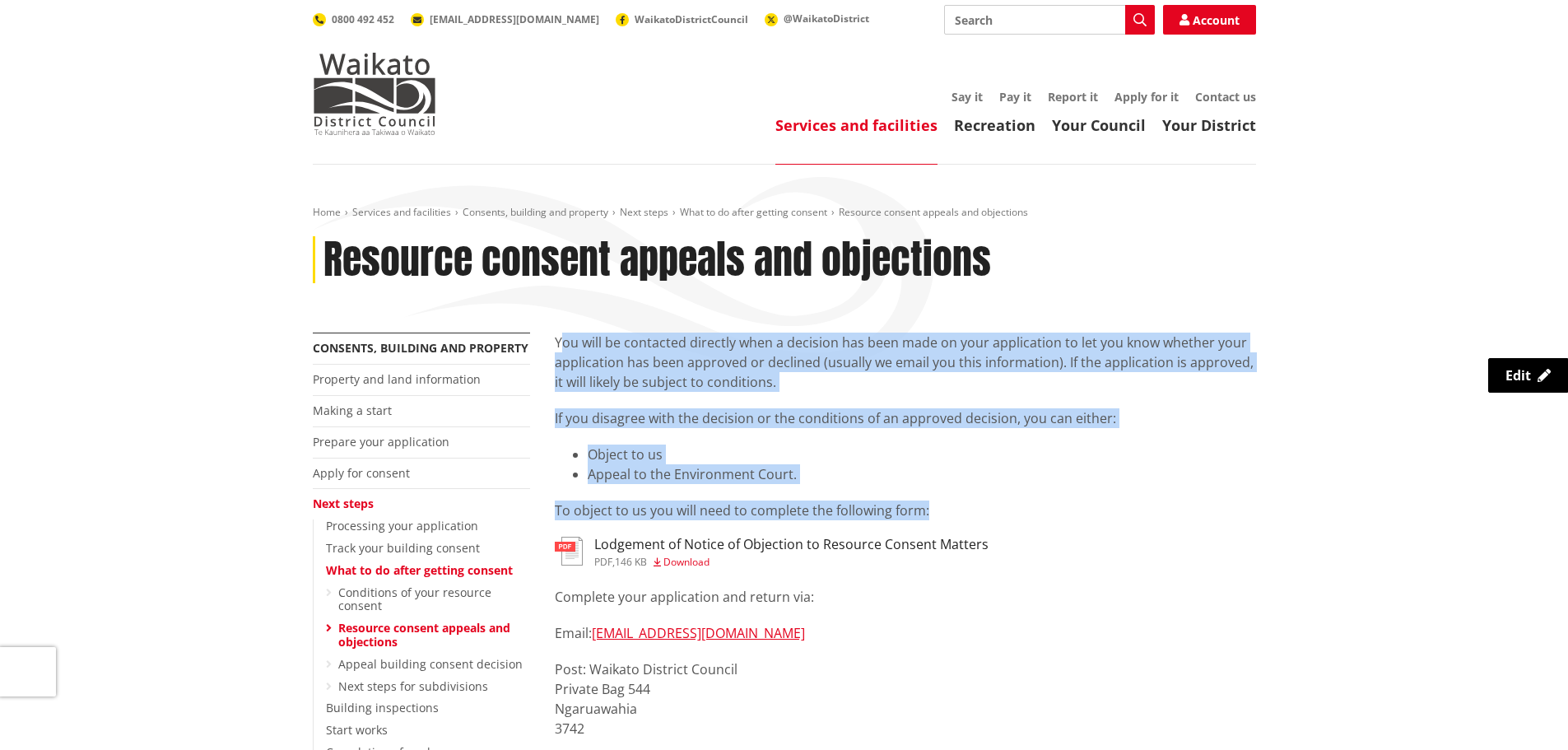 drag, startPoint x: 562, startPoint y: 346, endPoint x: 952, endPoint y: 512, distance: 423.8585 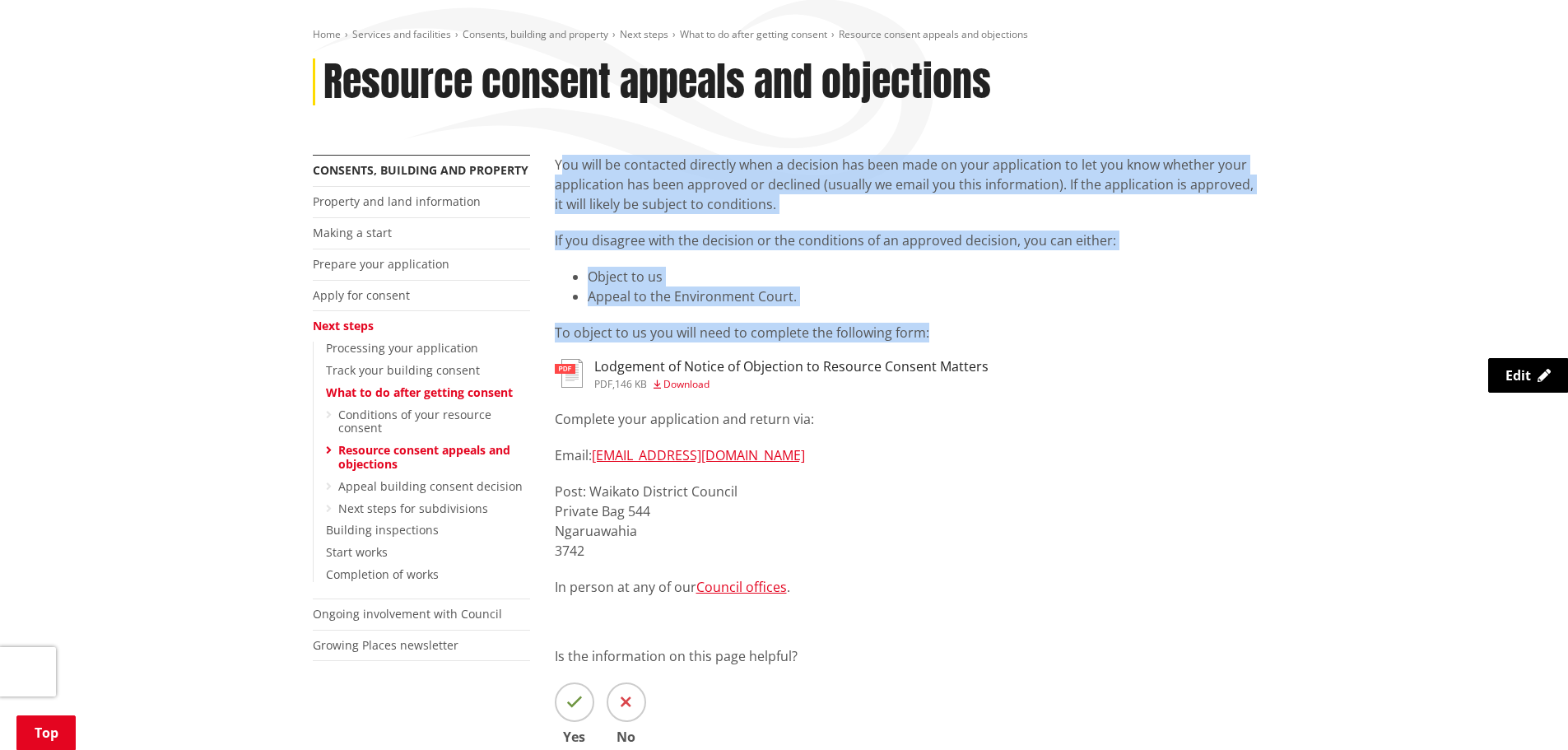 scroll, scrollTop: 247, scrollLeft: 0, axis: vertical 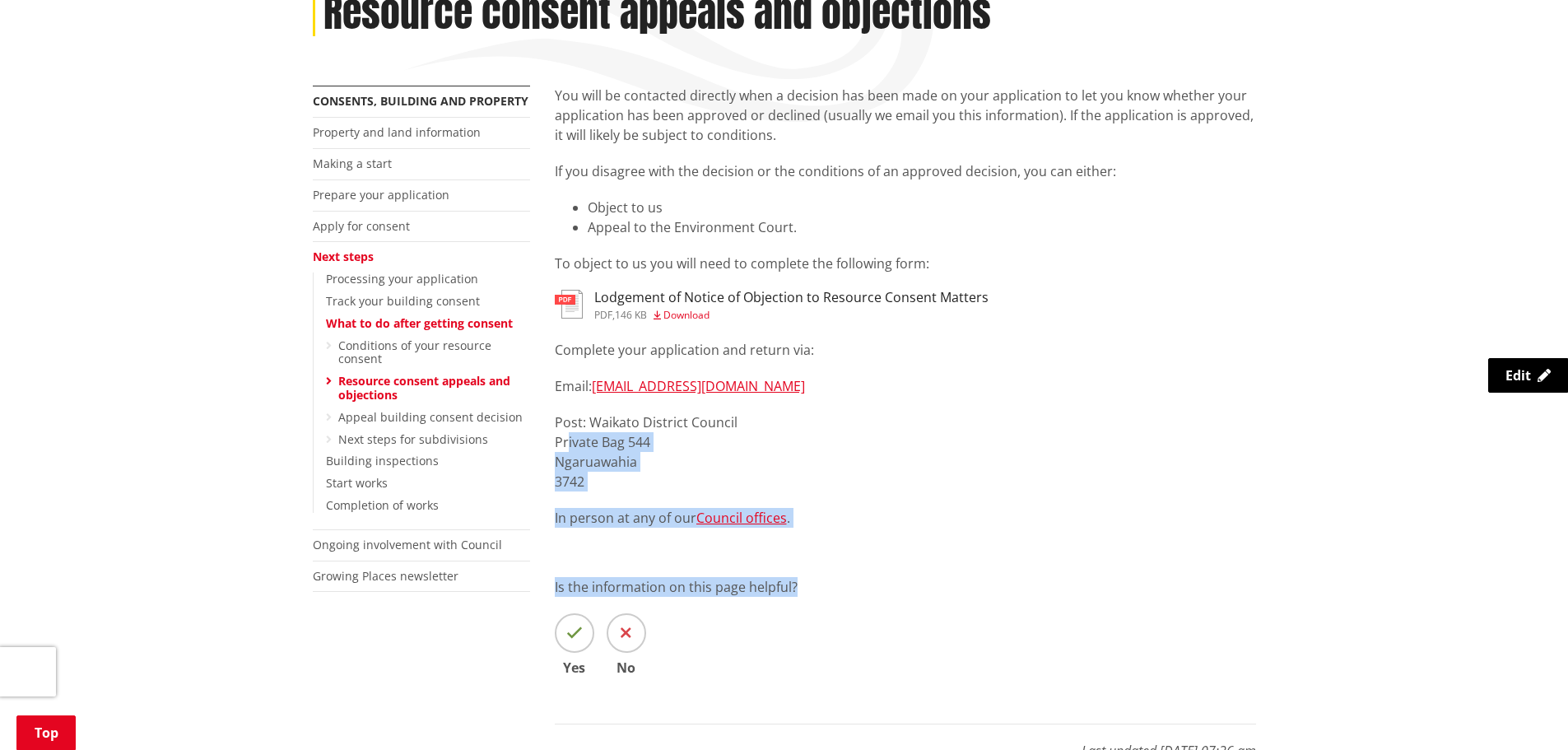 drag, startPoint x: 820, startPoint y: 528, endPoint x: 567, endPoint y: 436, distance: 269.2081 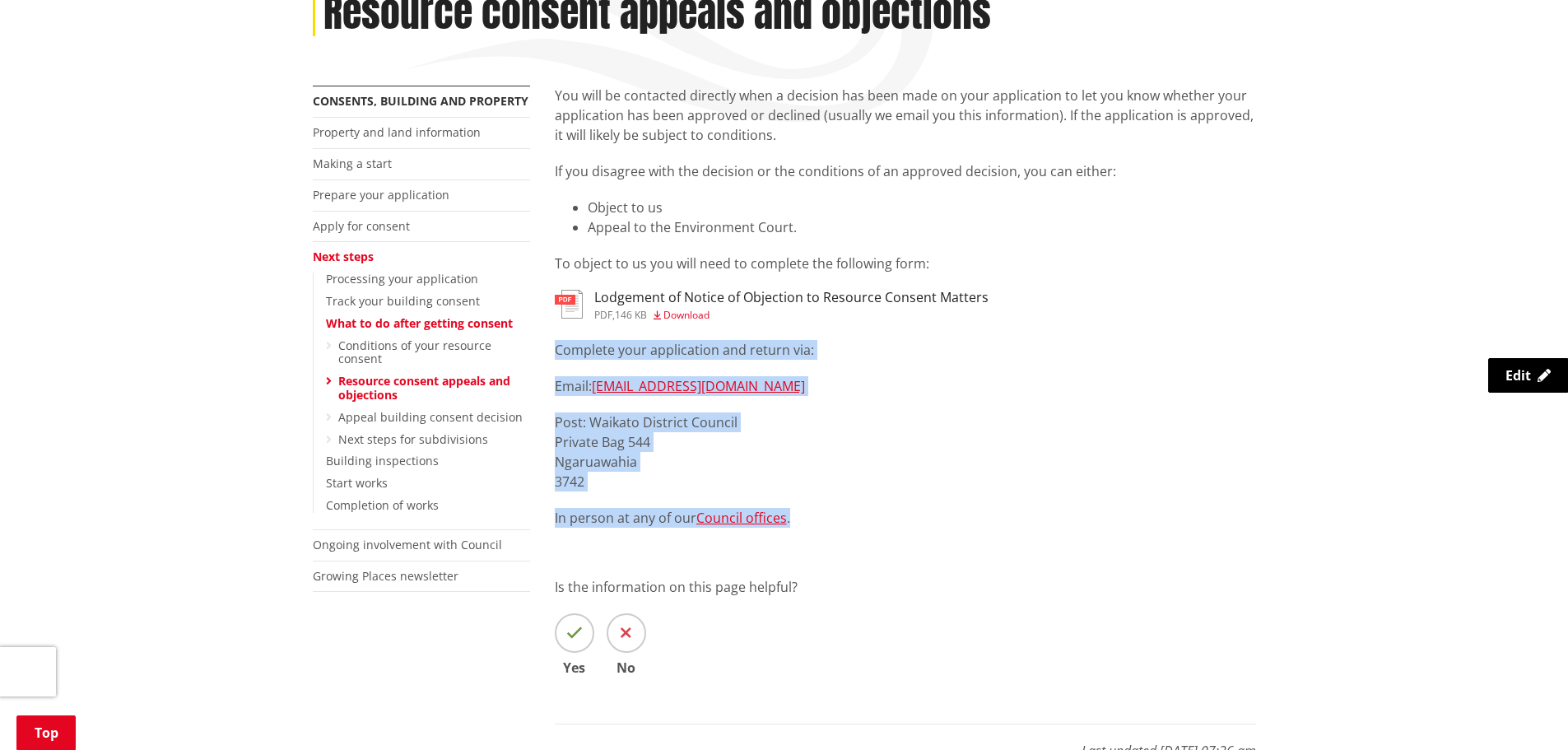 drag, startPoint x: 827, startPoint y: 514, endPoint x: 553, endPoint y: 354, distance: 317.2948 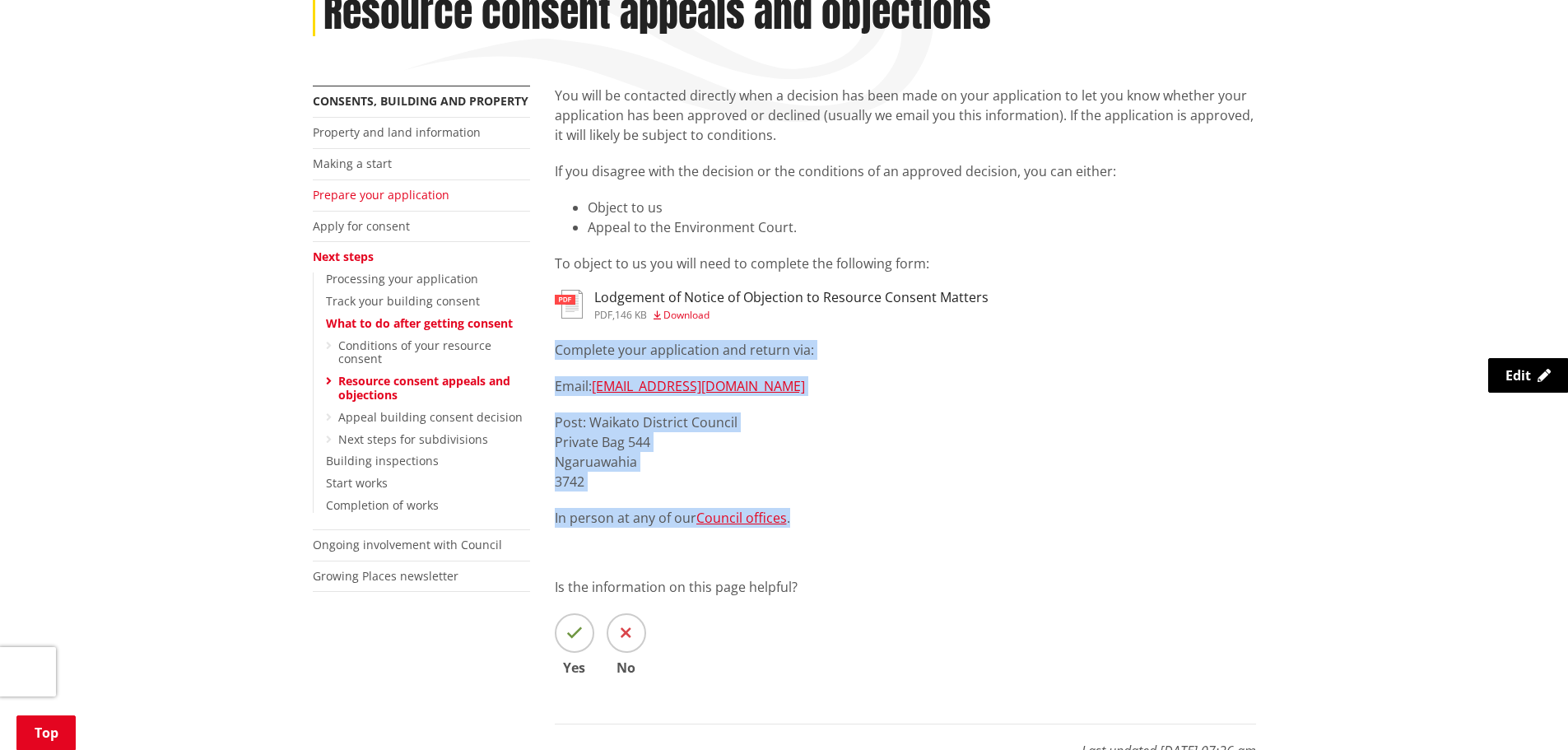 click on "Prepare your application" at bounding box center (381, 194) 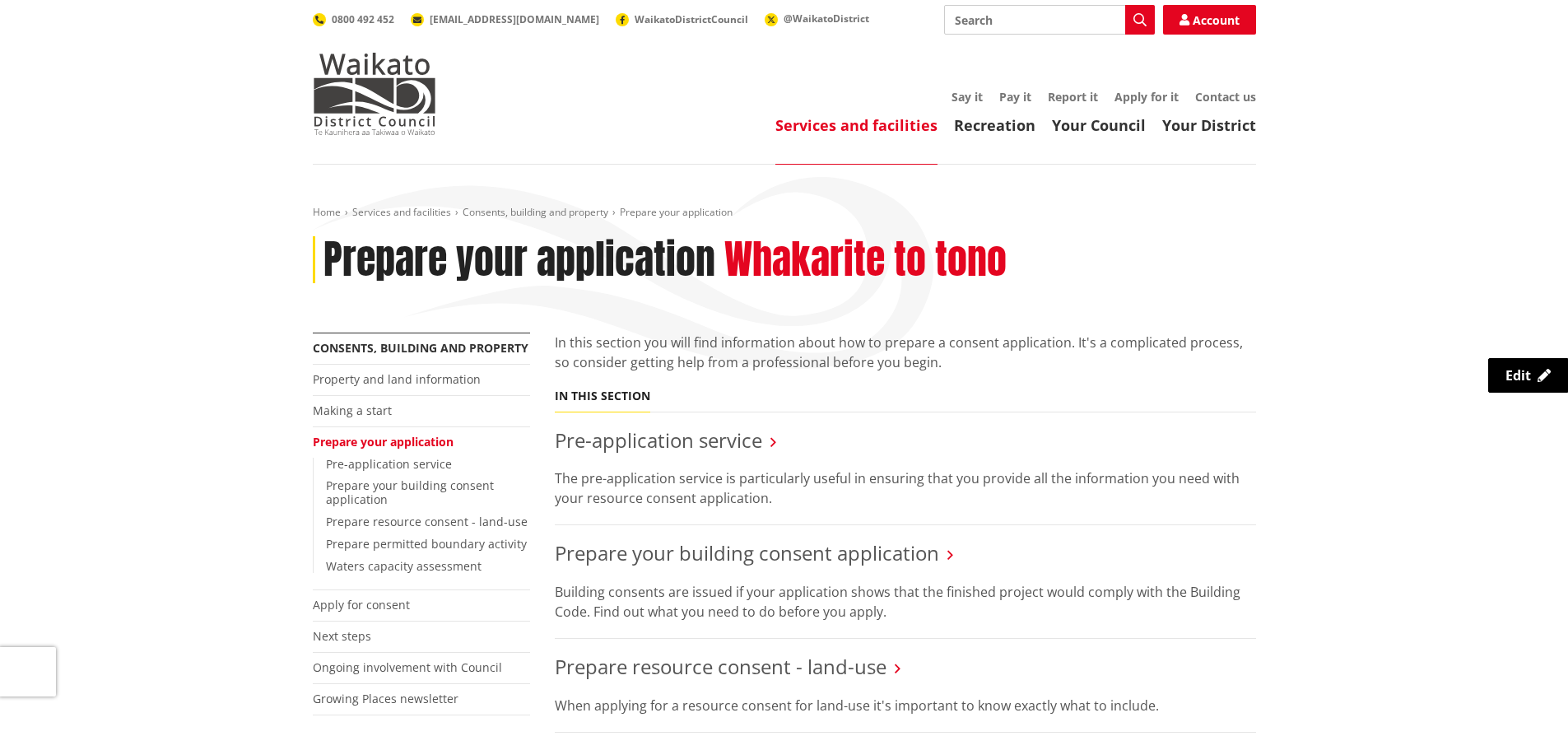 scroll, scrollTop: 0, scrollLeft: 0, axis: both 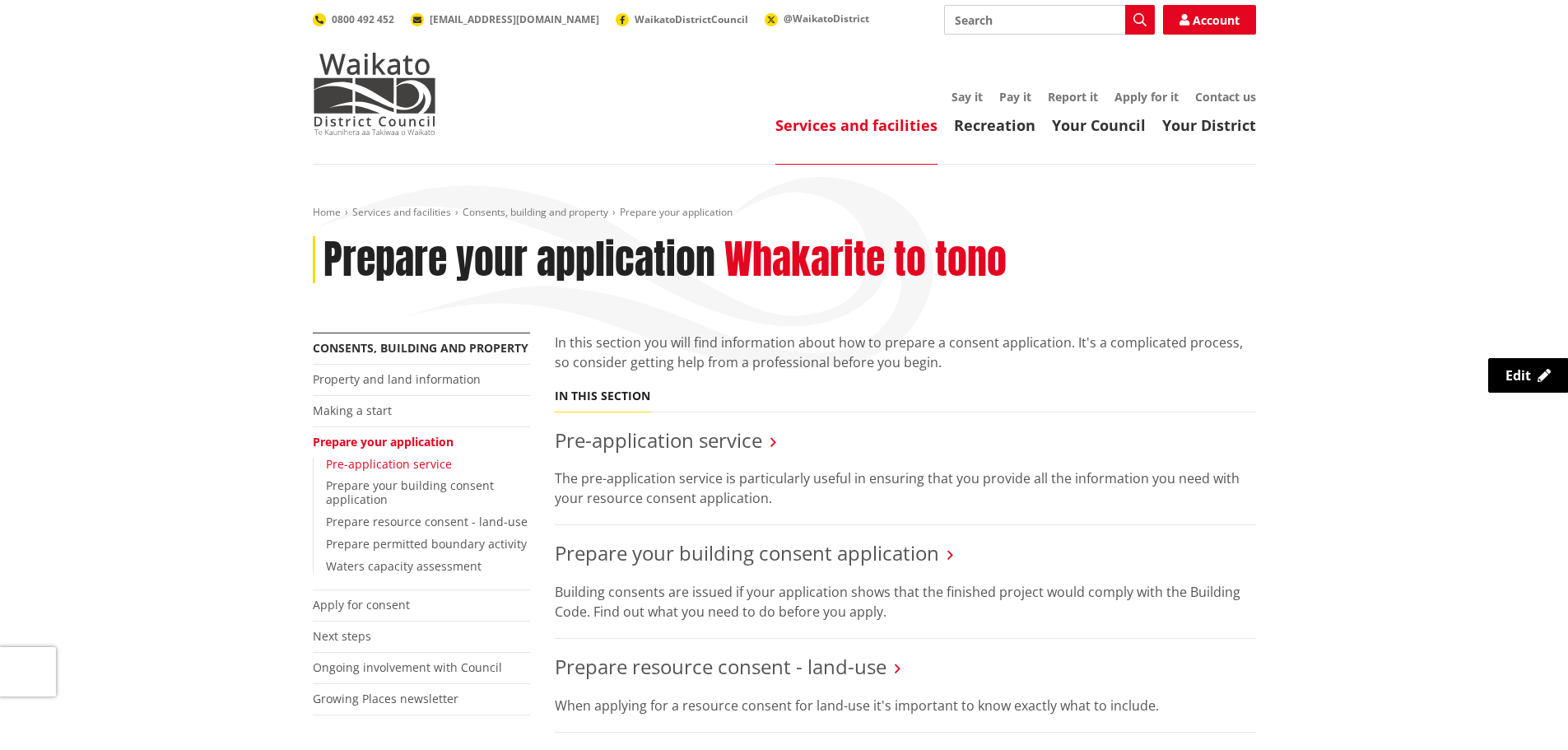 click on "Pre-application service" at bounding box center (389, 464) 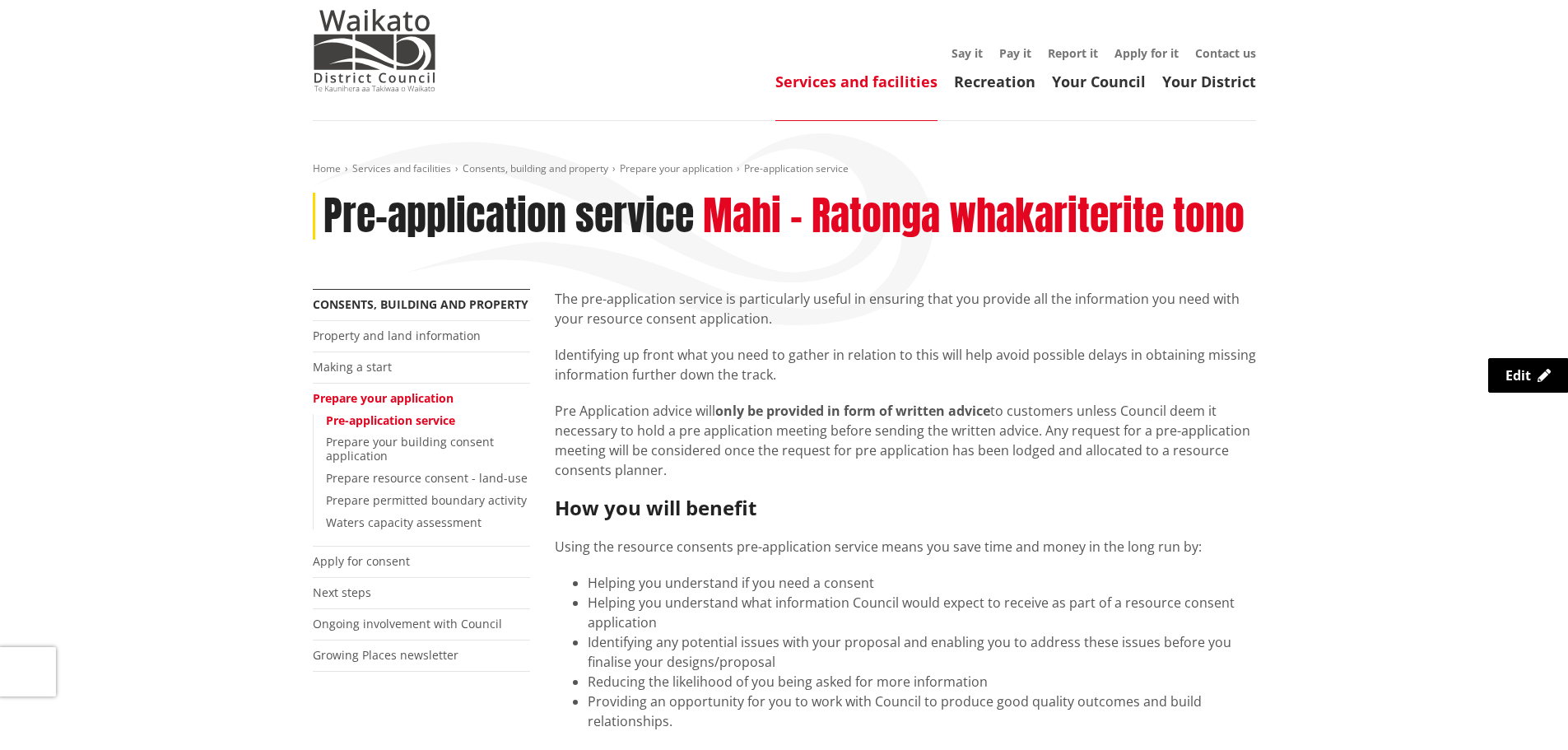 scroll, scrollTop: 165, scrollLeft: 0, axis: vertical 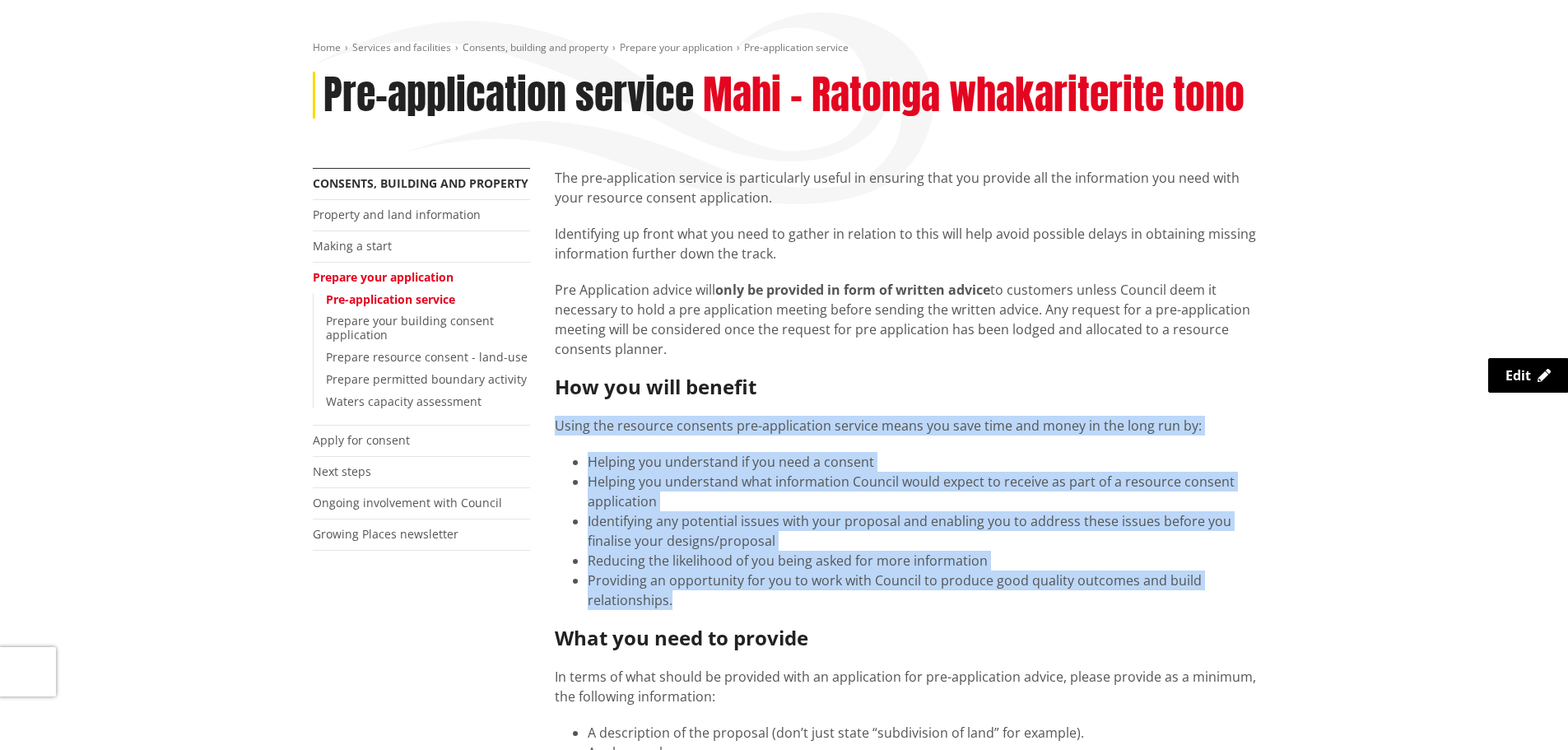 drag, startPoint x: 677, startPoint y: 603, endPoint x: 554, endPoint y: 431, distance: 211.45449 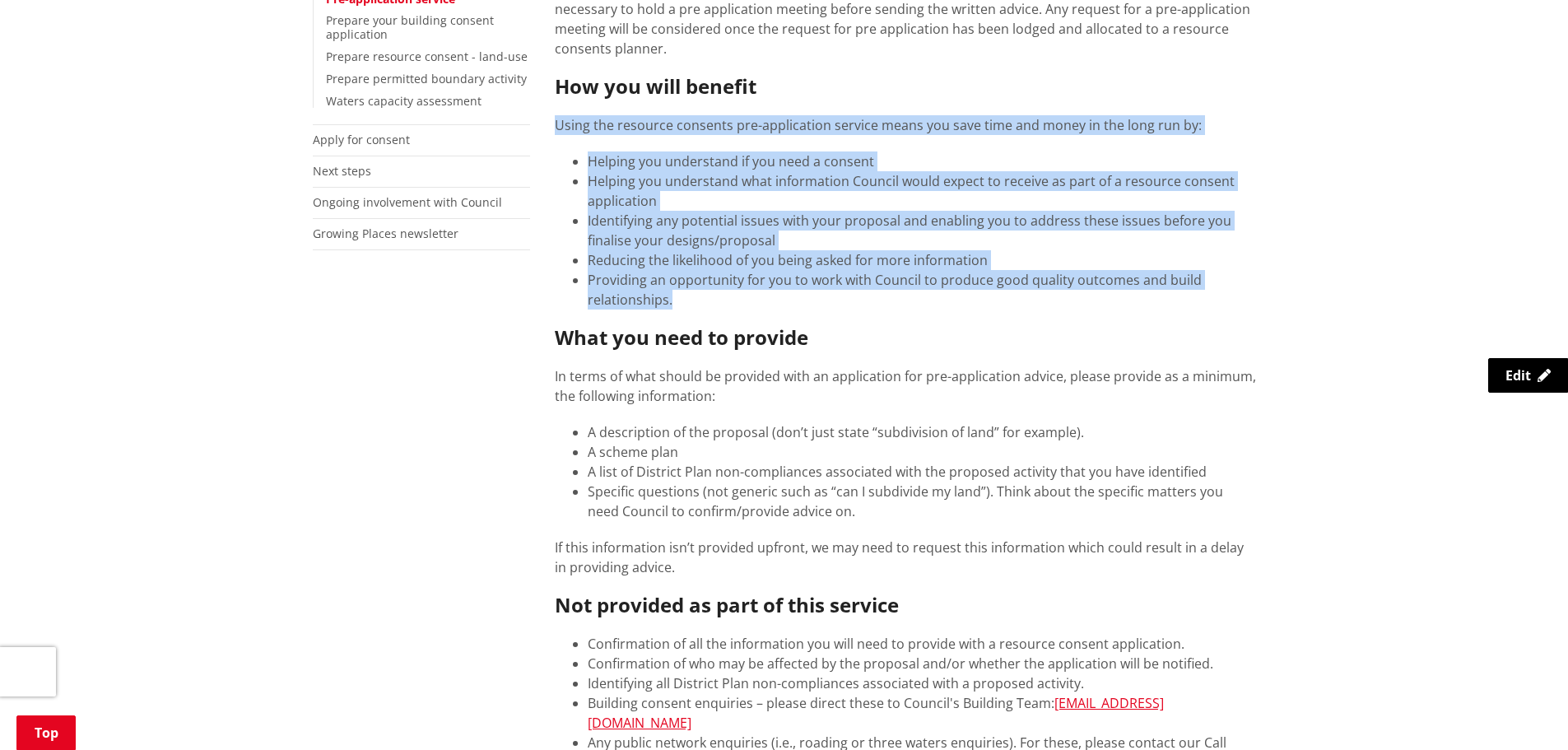 scroll, scrollTop: 494, scrollLeft: 0, axis: vertical 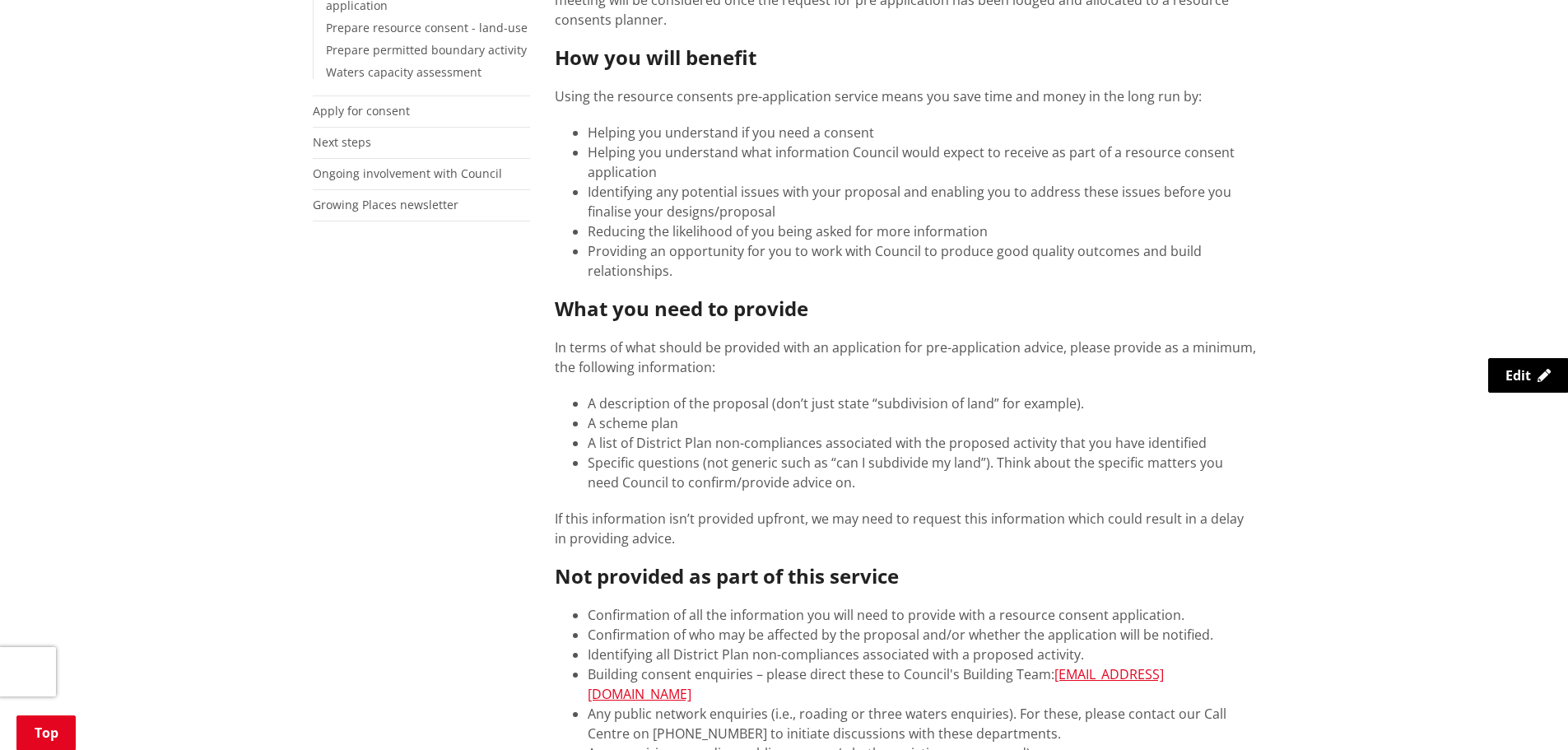 click on "If this information isn’t provided upfront, we may need to request this information which could result in a delay in providing advice." at bounding box center (905, 529) 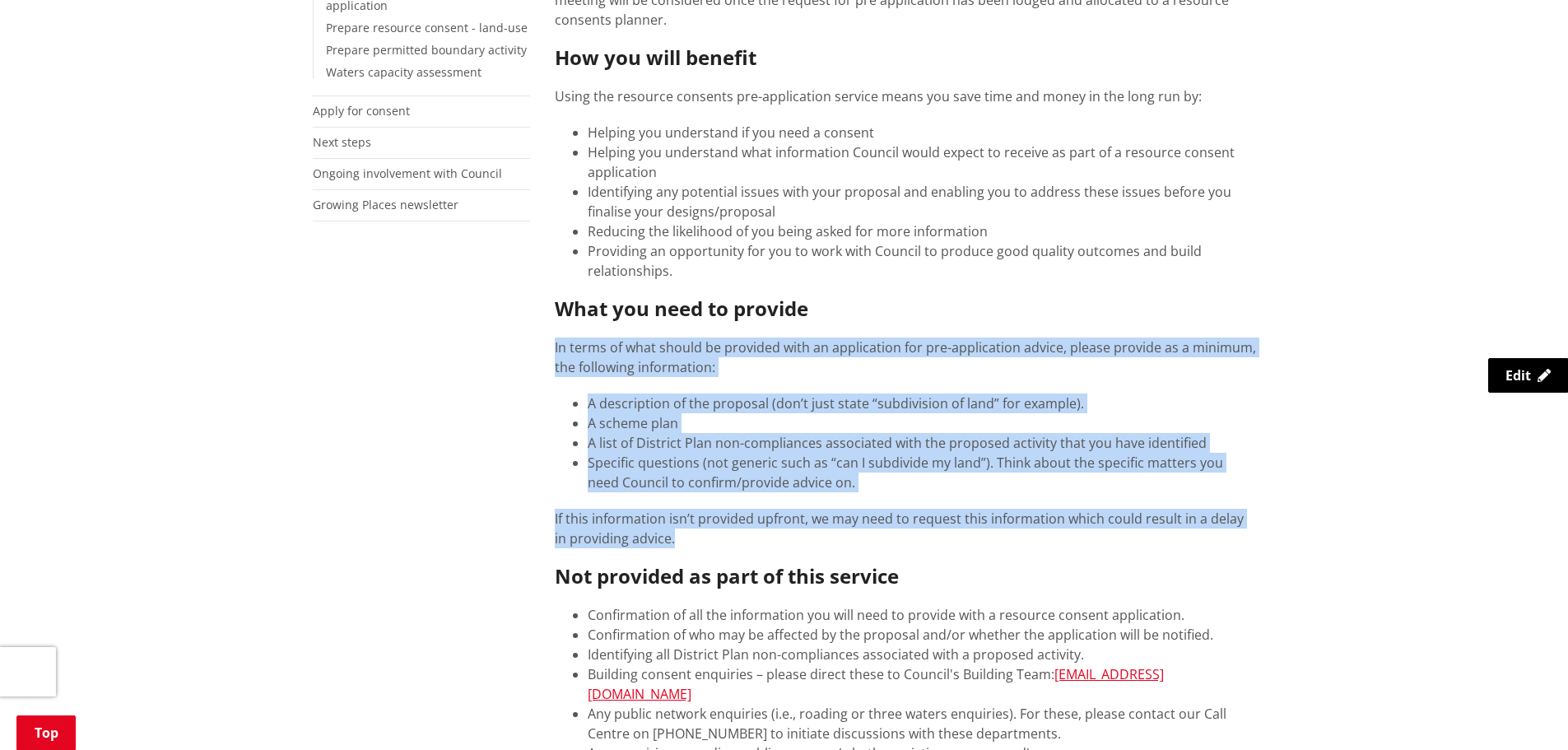 drag, startPoint x: 672, startPoint y: 536, endPoint x: 542, endPoint y: 356, distance: 222.036 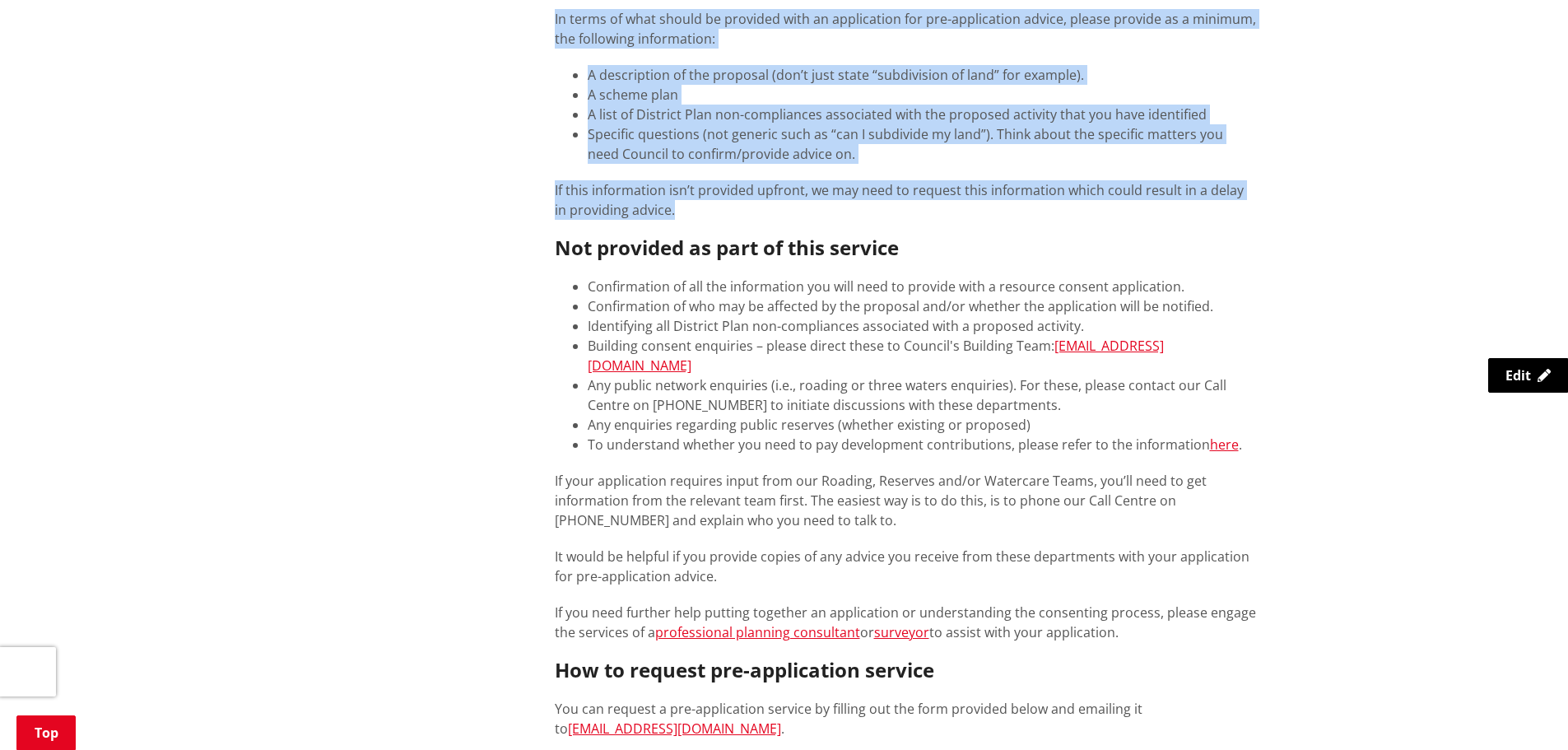 scroll, scrollTop: 823, scrollLeft: 0, axis: vertical 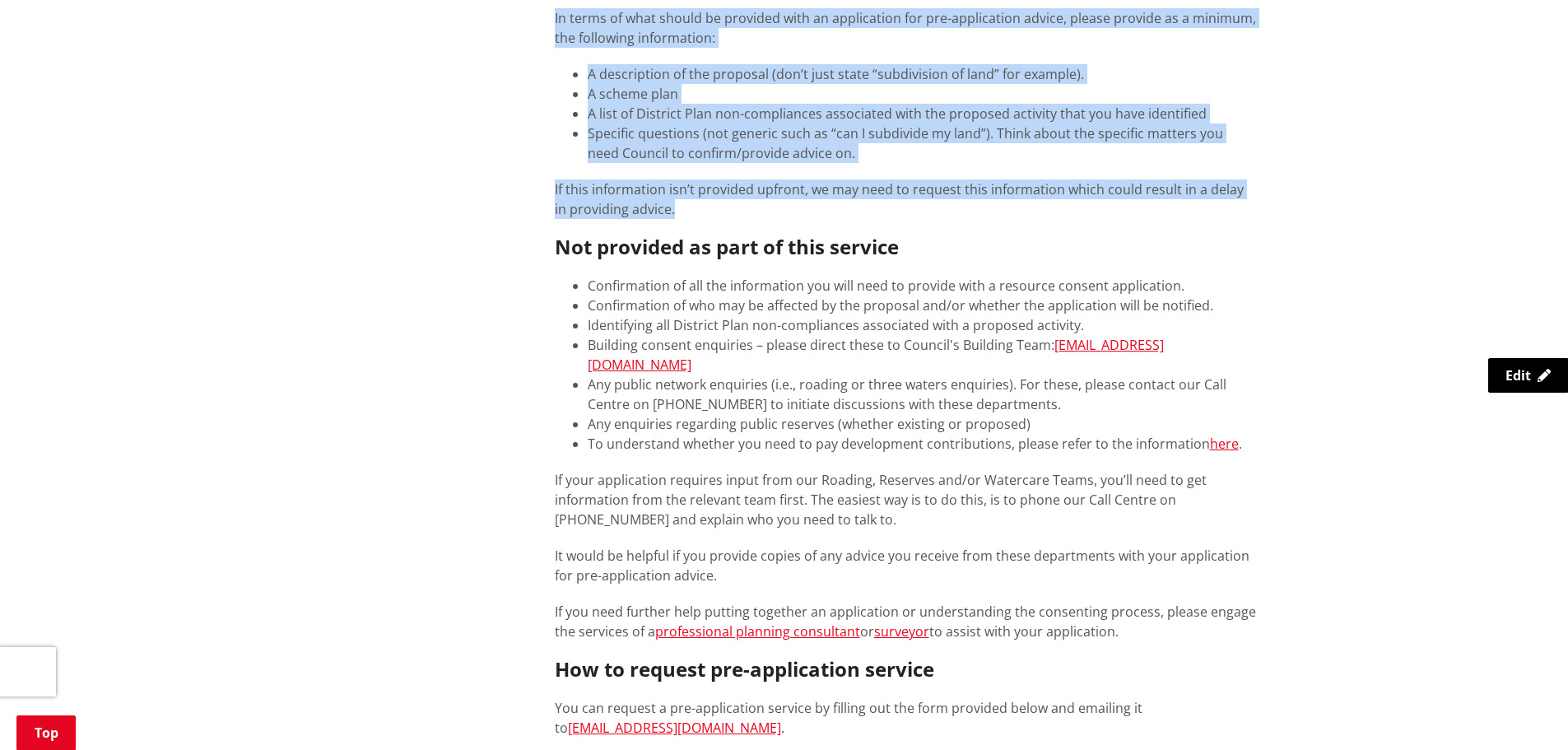 drag, startPoint x: 1152, startPoint y: 627, endPoint x: 550, endPoint y: 291, distance: 689.42005 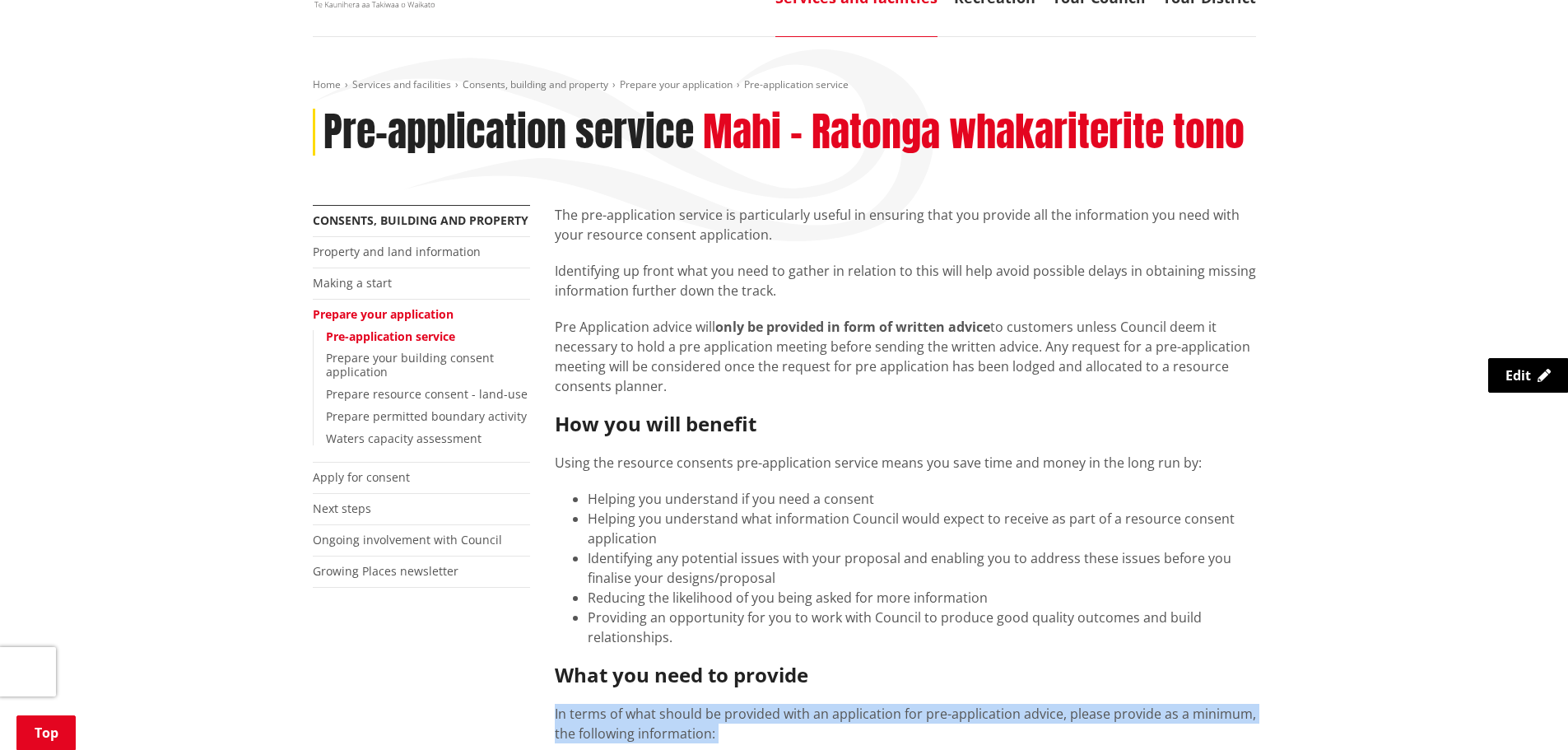 scroll, scrollTop: 0, scrollLeft: 0, axis: both 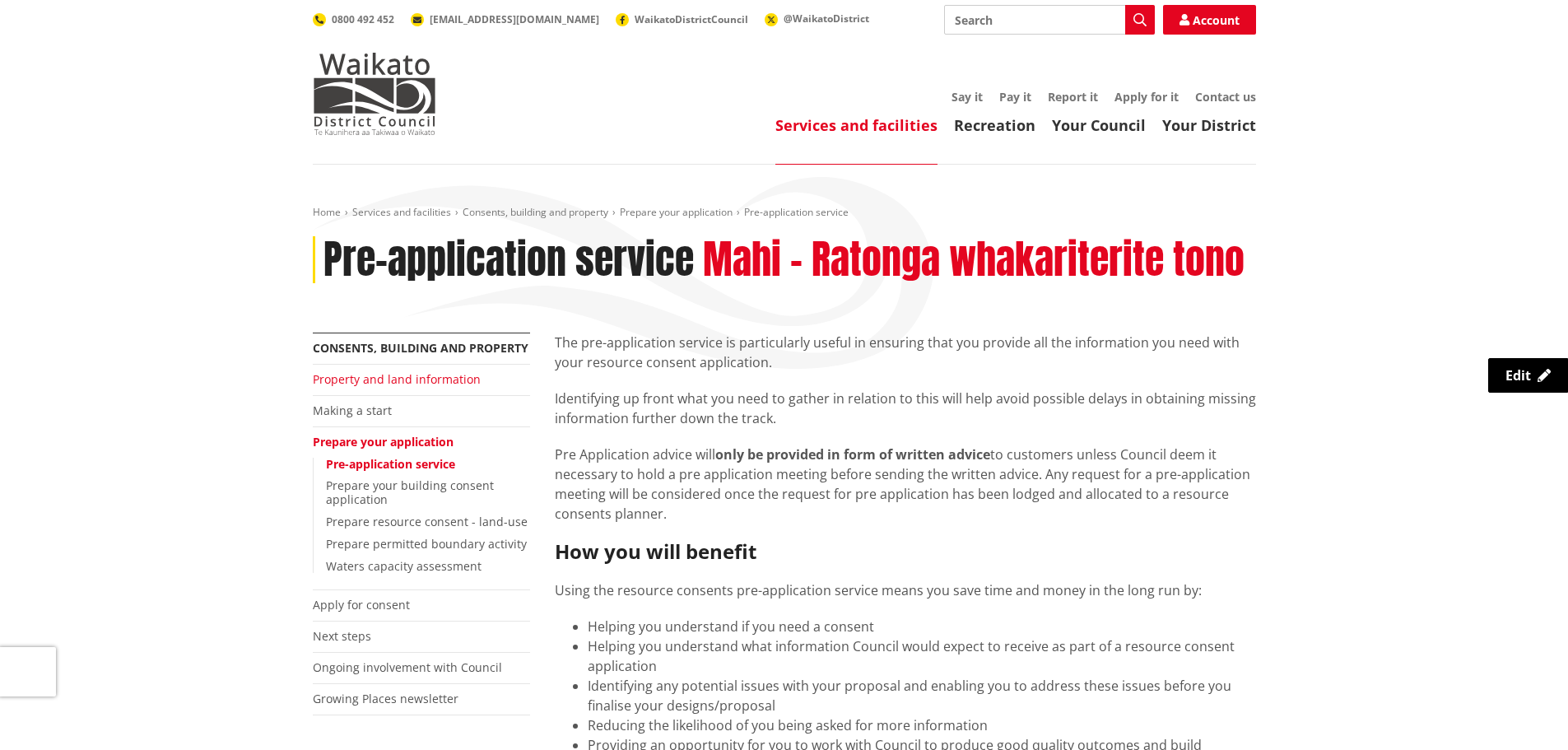 click on "Property and land information" at bounding box center [397, 379] 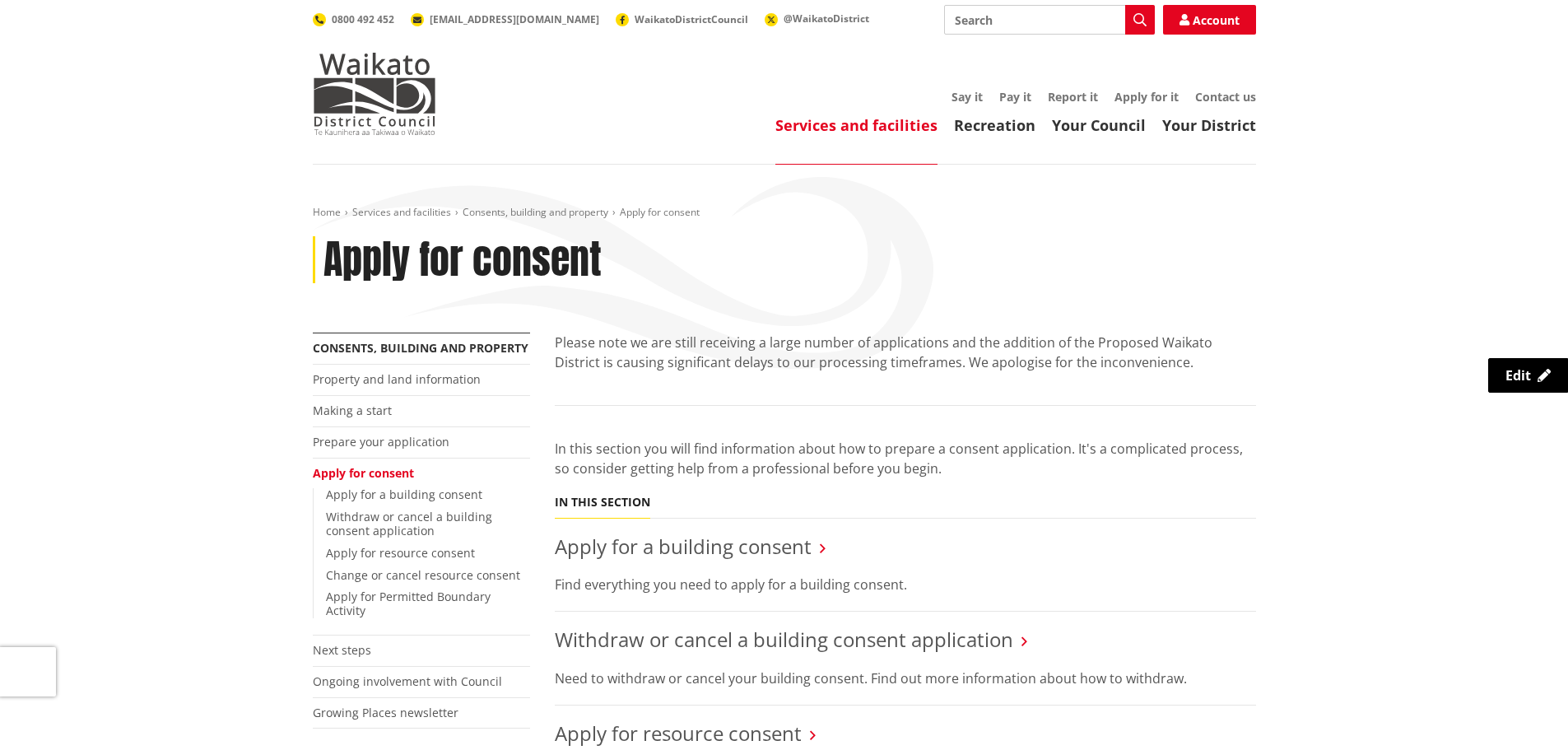 scroll, scrollTop: 0, scrollLeft: 0, axis: both 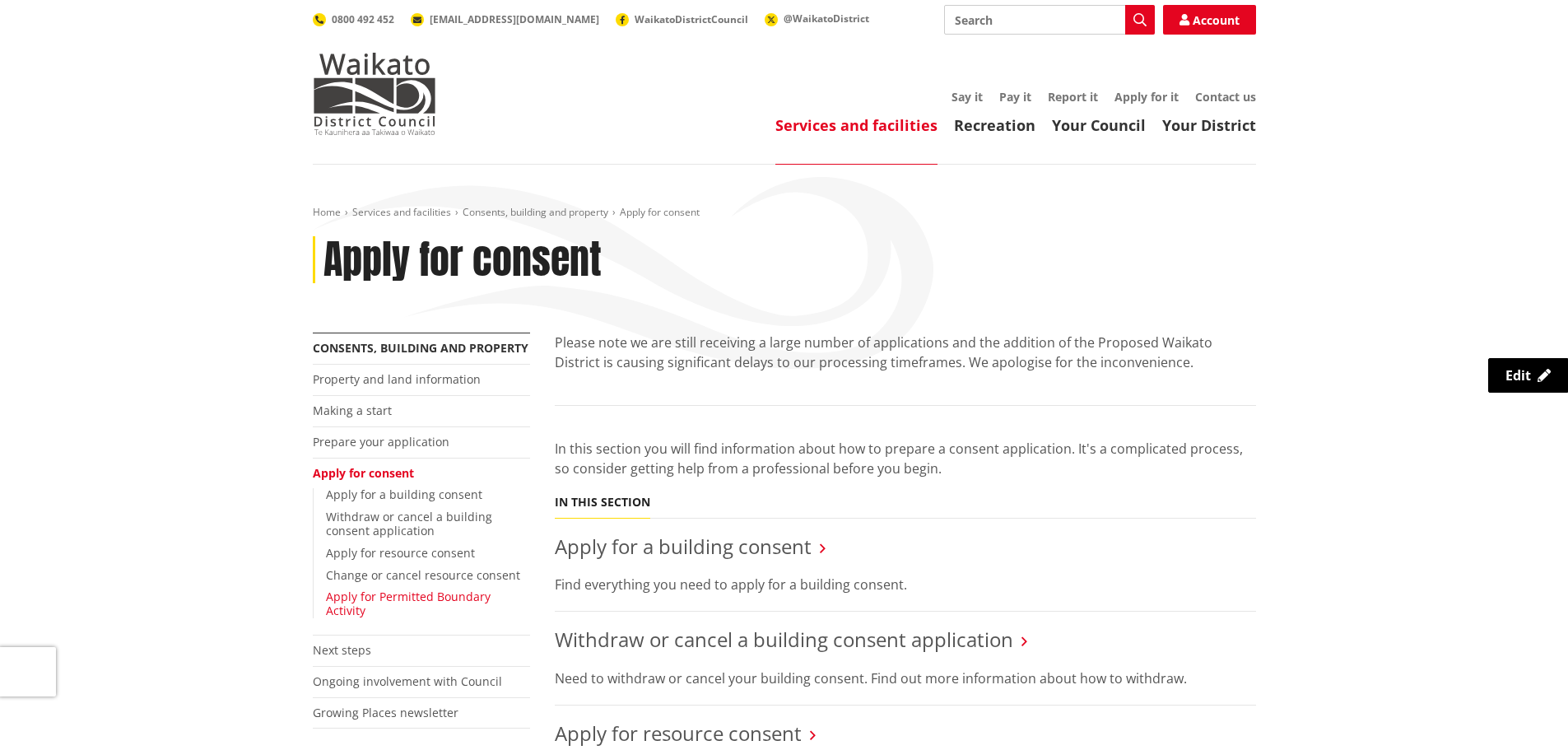 click on "Apply for Permitted Boundary Activity" at bounding box center (408, 603) 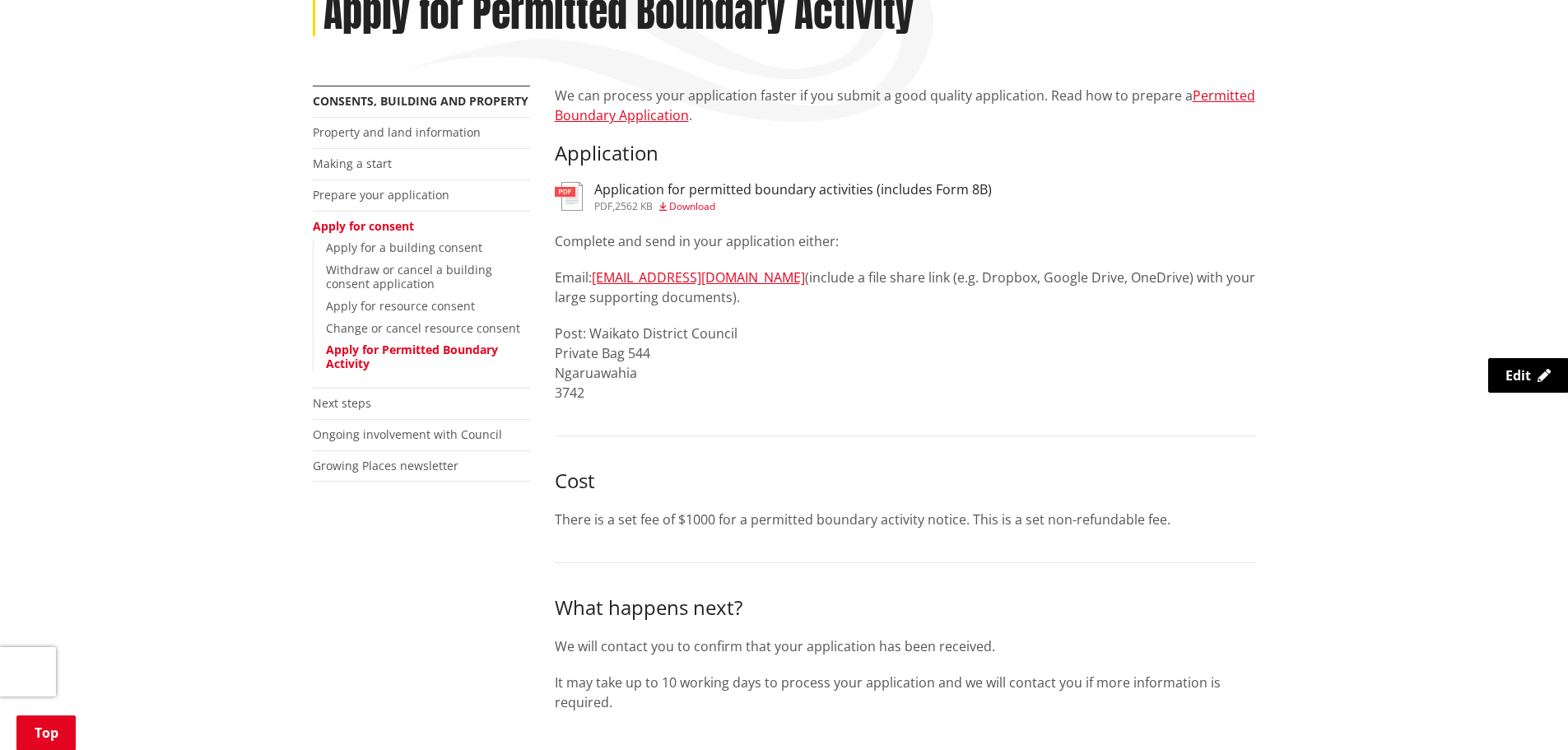 scroll, scrollTop: 329, scrollLeft: 0, axis: vertical 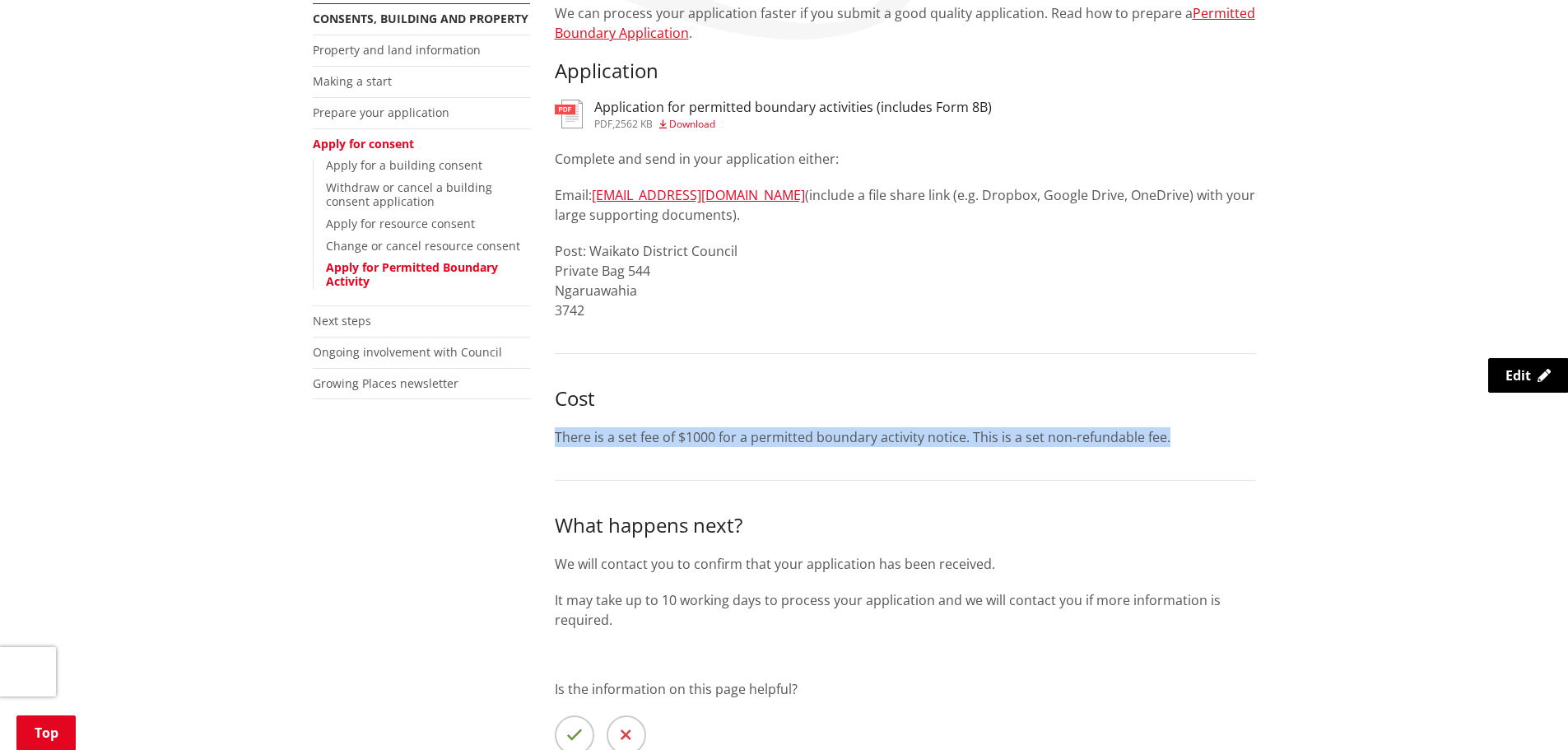 drag, startPoint x: 1189, startPoint y: 435, endPoint x: 555, endPoint y: 442, distance: 634.03864 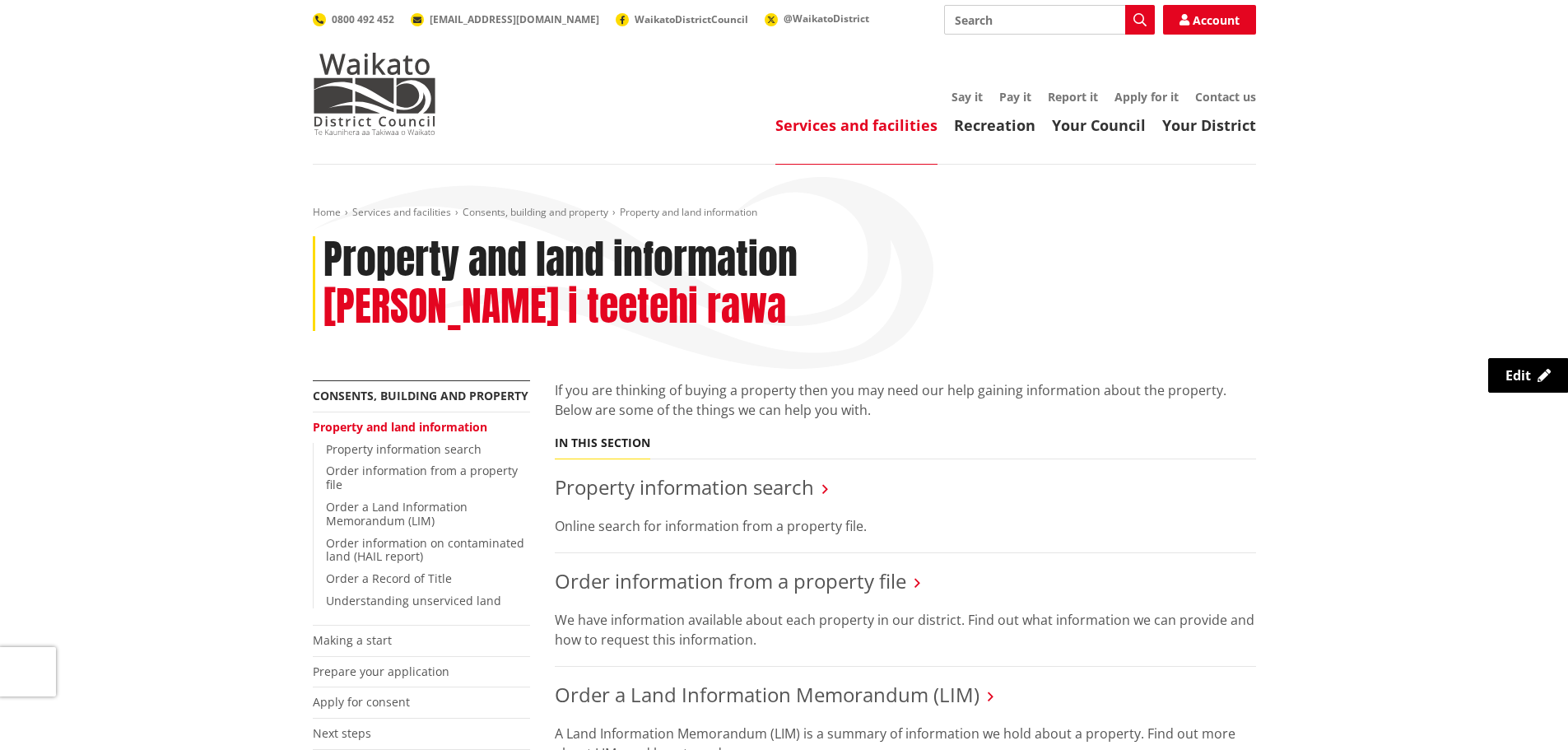 scroll, scrollTop: 0, scrollLeft: 0, axis: both 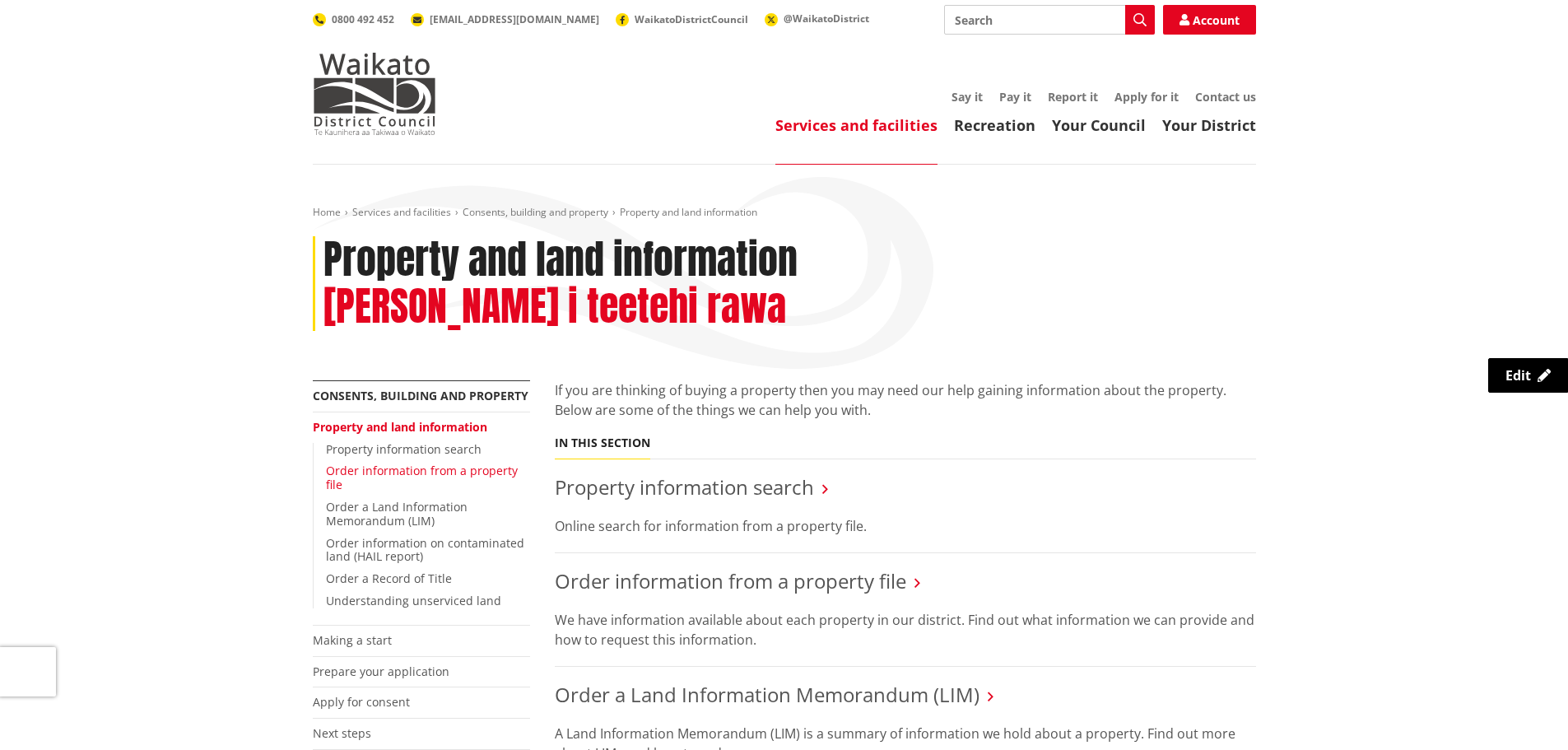 click on "Order information from a property file" at bounding box center (421, 477) 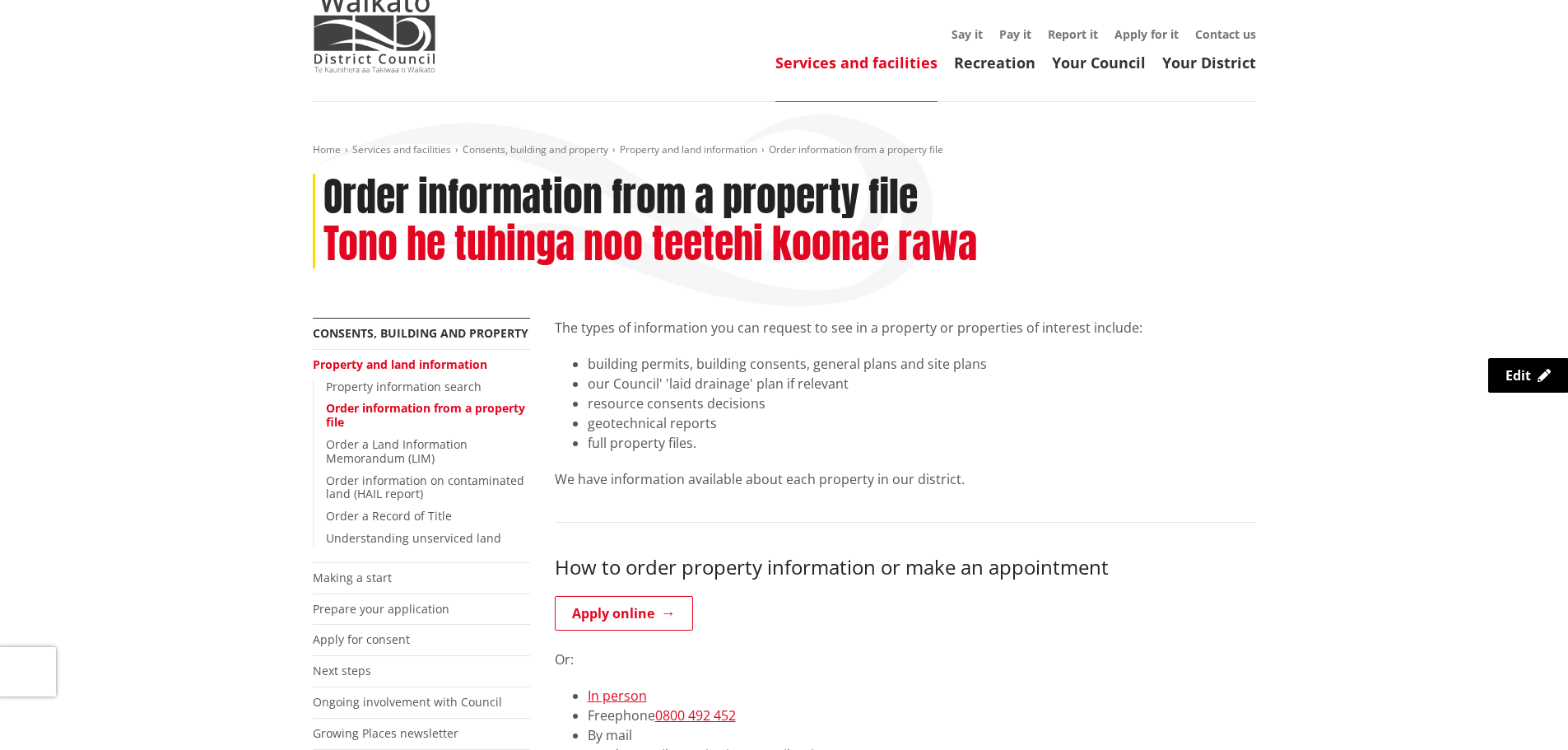 scroll, scrollTop: 165, scrollLeft: 0, axis: vertical 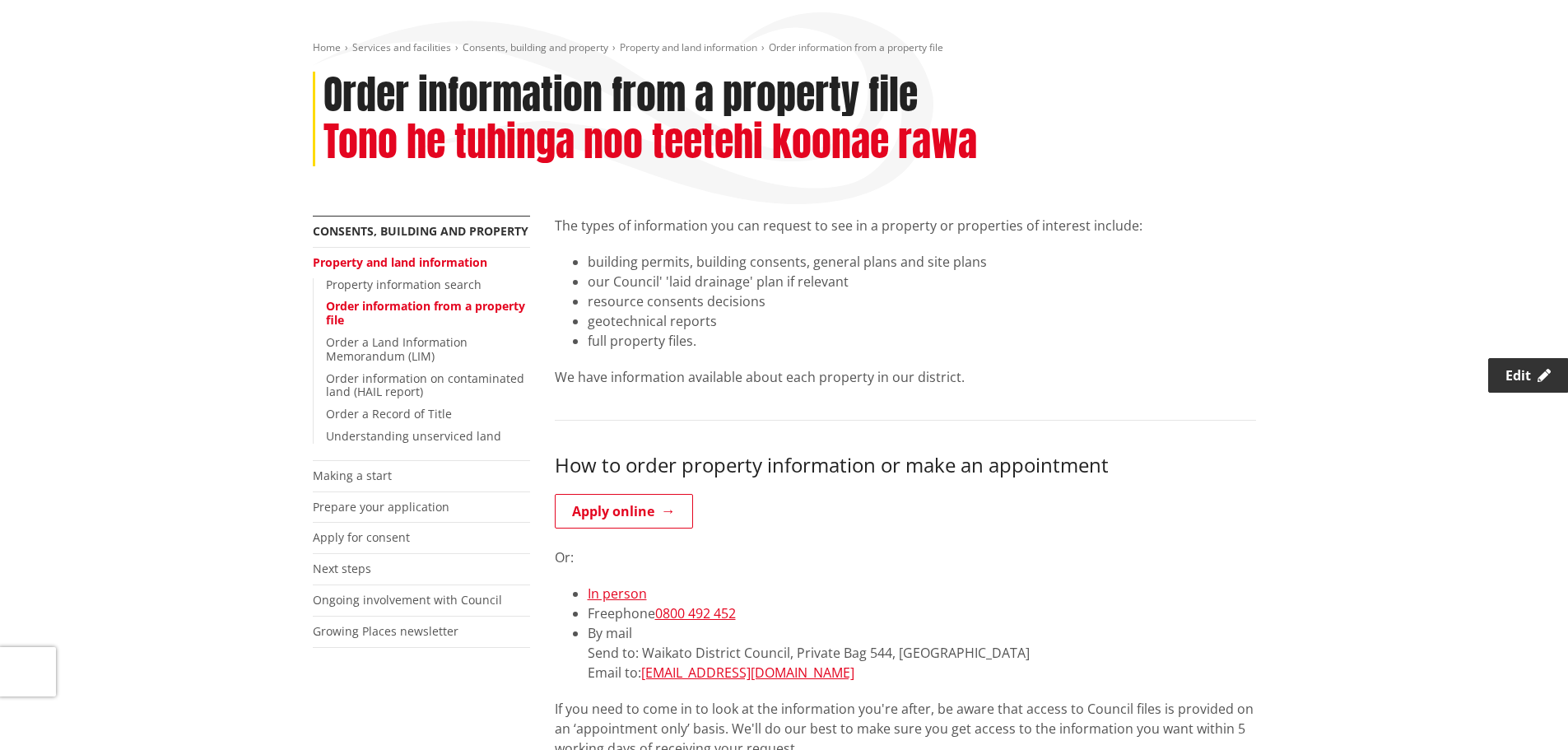 click on "Edit" at bounding box center [1518, 375] 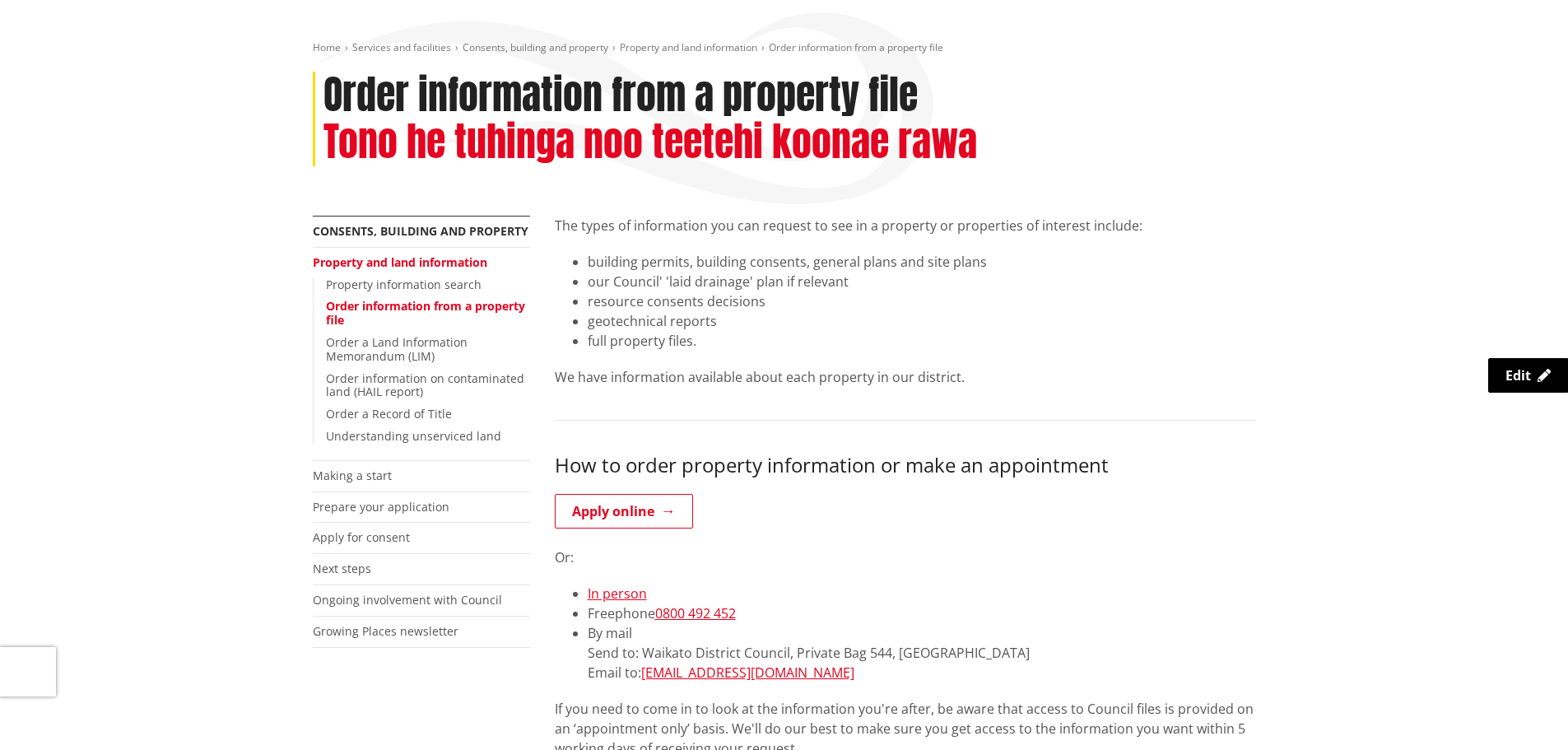scroll, scrollTop: 0, scrollLeft: 0, axis: both 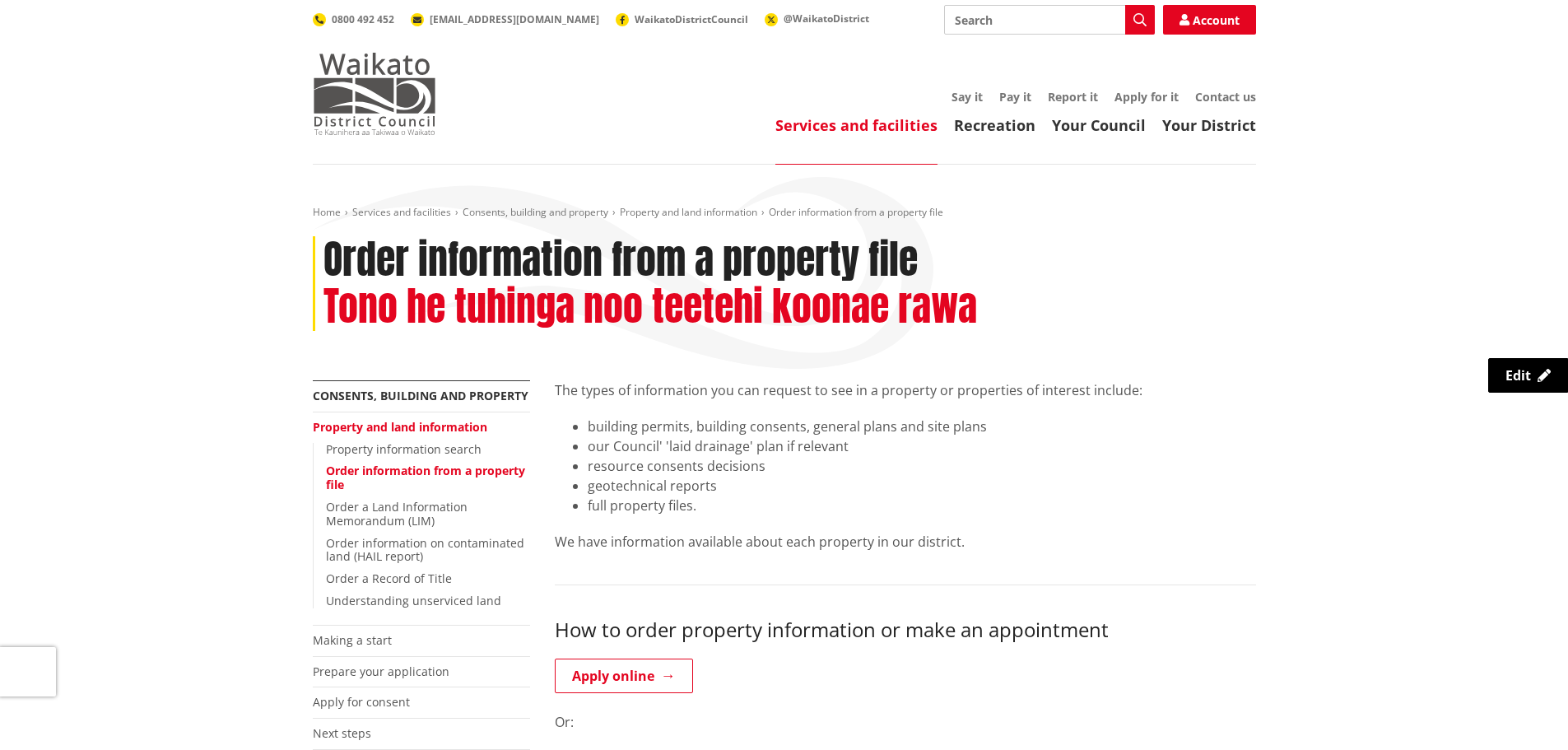 click at bounding box center [375, 94] 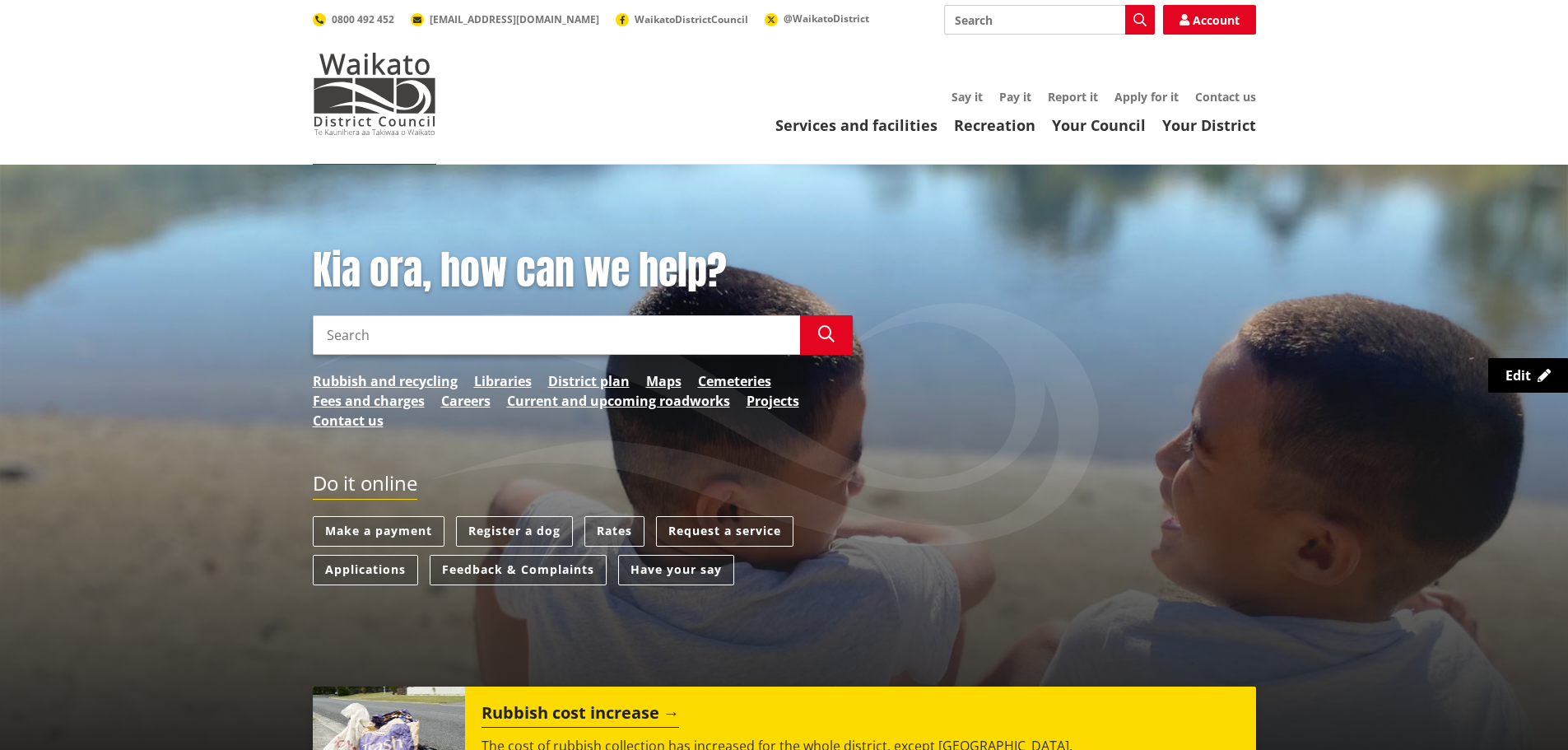 scroll, scrollTop: 0, scrollLeft: 0, axis: both 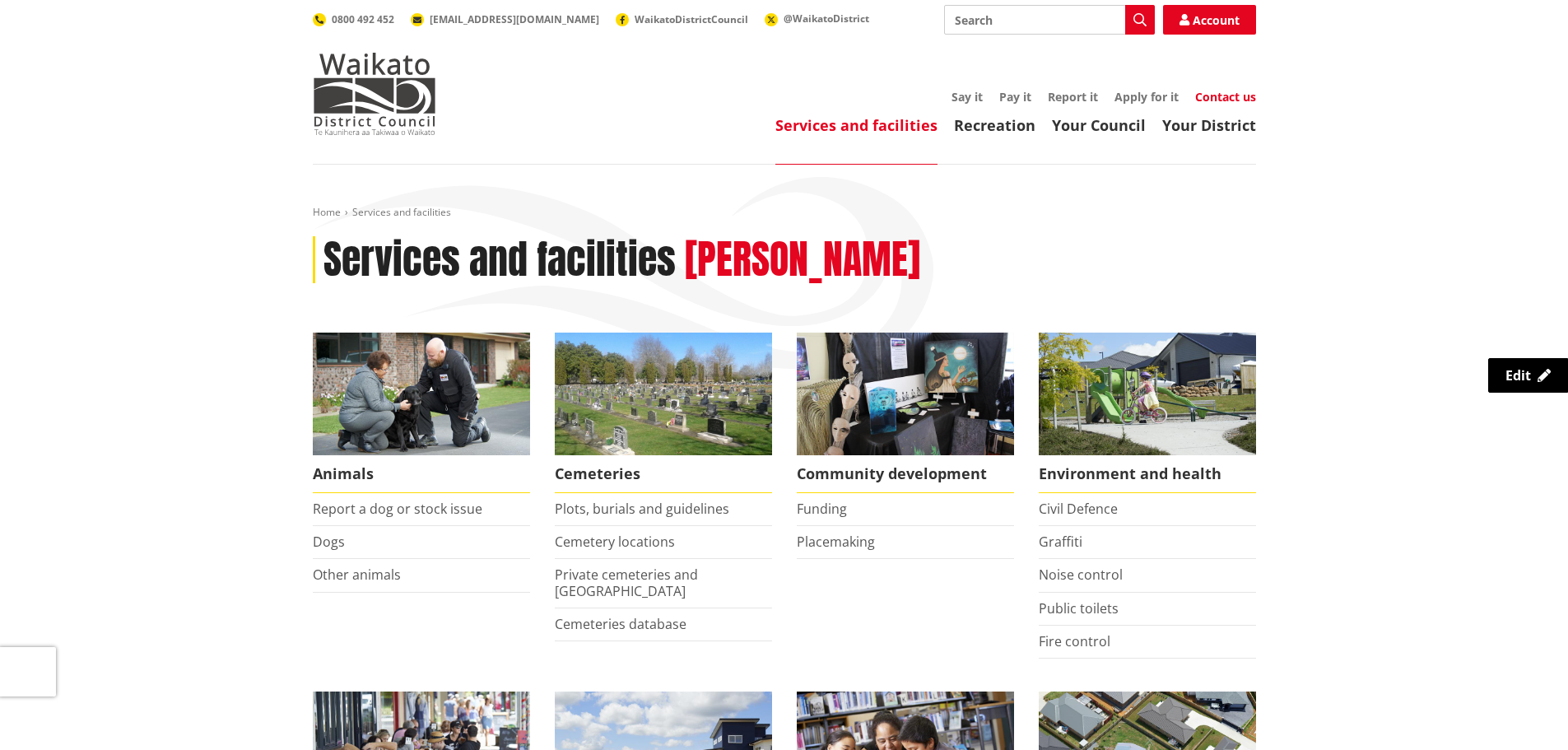 click on "Contact us" at bounding box center [1226, 96] 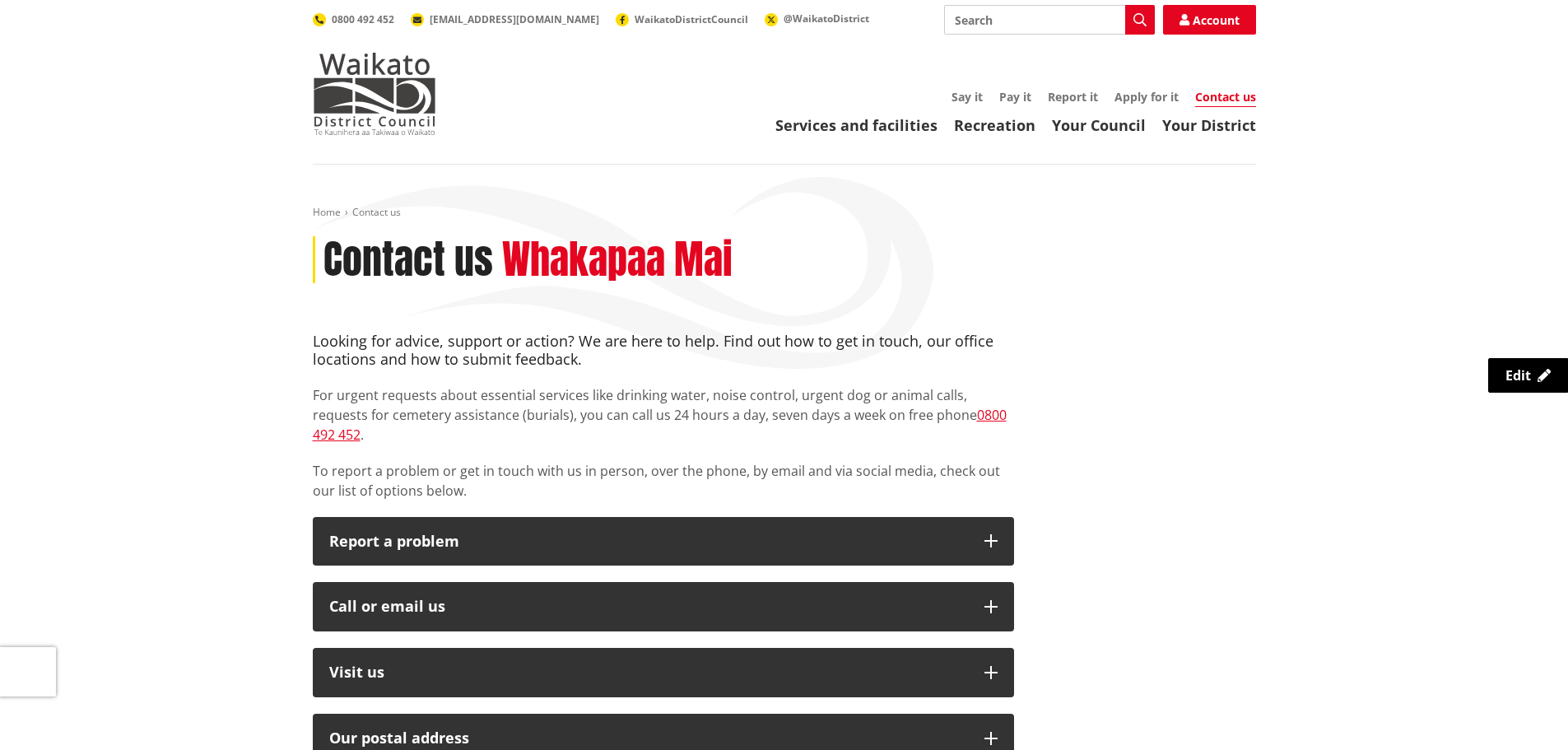 scroll, scrollTop: 0, scrollLeft: 0, axis: both 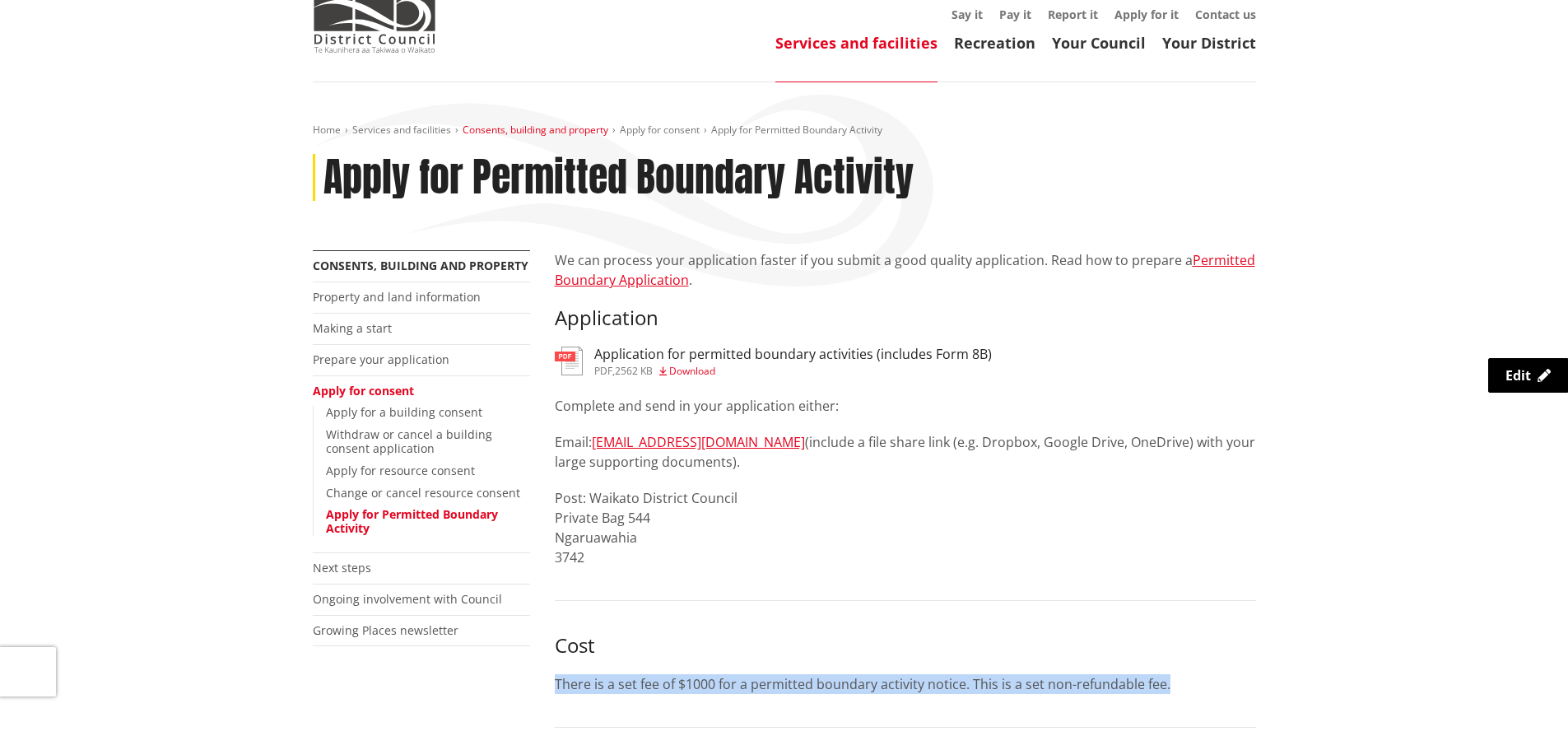click on "Consents, building and property" at bounding box center (535, 129) 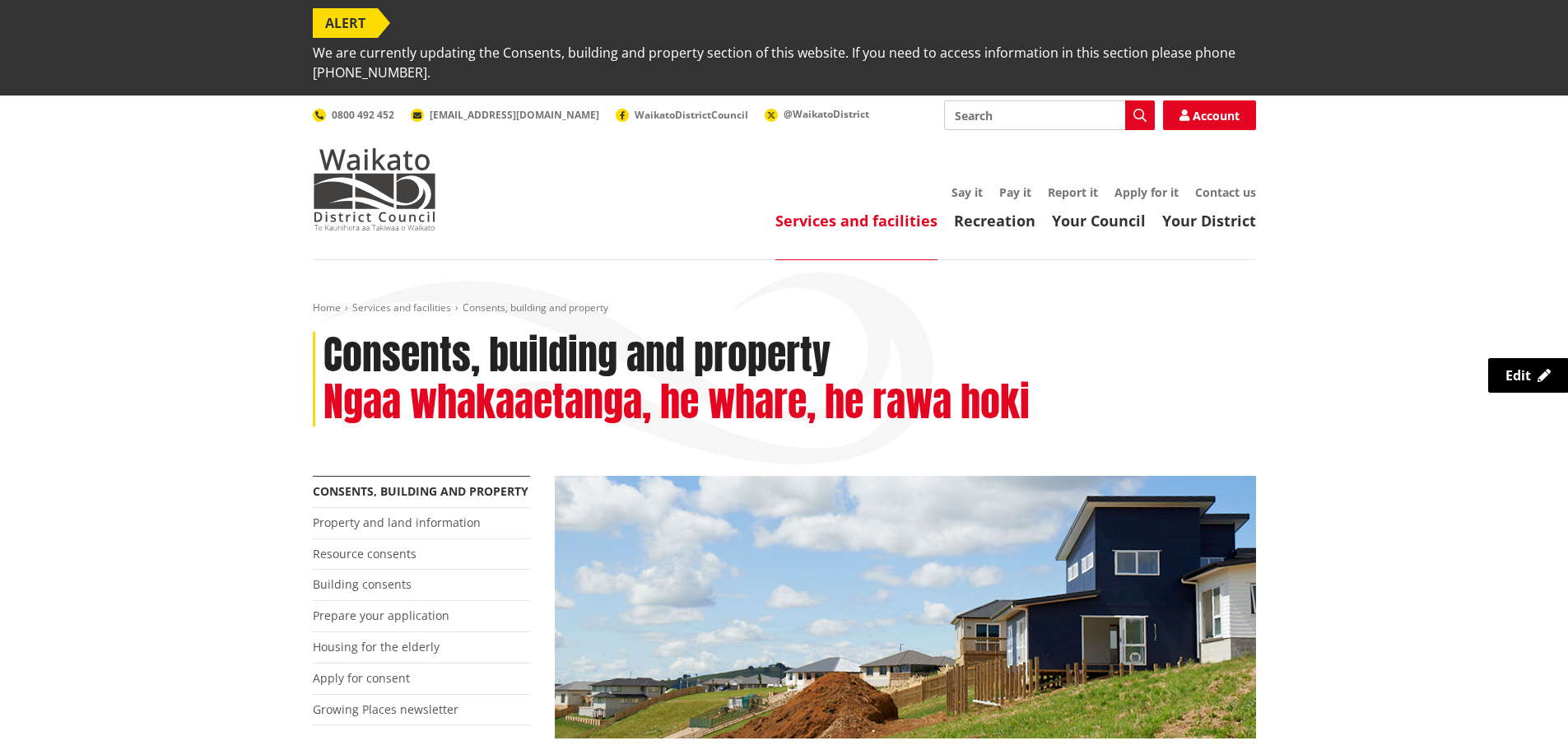 scroll, scrollTop: 0, scrollLeft: 0, axis: both 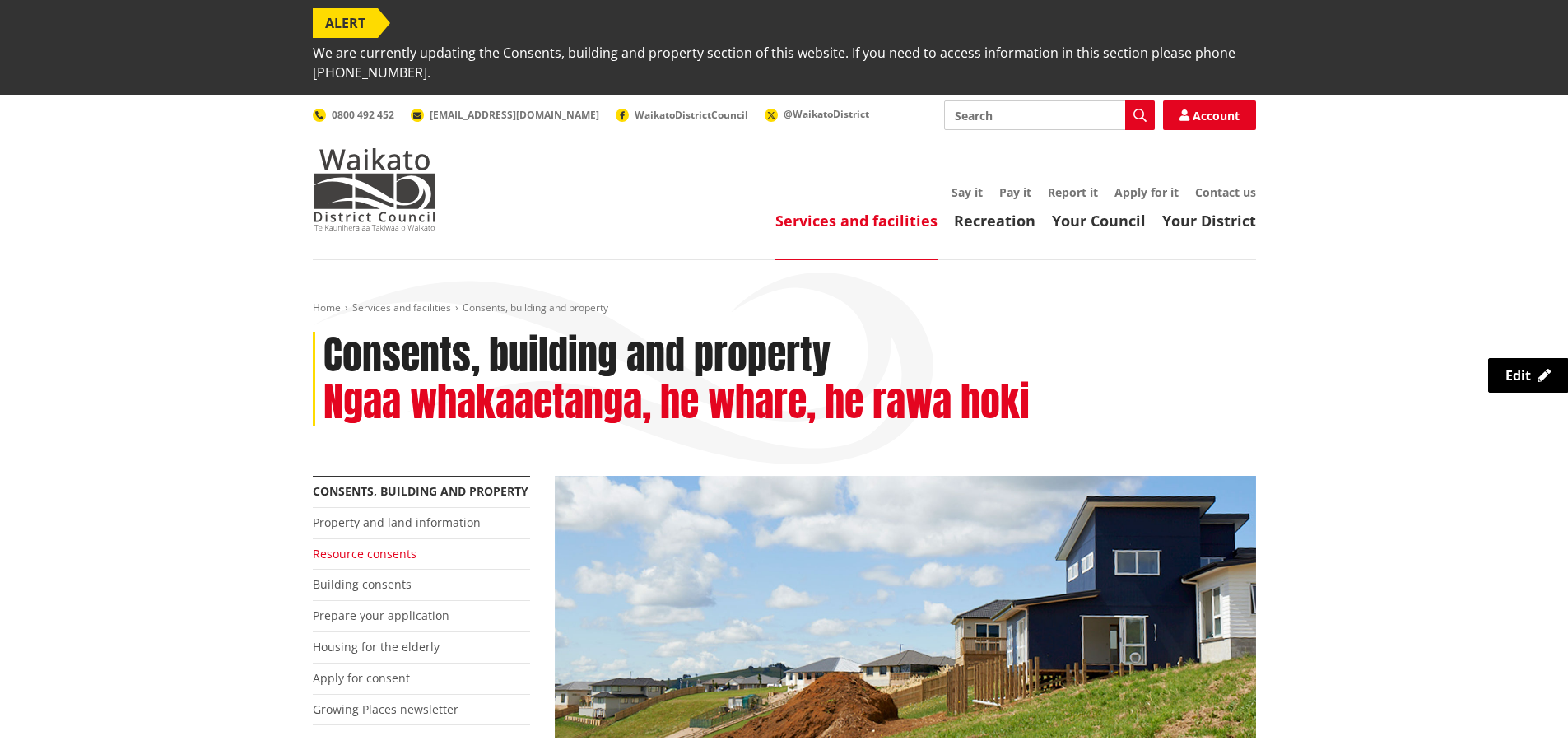 click on "Resource consents" at bounding box center (365, 553) 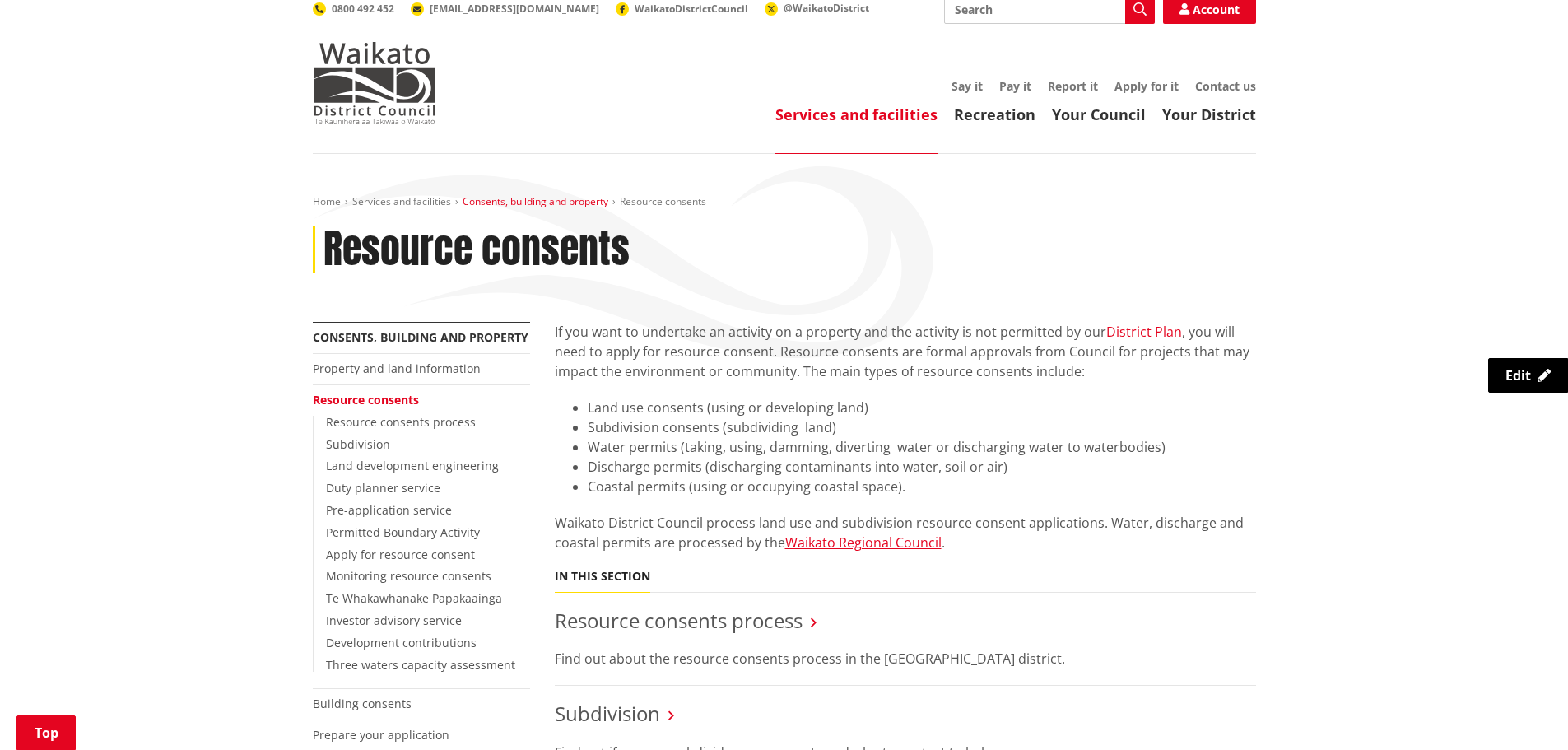 scroll, scrollTop: 82, scrollLeft: 0, axis: vertical 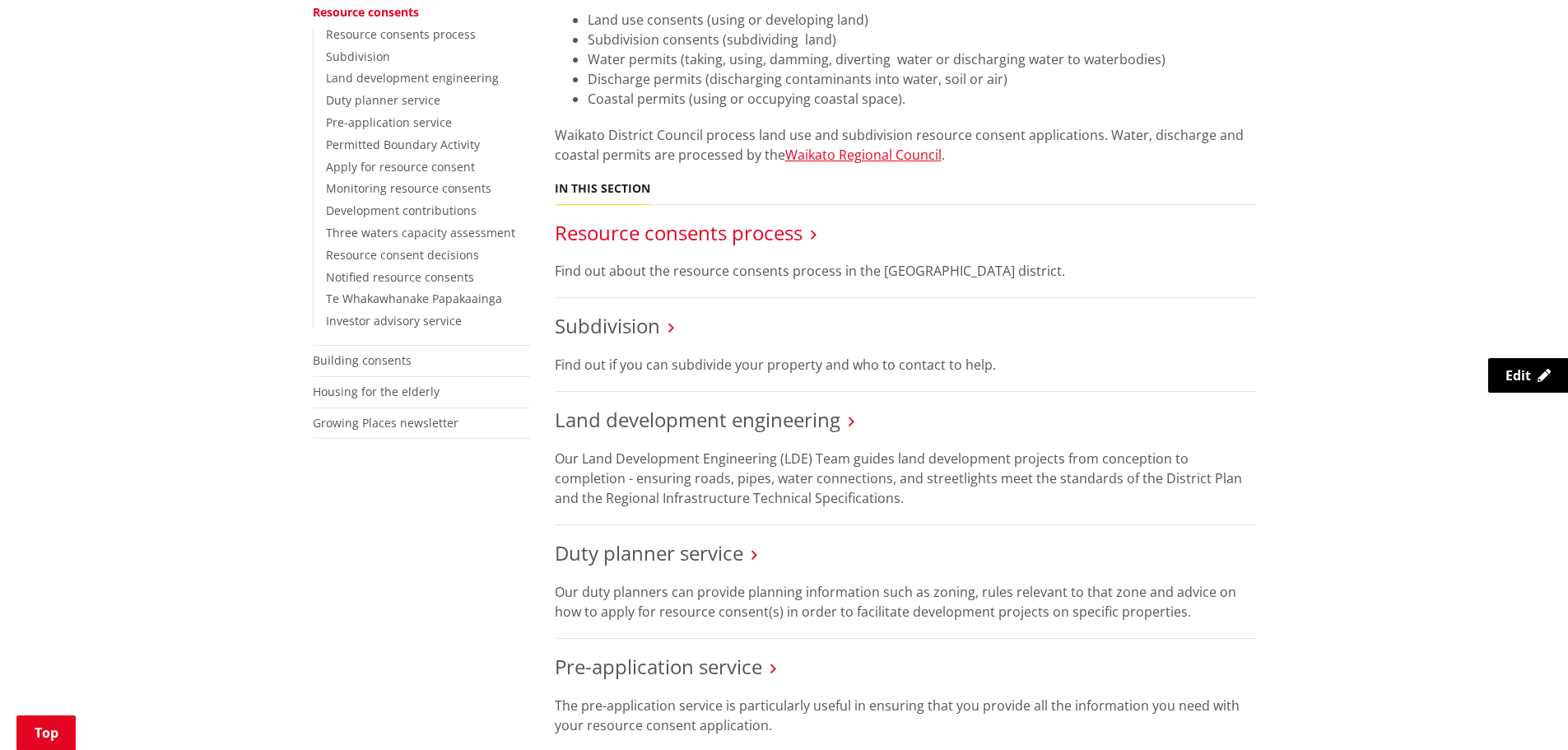 click on "Resource consents process" at bounding box center (678, 232) 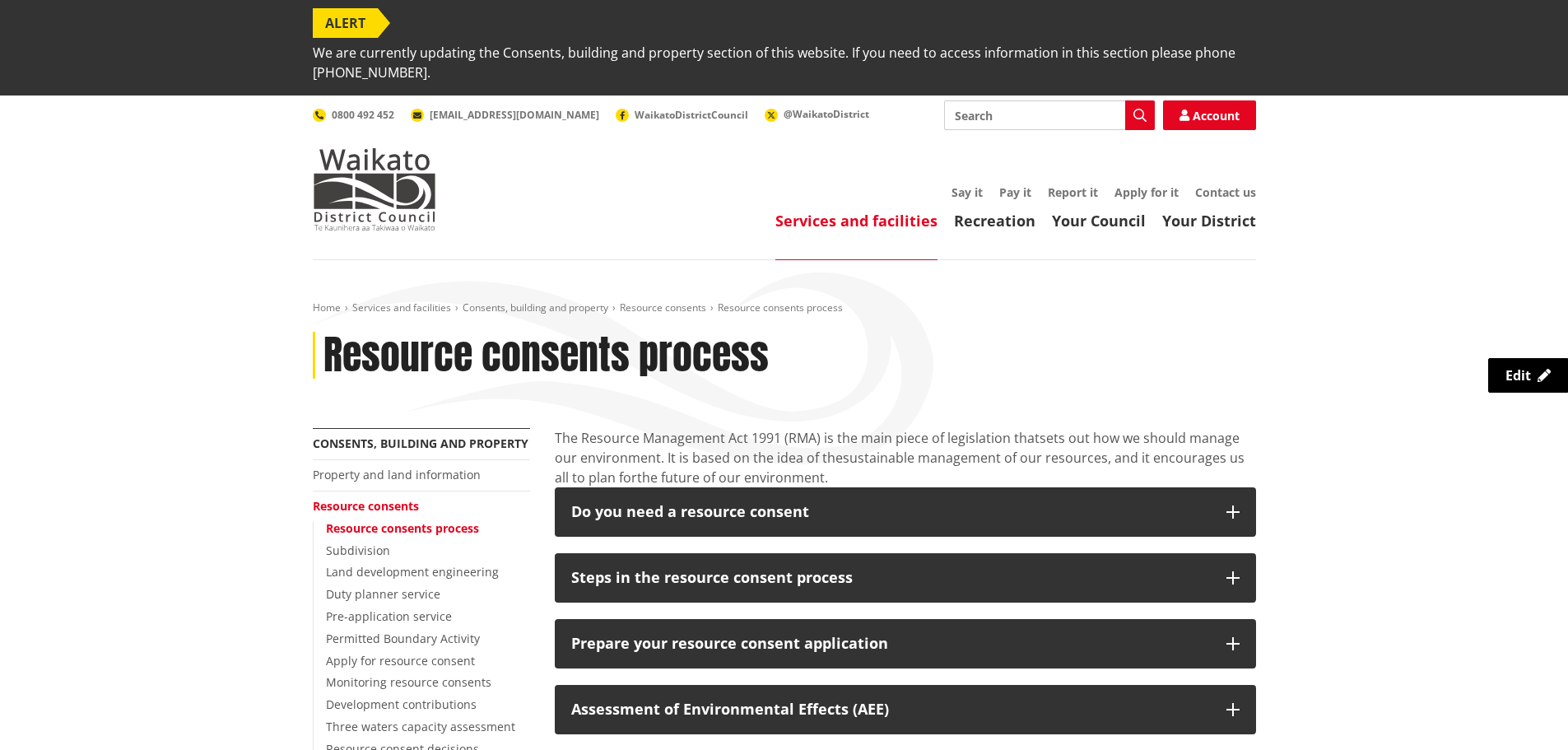 scroll, scrollTop: 0, scrollLeft: 0, axis: both 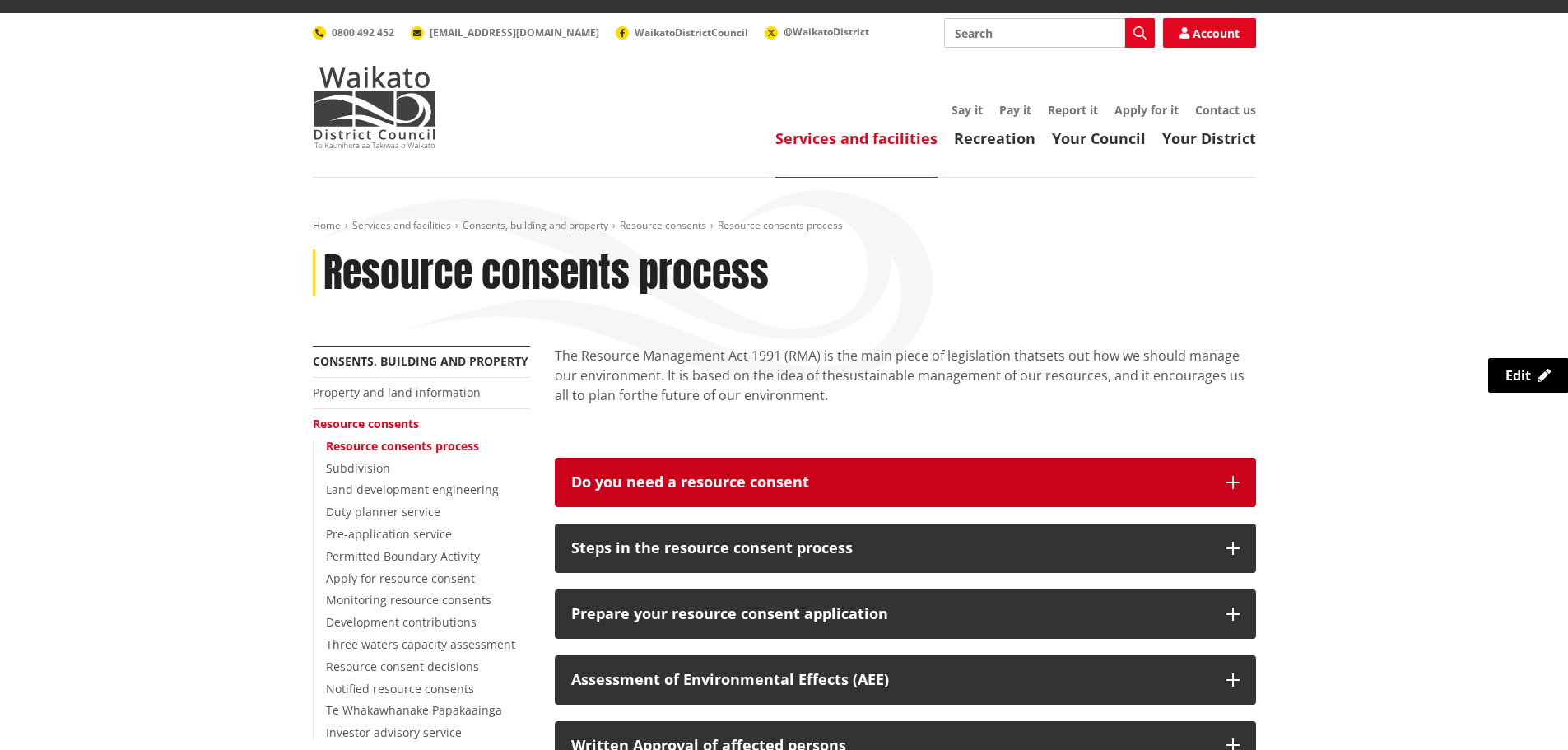 click on "Do you need a resource consent" at bounding box center [905, 482] 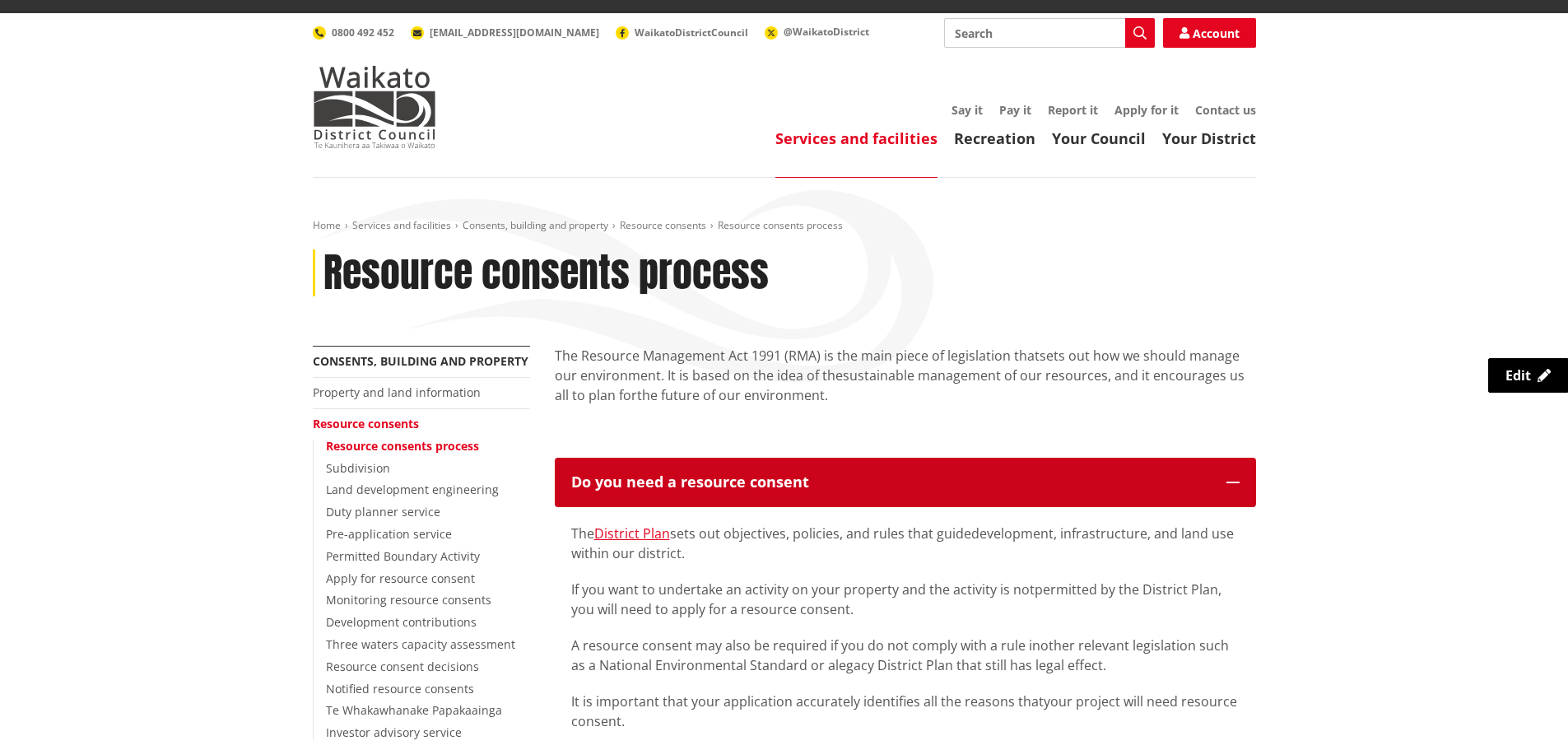 scroll, scrollTop: 412, scrollLeft: 0, axis: vertical 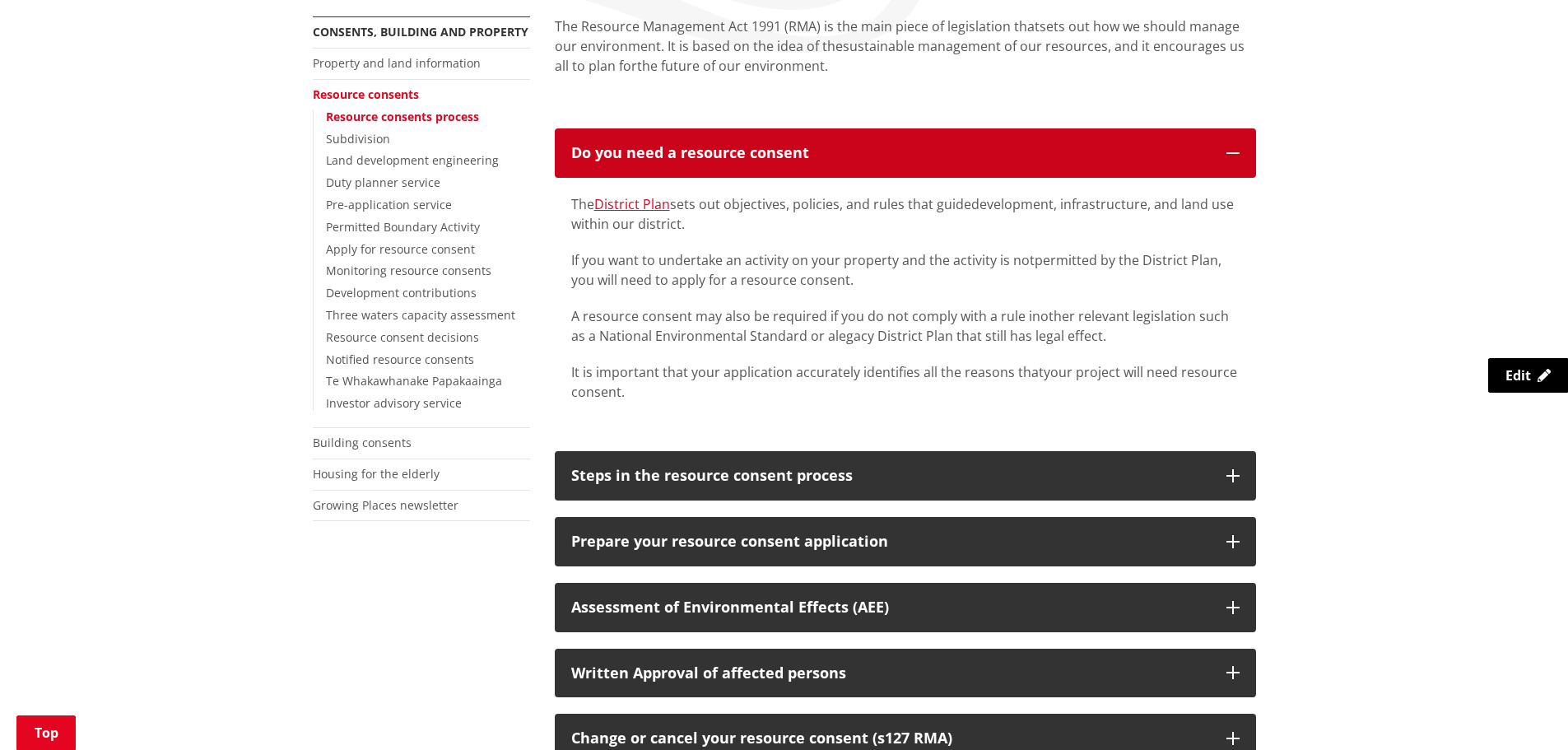 click on "Do you need a resource consent" at bounding box center (891, 153) 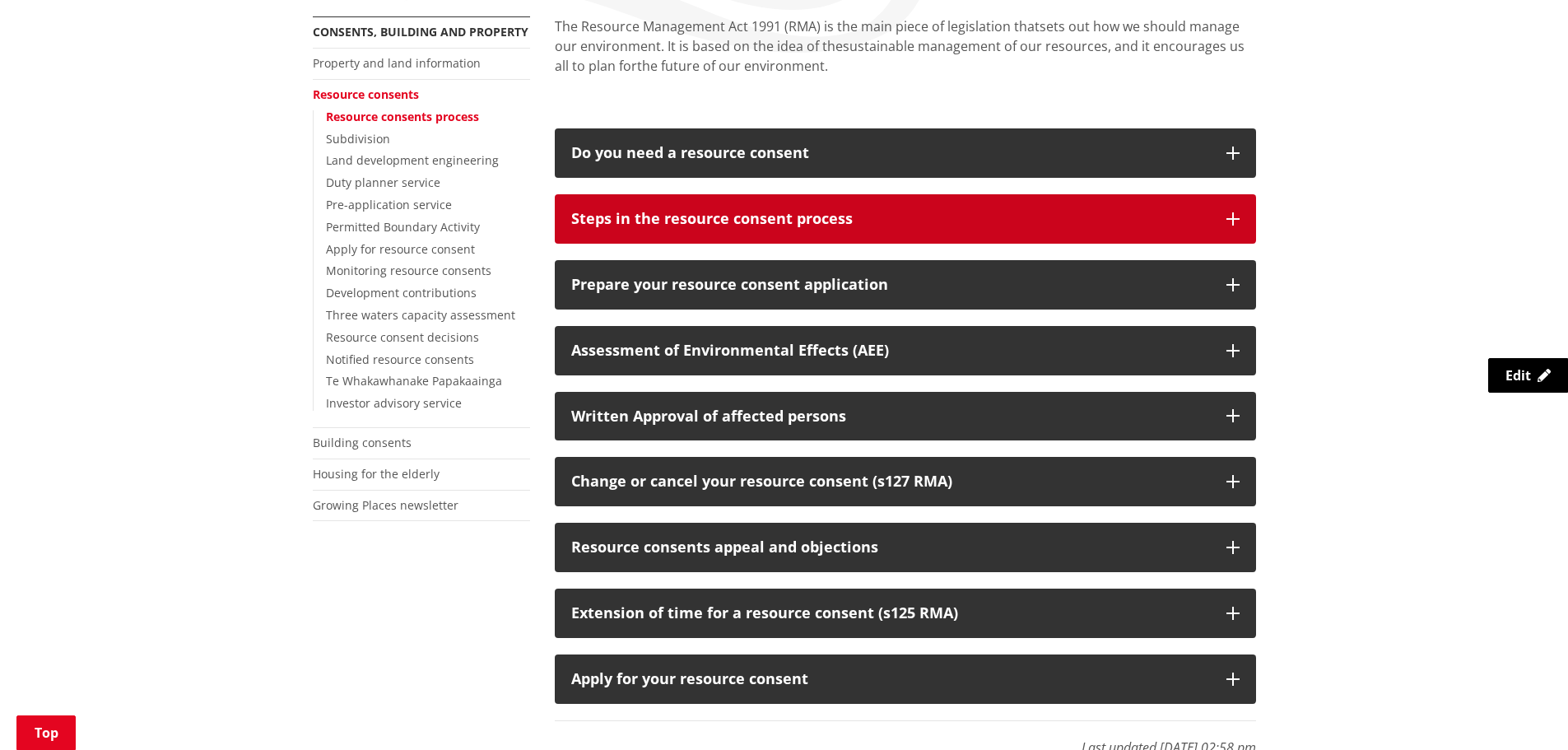 click on "Steps in the resource consent process" at bounding box center [905, 219] 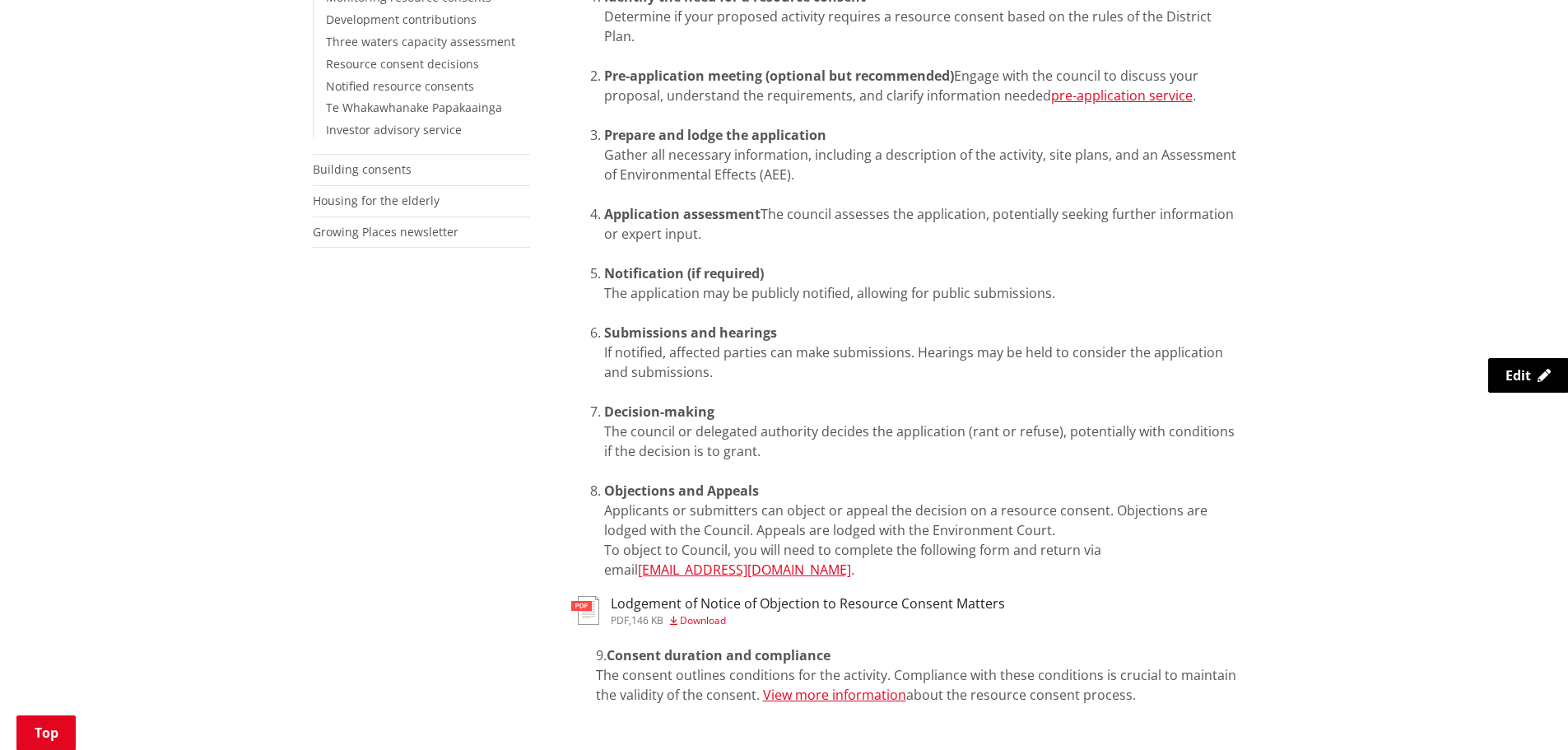 scroll, scrollTop: 494, scrollLeft: 0, axis: vertical 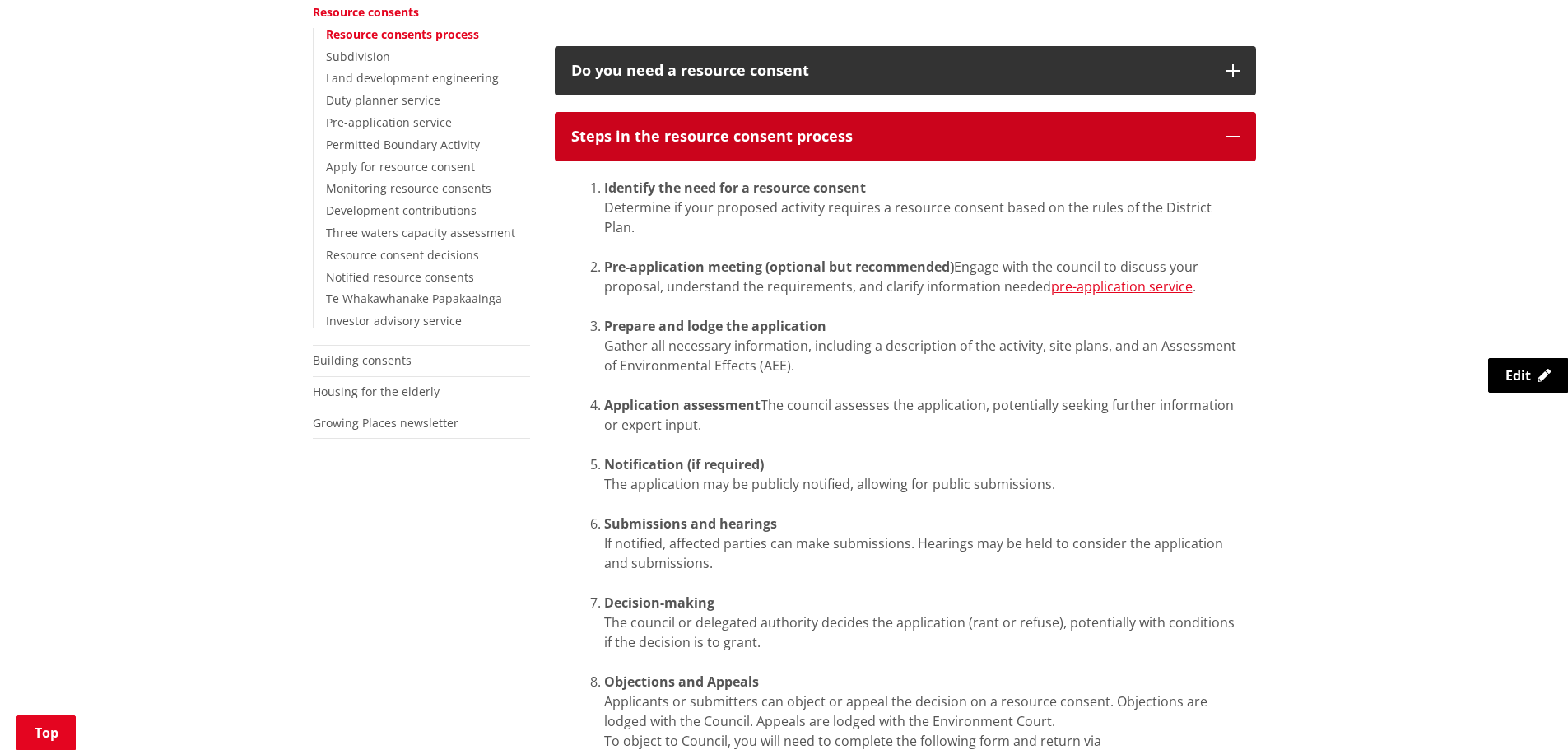 click on "Steps in the resource consent process" at bounding box center (891, 137) 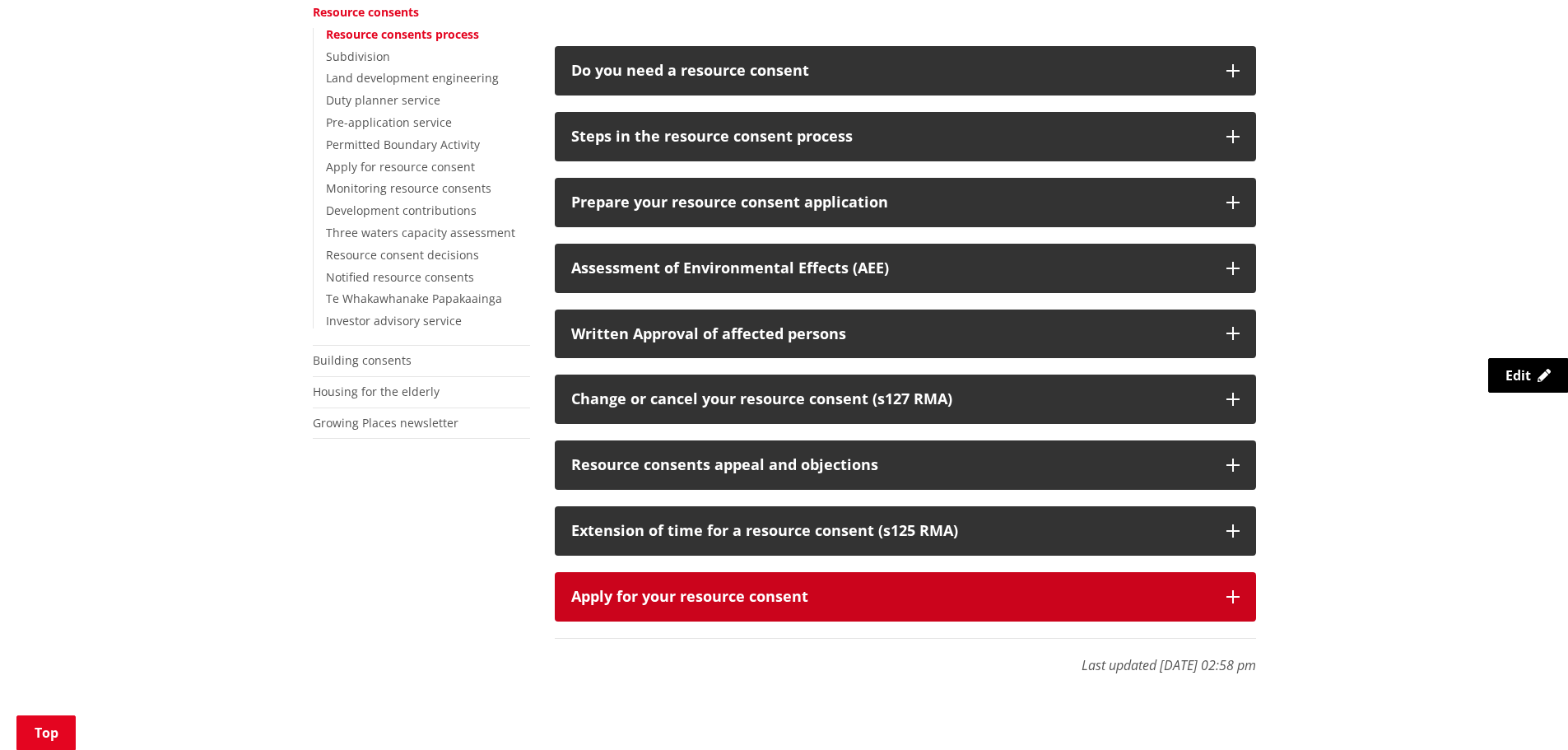 click on "Apply for your resource consent" at bounding box center [905, 597] 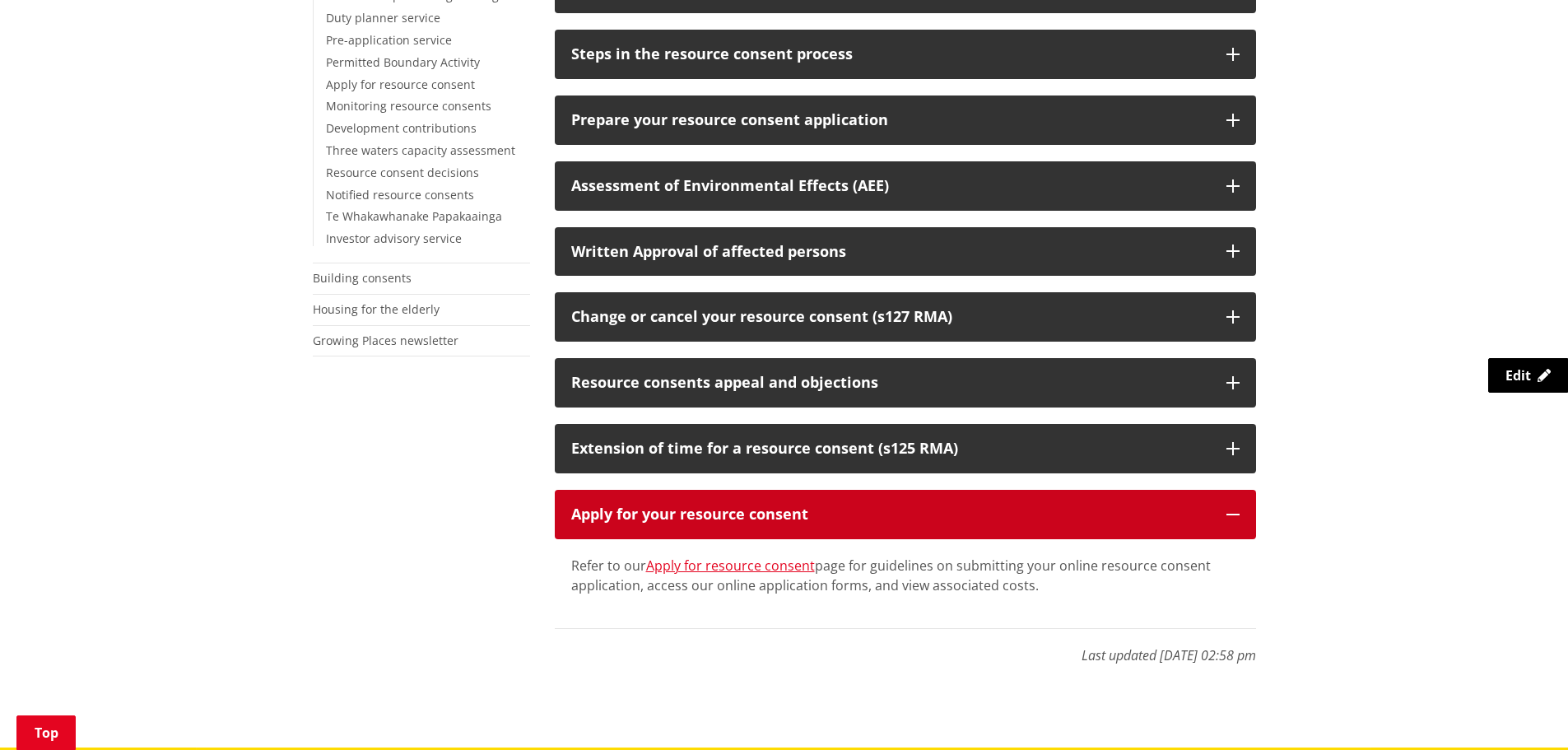 click on "Apply for your resource consent" at bounding box center [891, 515] 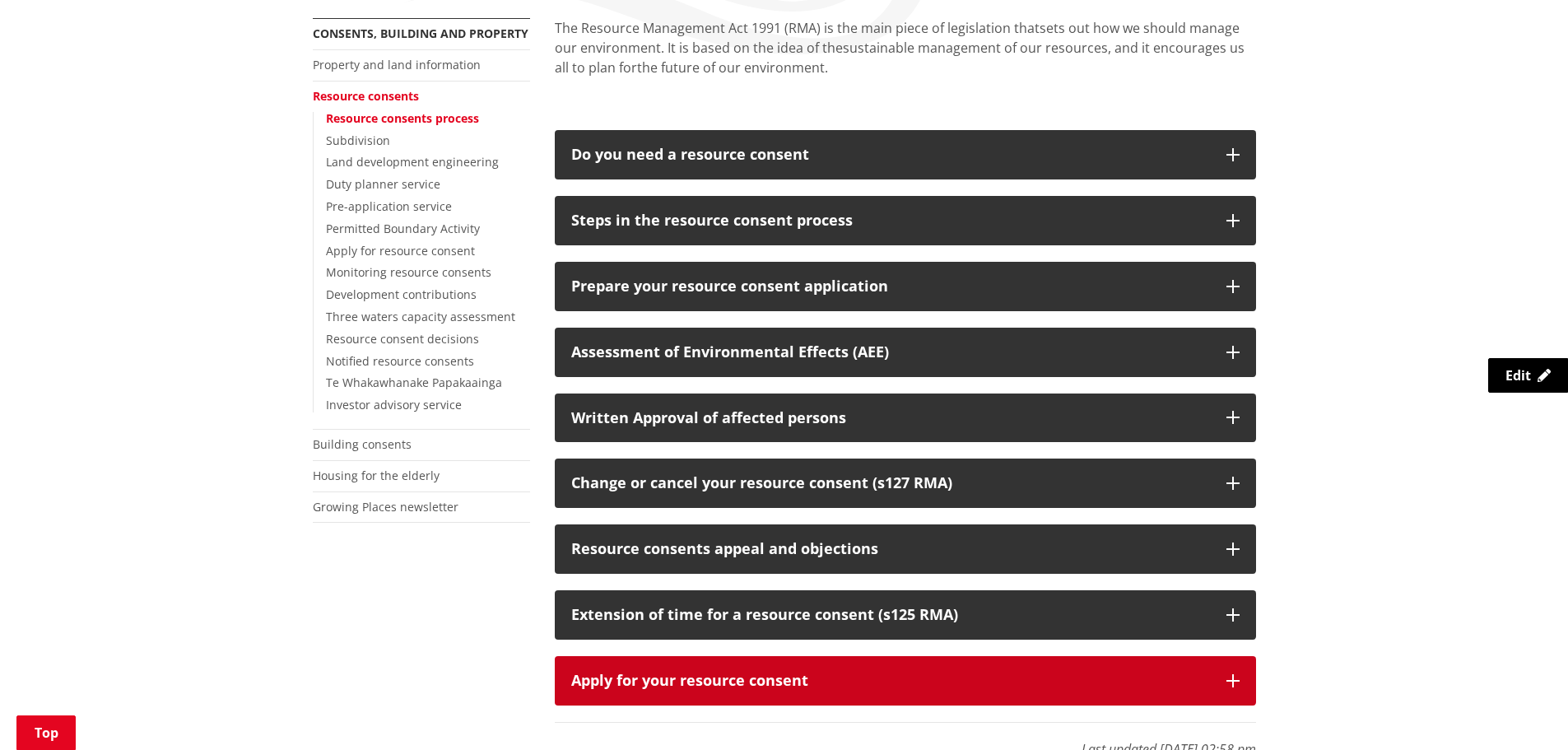 scroll, scrollTop: 247, scrollLeft: 0, axis: vertical 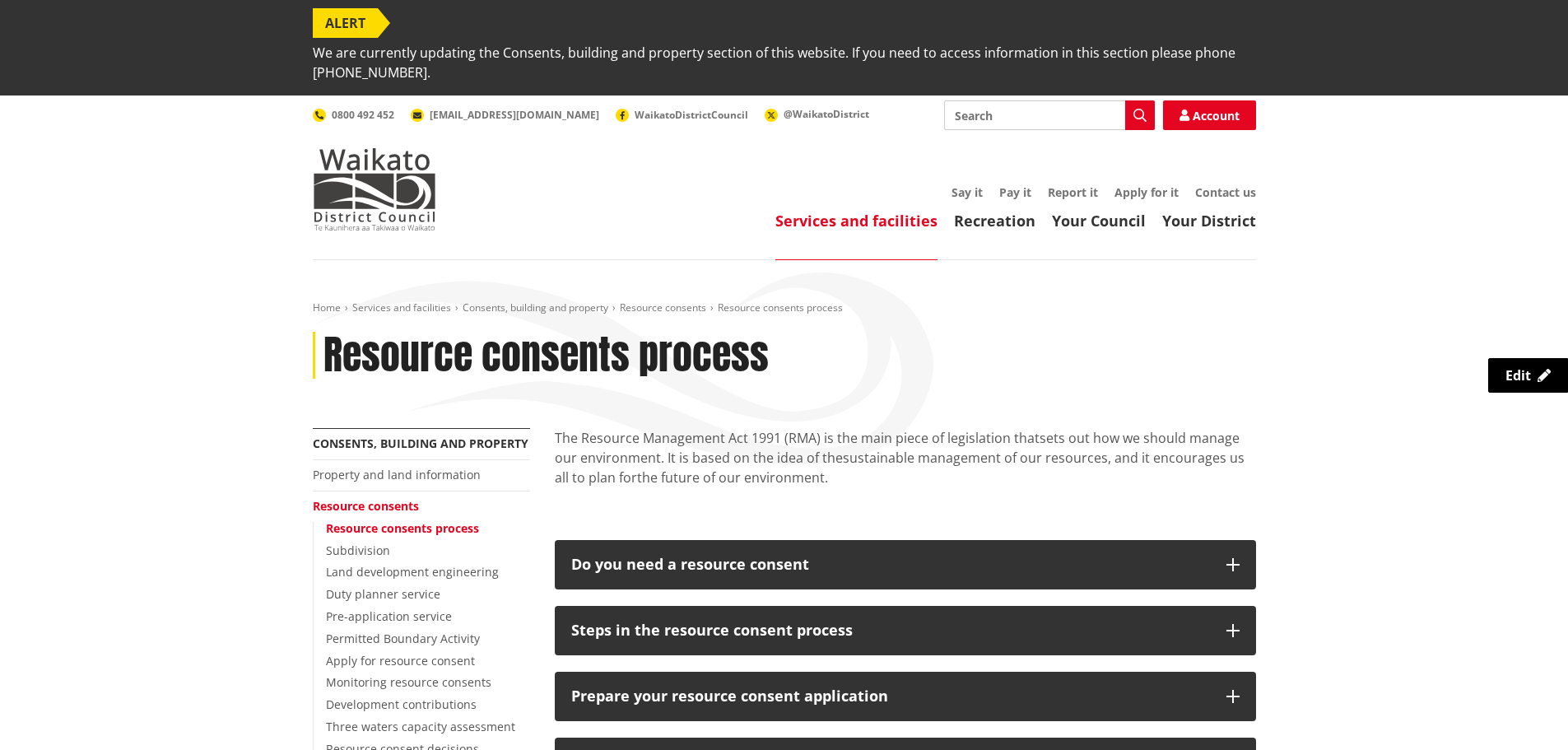 click on "Services and facilities" at bounding box center (856, 221) 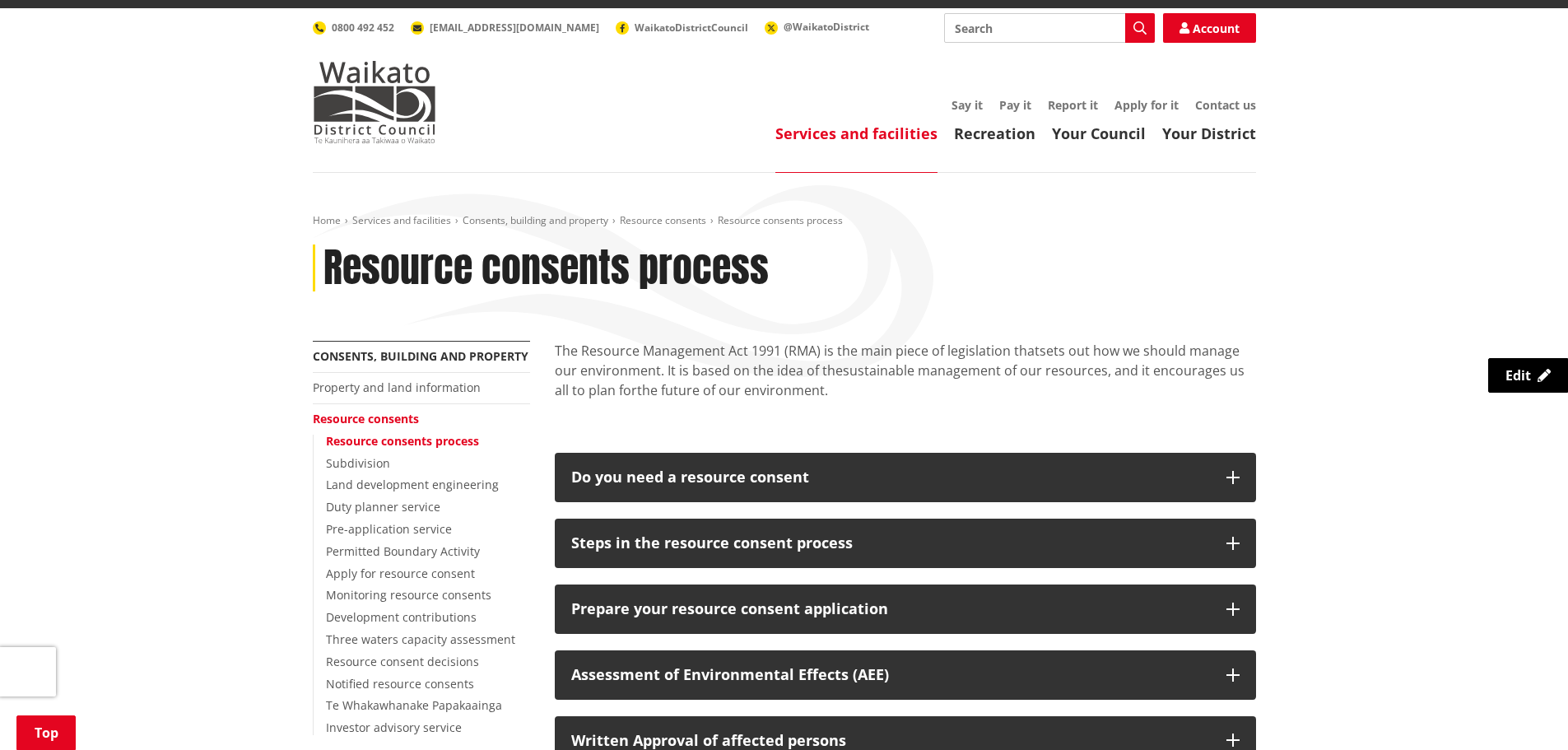 scroll, scrollTop: 82, scrollLeft: 0, axis: vertical 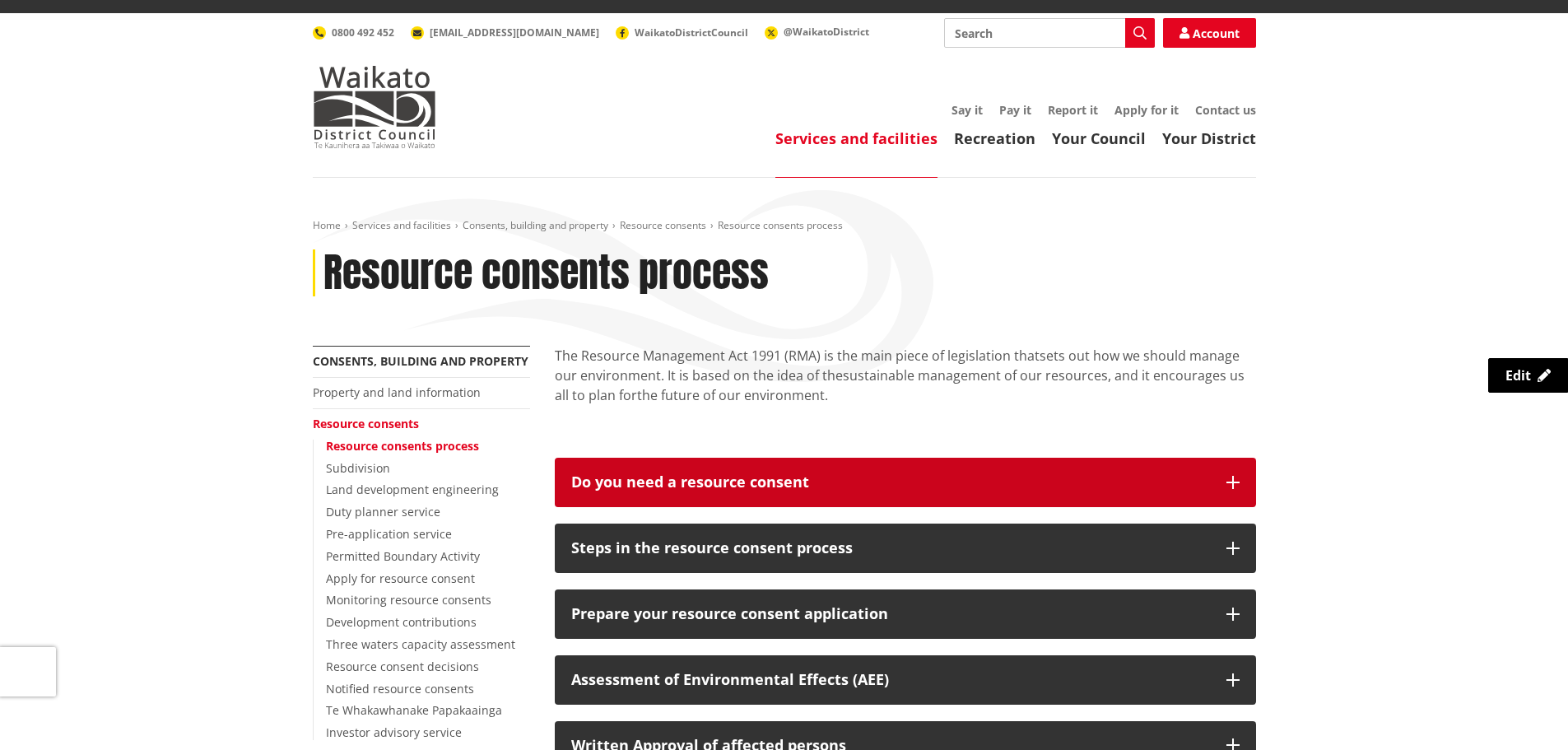 click on "Do you need a resource consent" at bounding box center (891, 482) 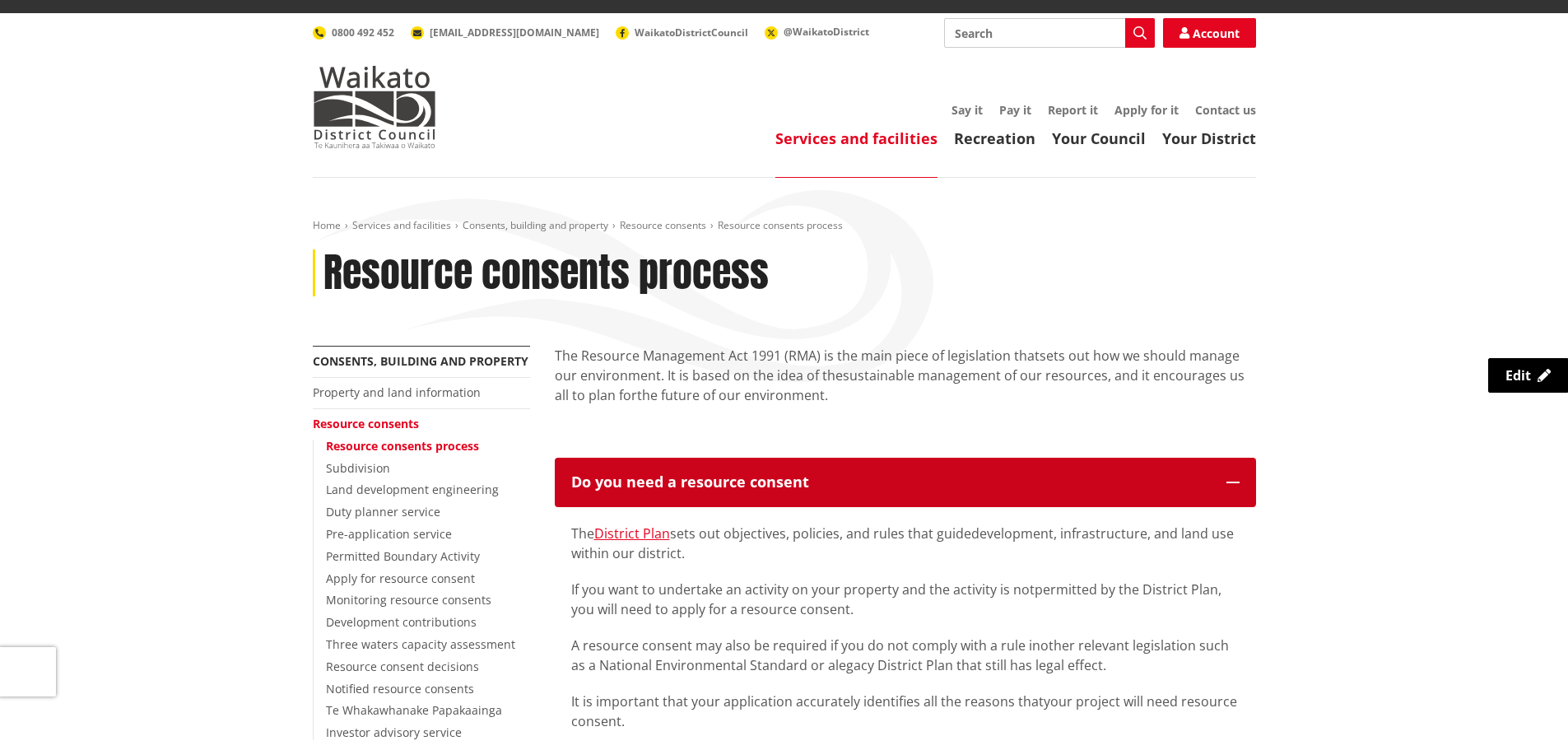 click on "Do you need a resource consent" at bounding box center (891, 482) 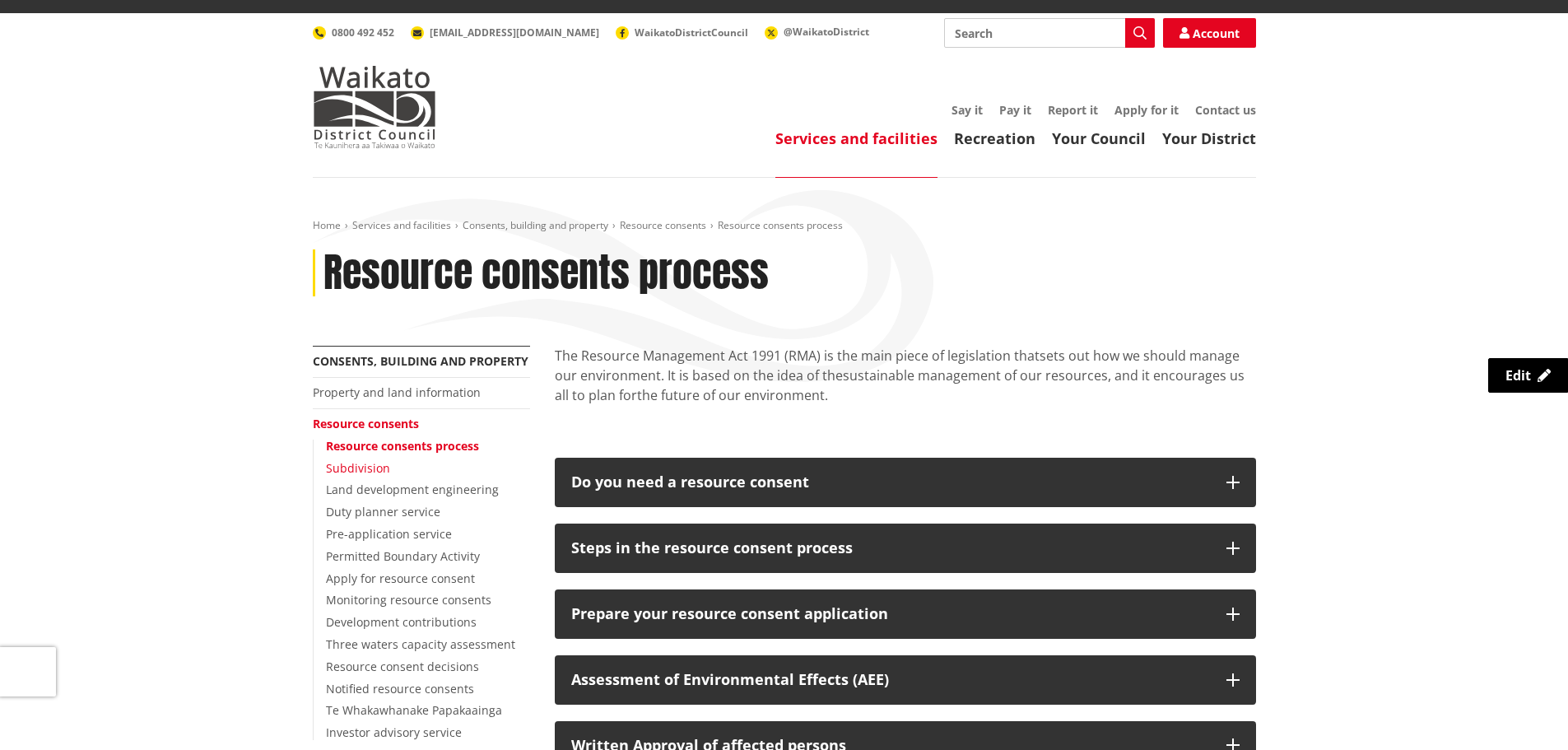 click on "Subdivision" at bounding box center [358, 468] 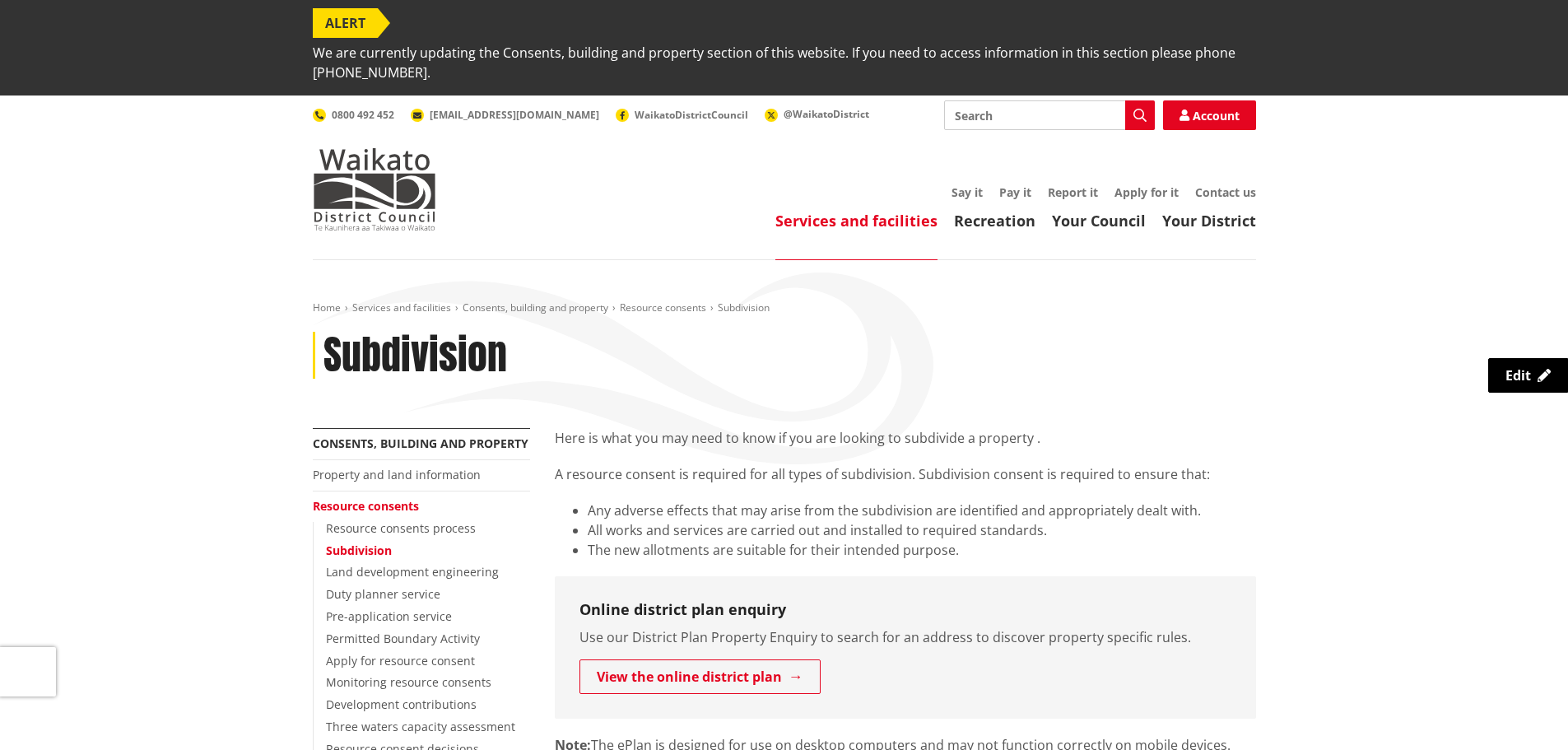 scroll, scrollTop: 329, scrollLeft: 0, axis: vertical 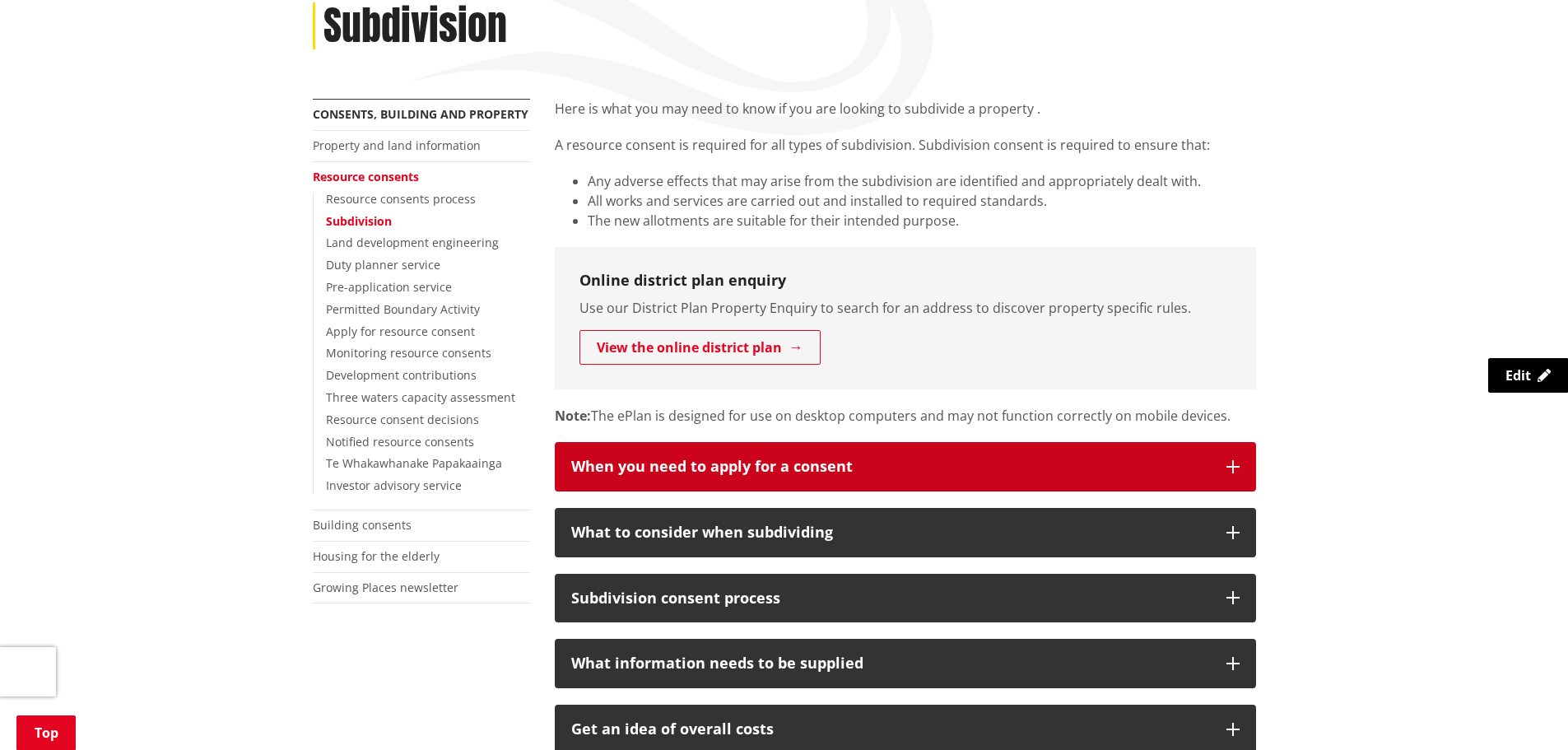 click on "When you need to apply for a consent" at bounding box center [891, 467] 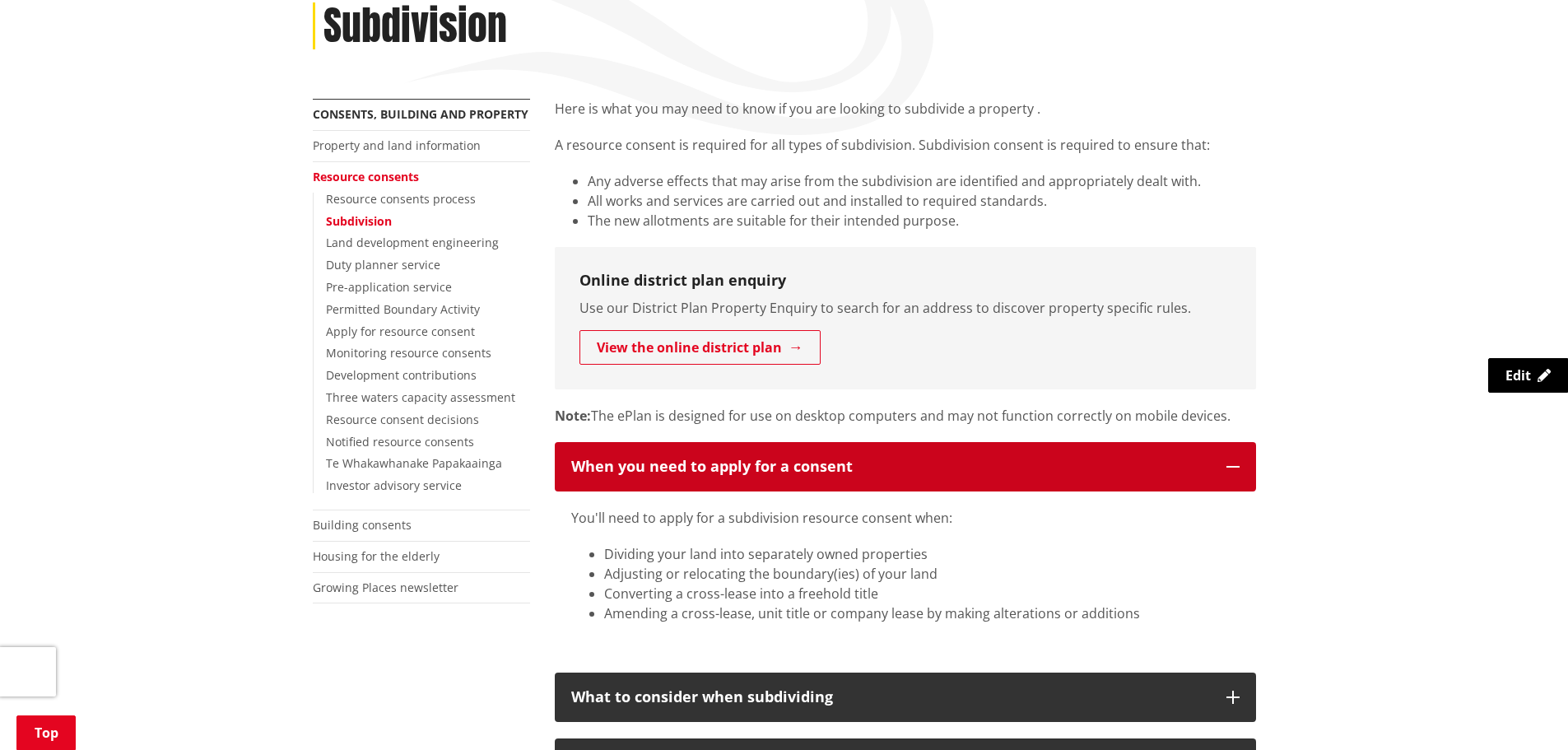 click on "When you need to apply for a consent" at bounding box center (891, 467) 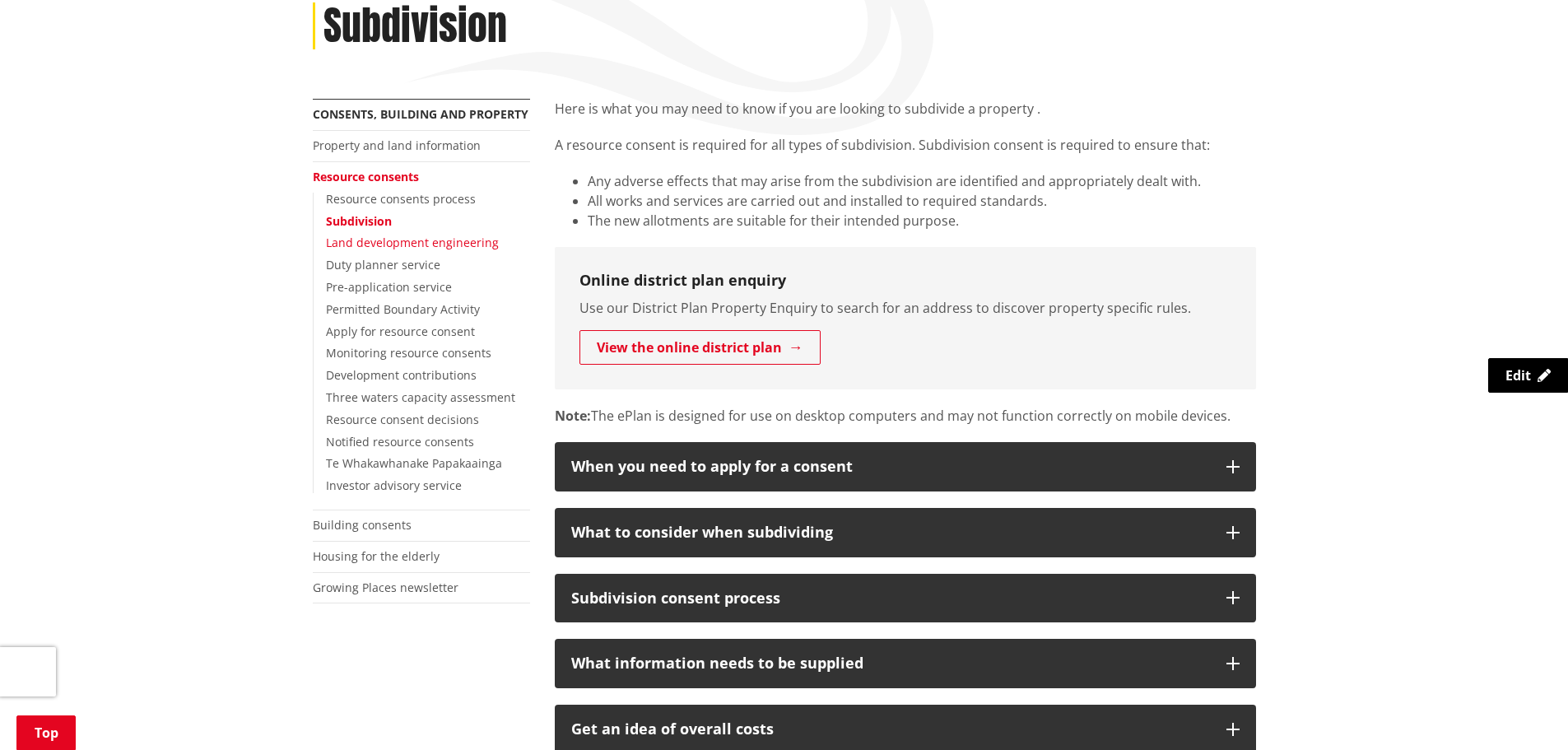 click on "Land development engineering" at bounding box center [412, 242] 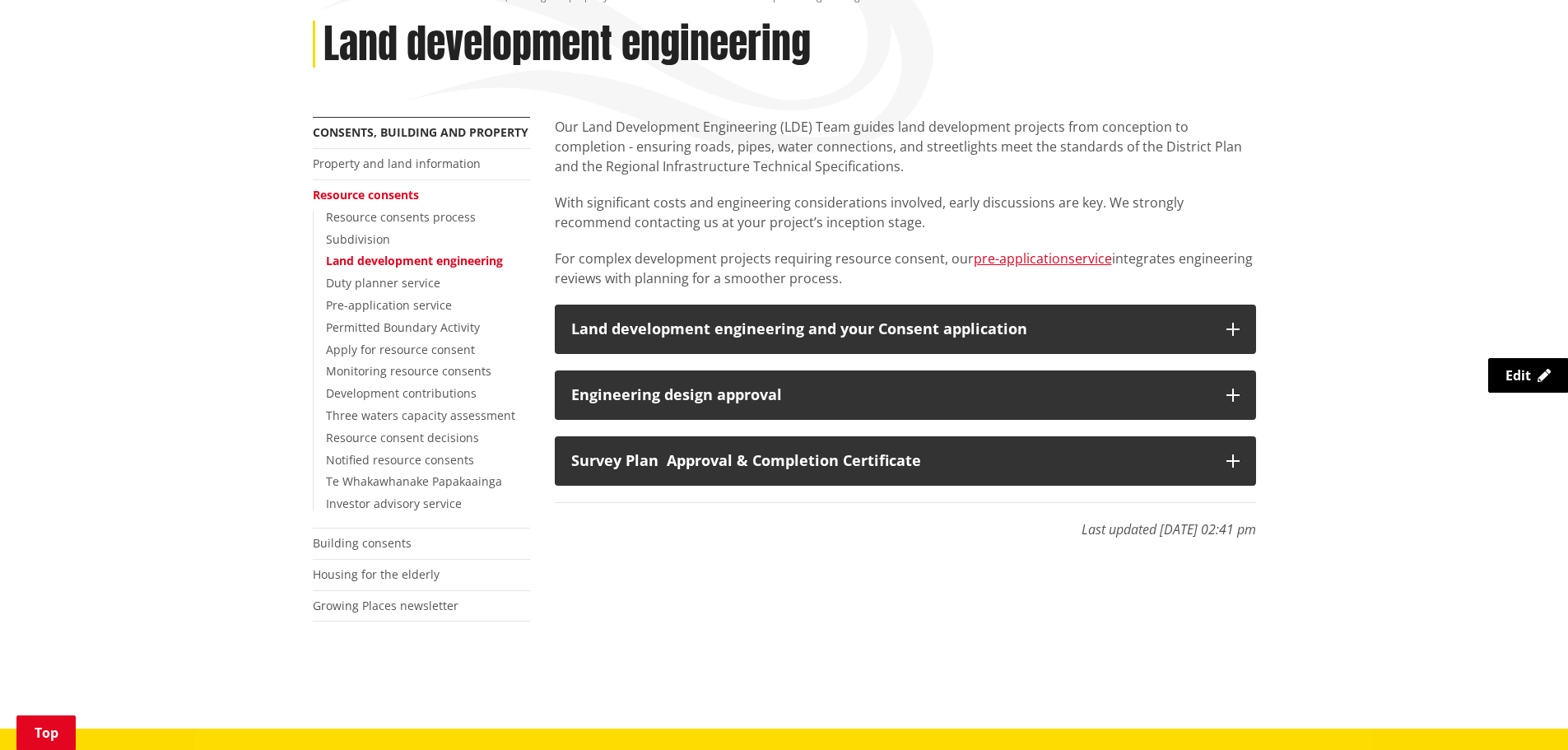 scroll, scrollTop: 329, scrollLeft: 0, axis: vertical 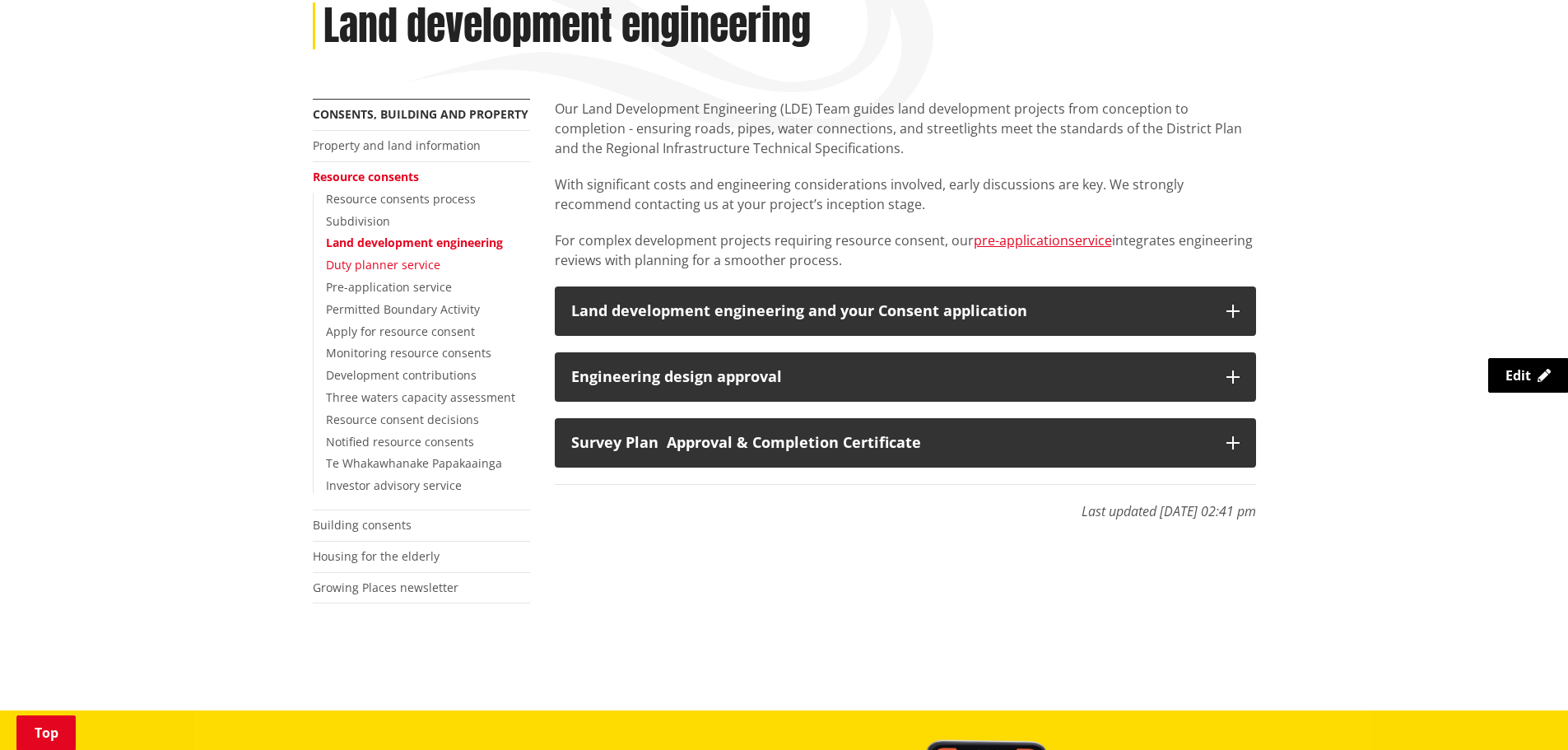 click on "Duty planner service" at bounding box center (383, 264) 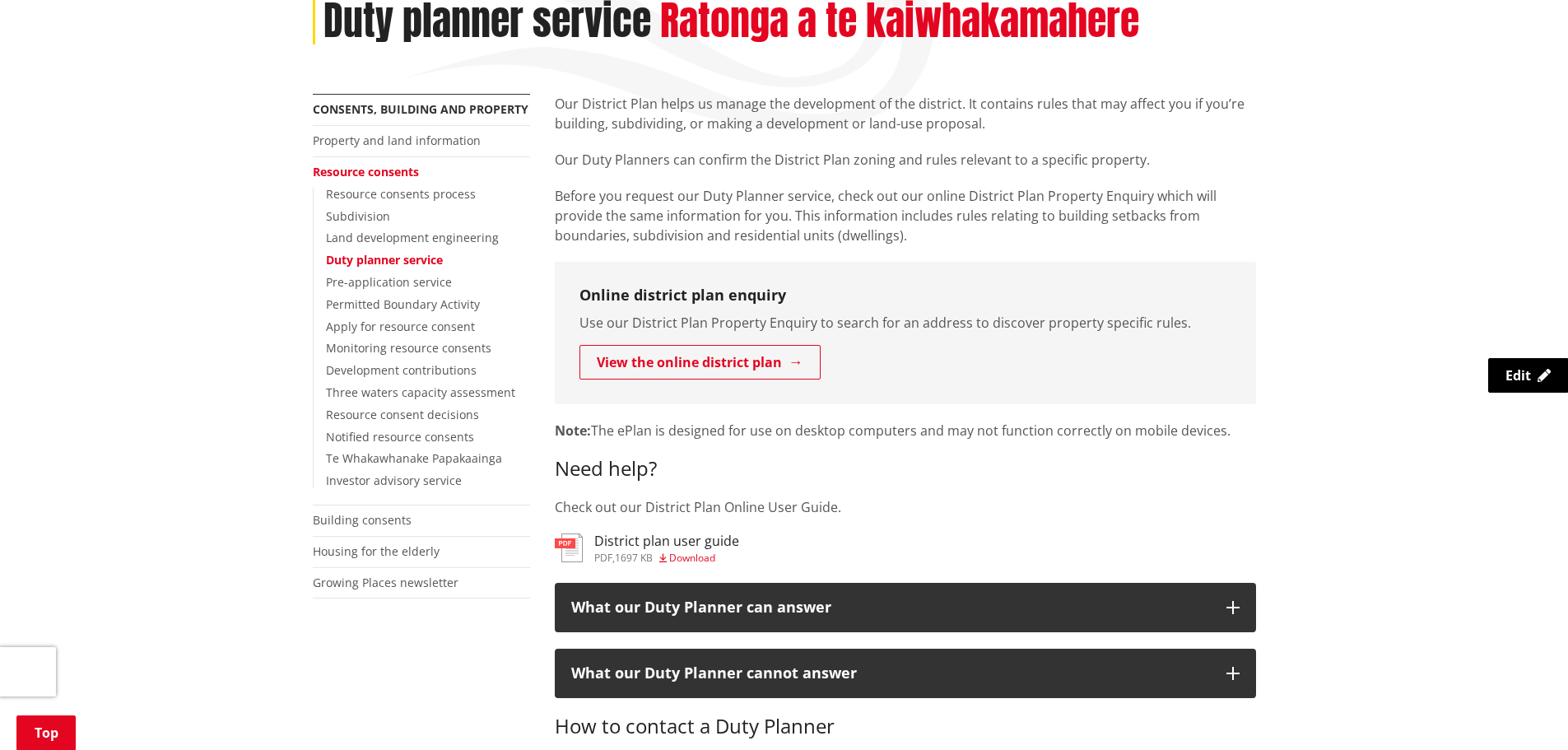 scroll, scrollTop: 82, scrollLeft: 0, axis: vertical 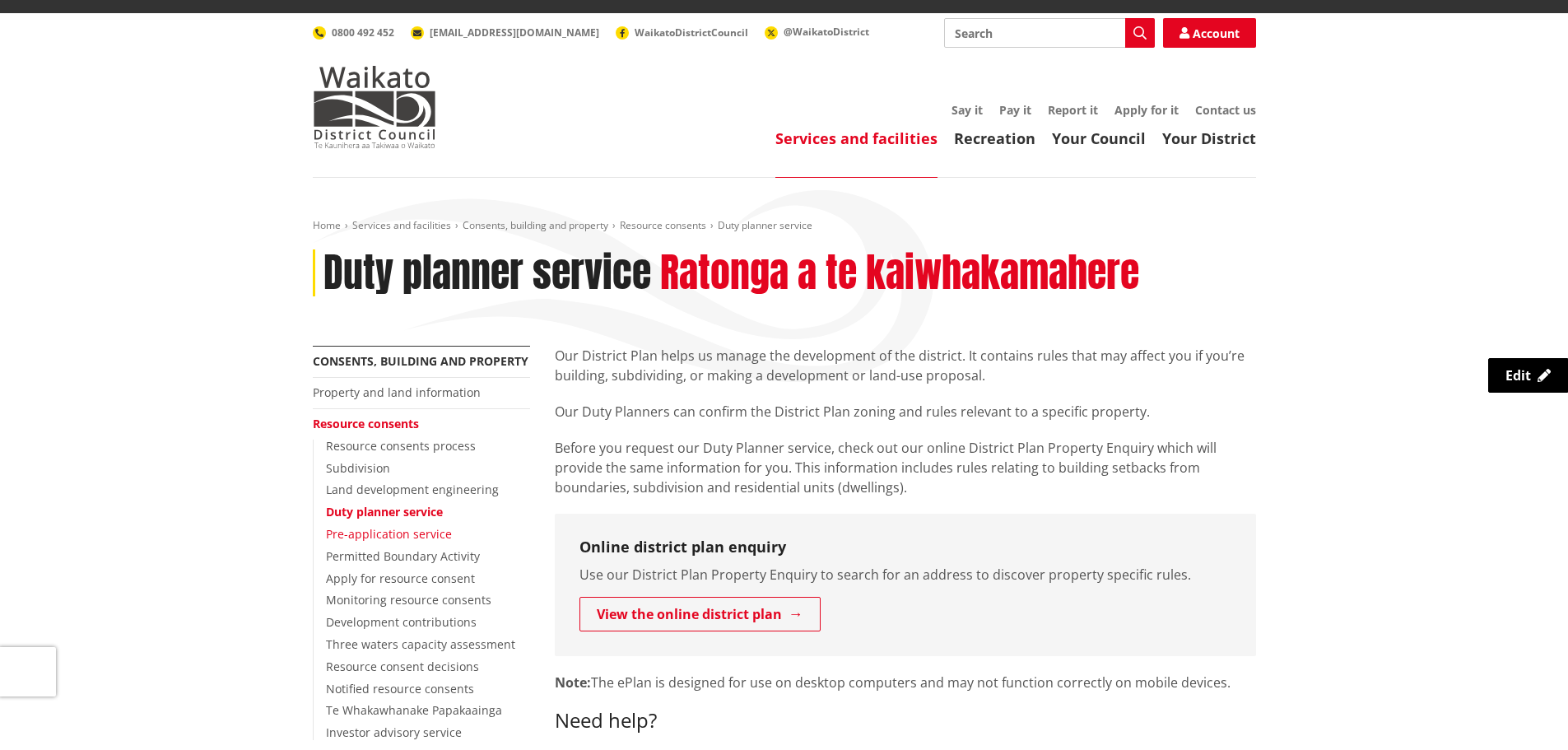 click on "Pre-application service" at bounding box center [389, 533] 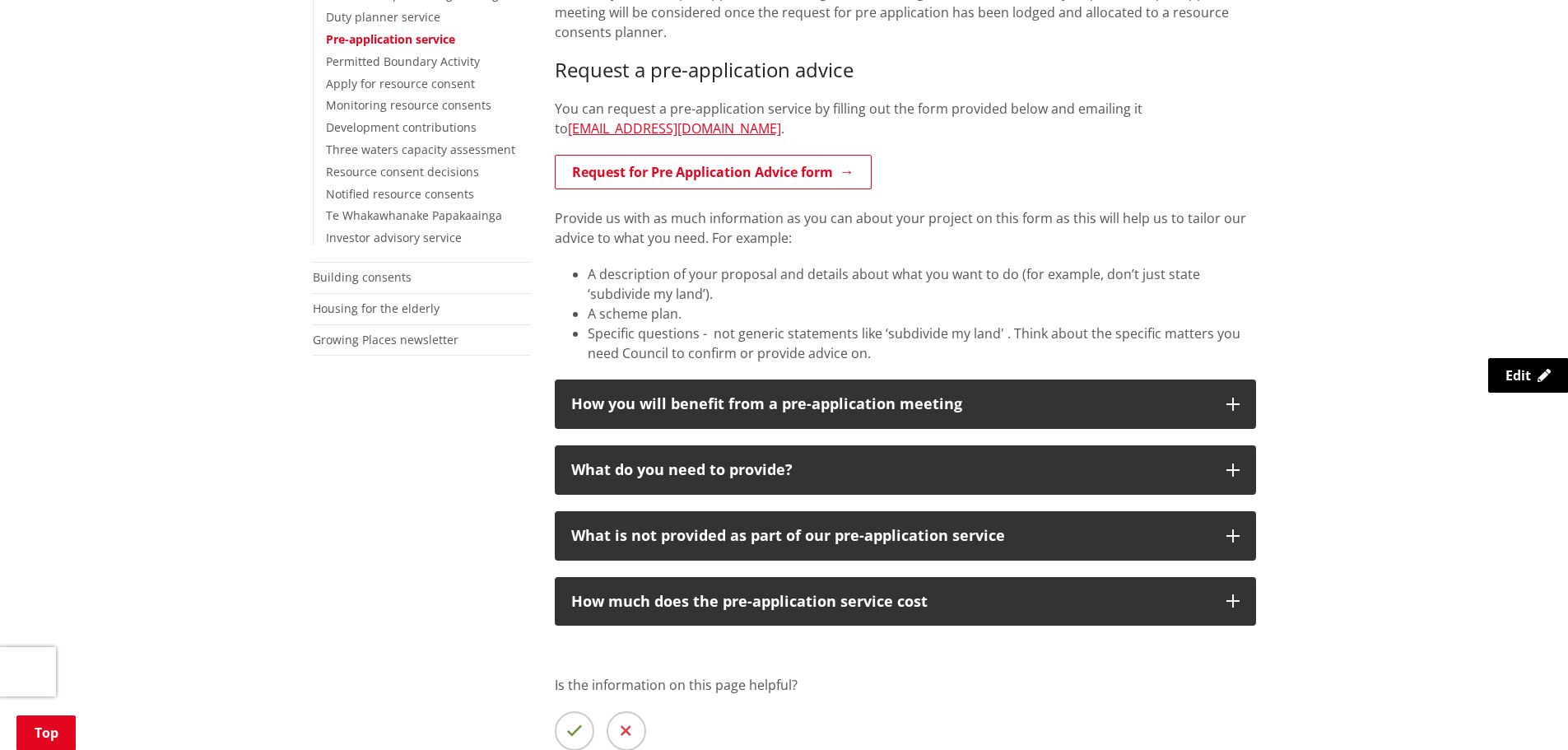 scroll, scrollTop: 576, scrollLeft: 0, axis: vertical 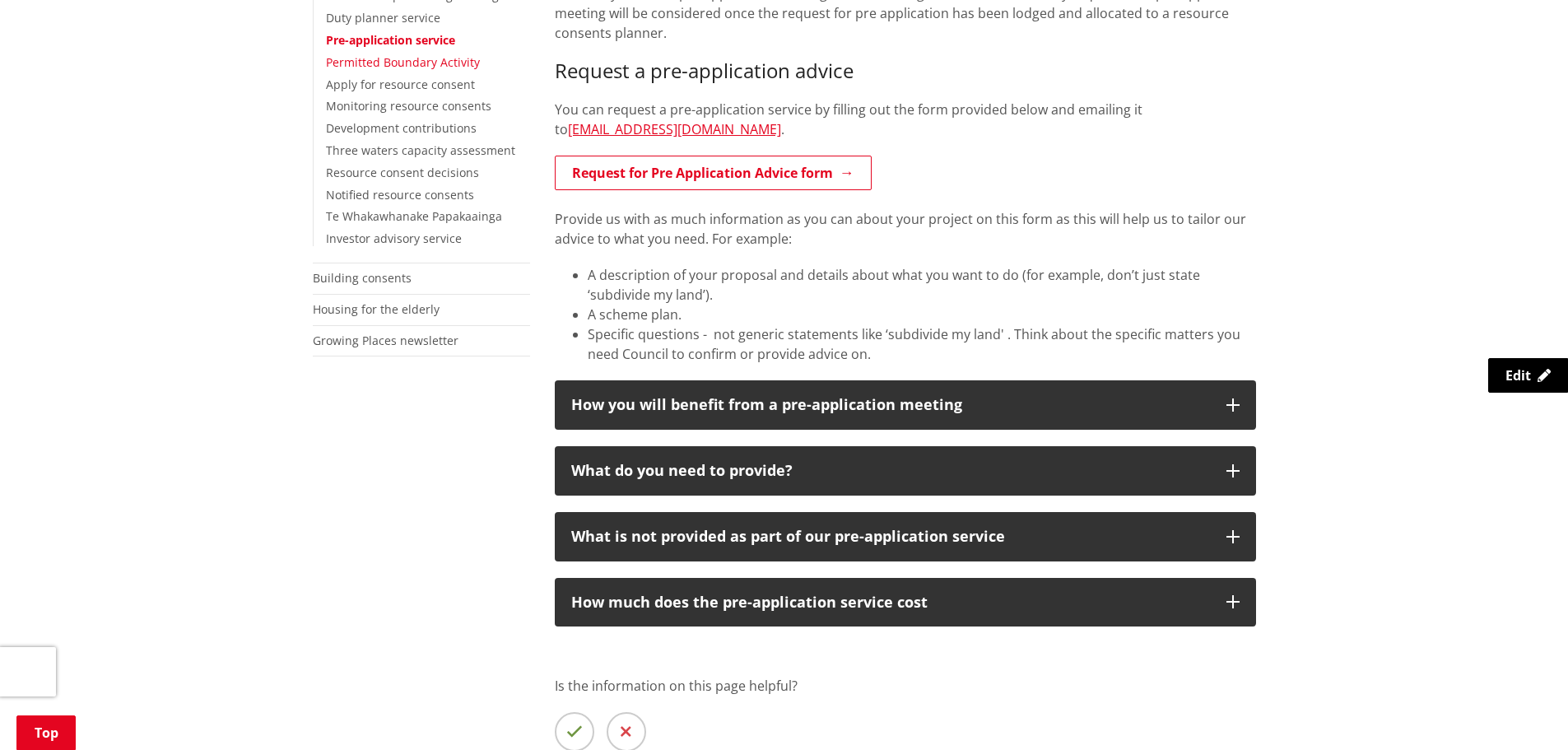 click on "Permitted Boundary Activity" at bounding box center [402, 62] 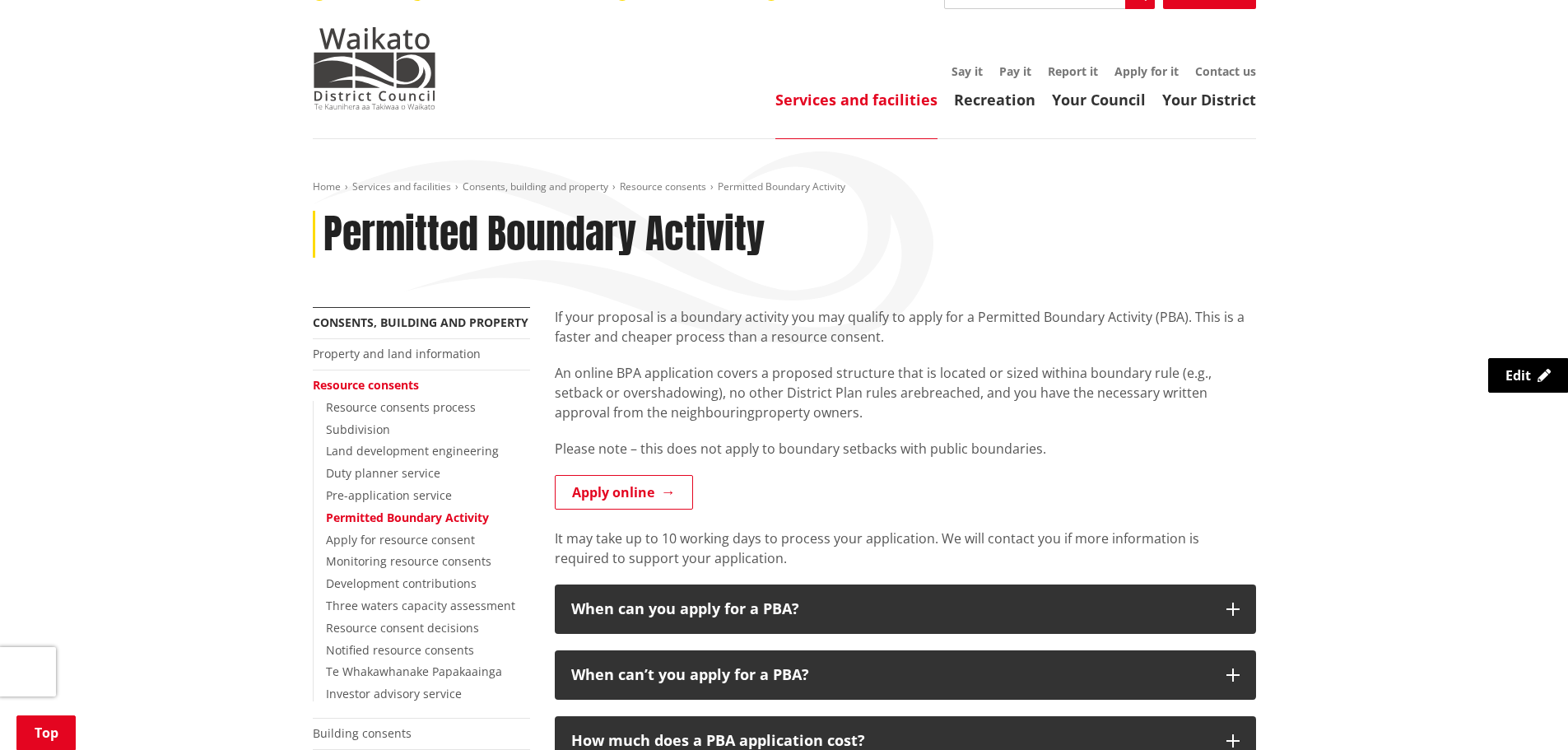 scroll, scrollTop: 247, scrollLeft: 0, axis: vertical 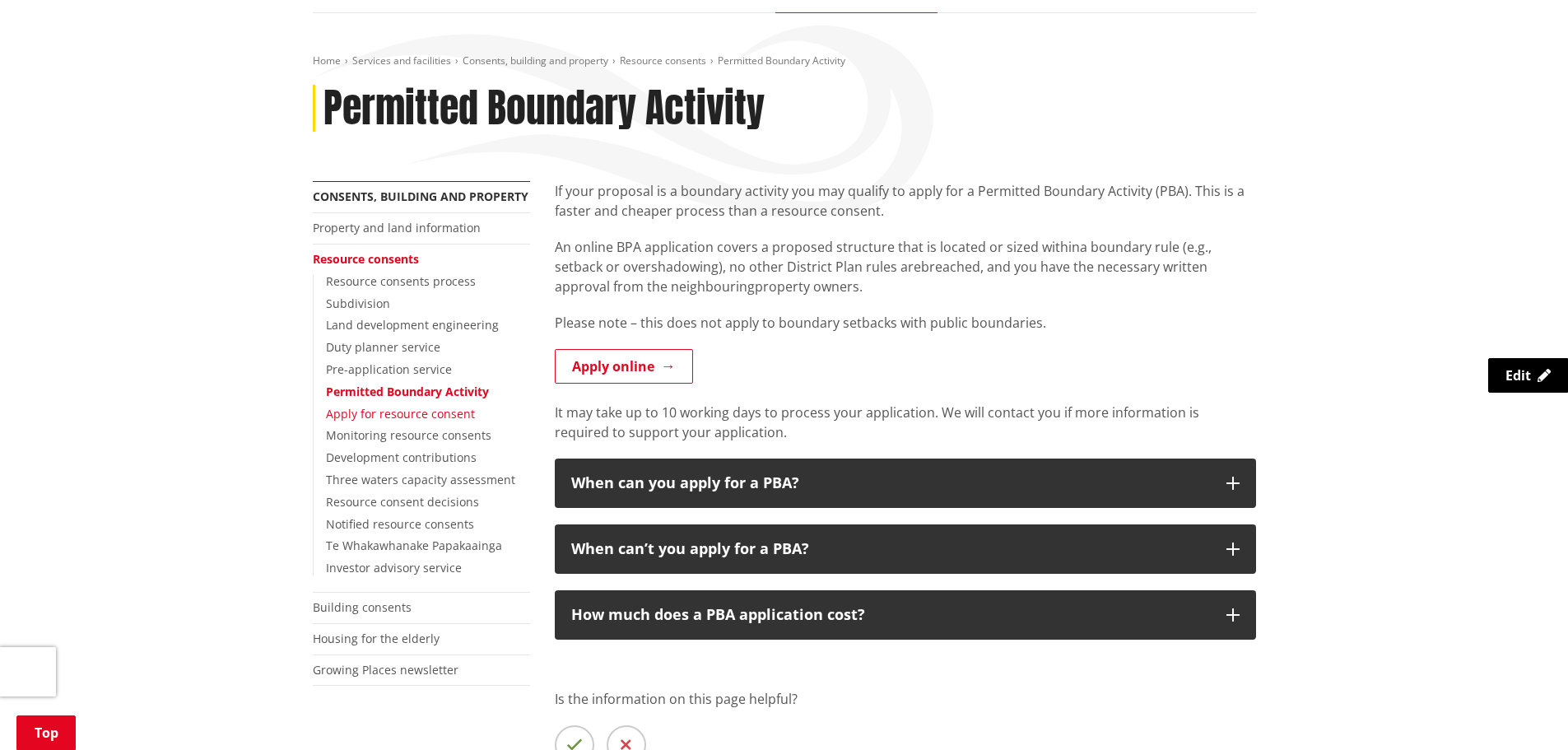 click on "Apply for resource consent" at bounding box center (400, 413) 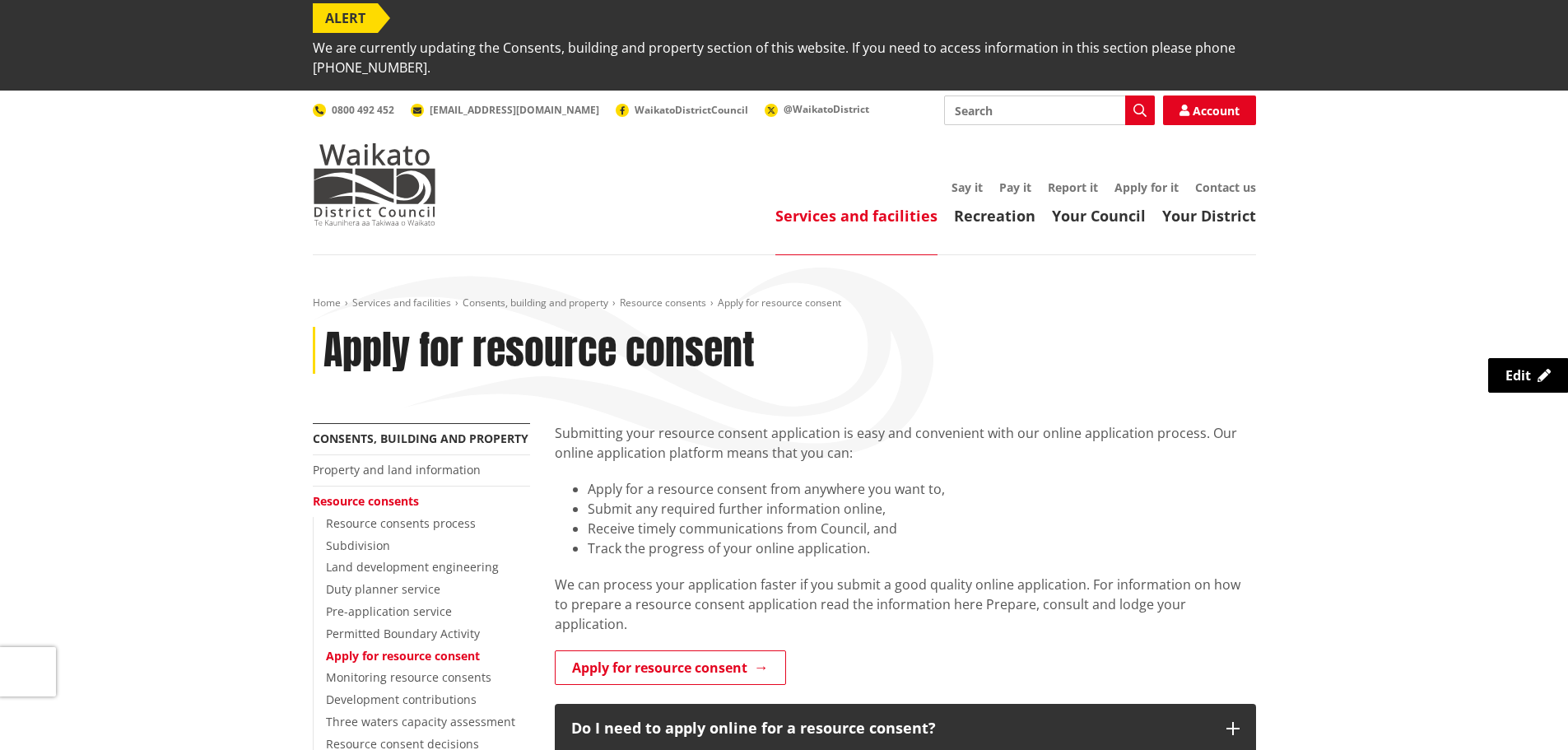 scroll, scrollTop: 329, scrollLeft: 0, axis: vertical 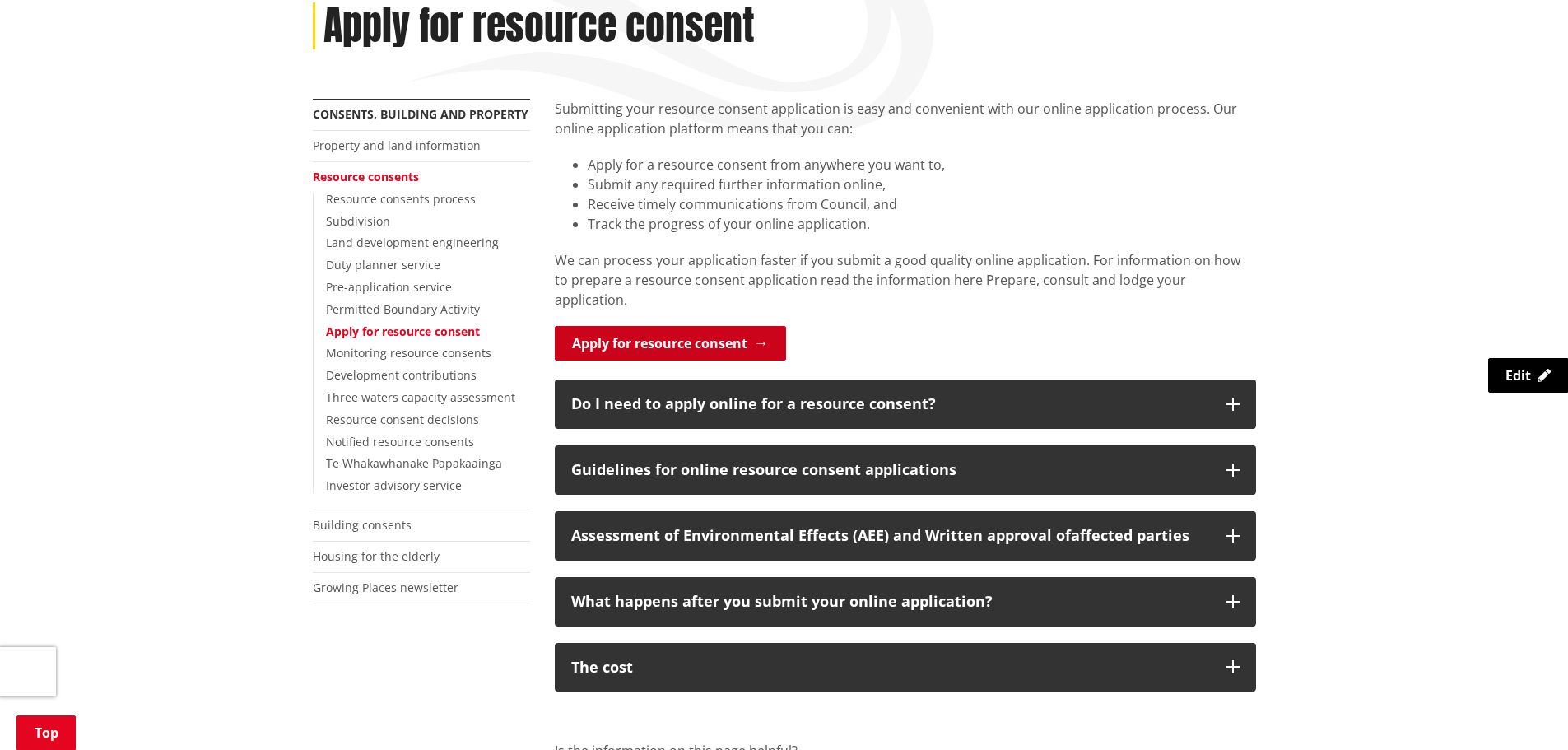 click on "Apply for resource consent" at bounding box center [670, 343] 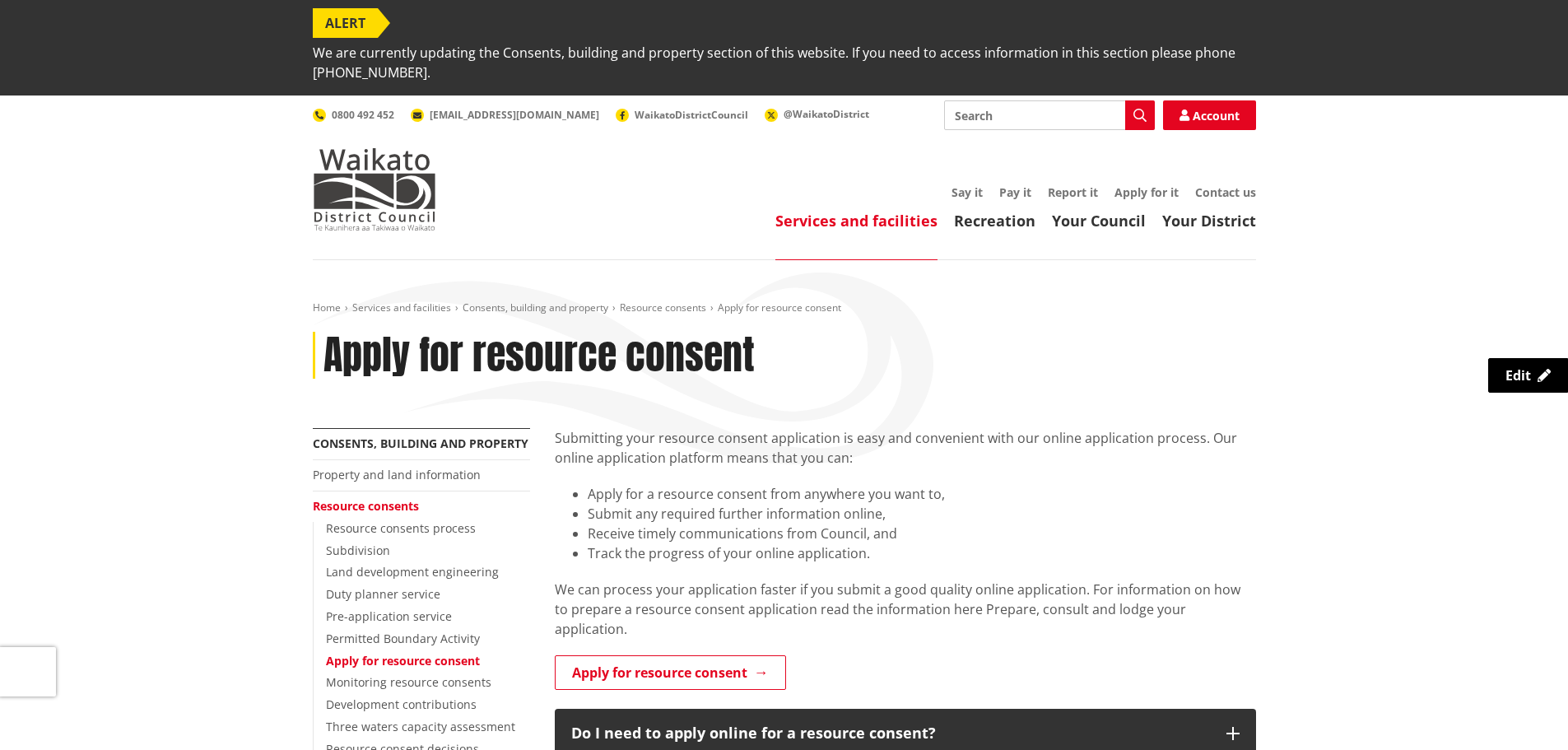 scroll, scrollTop: 329, scrollLeft: 0, axis: vertical 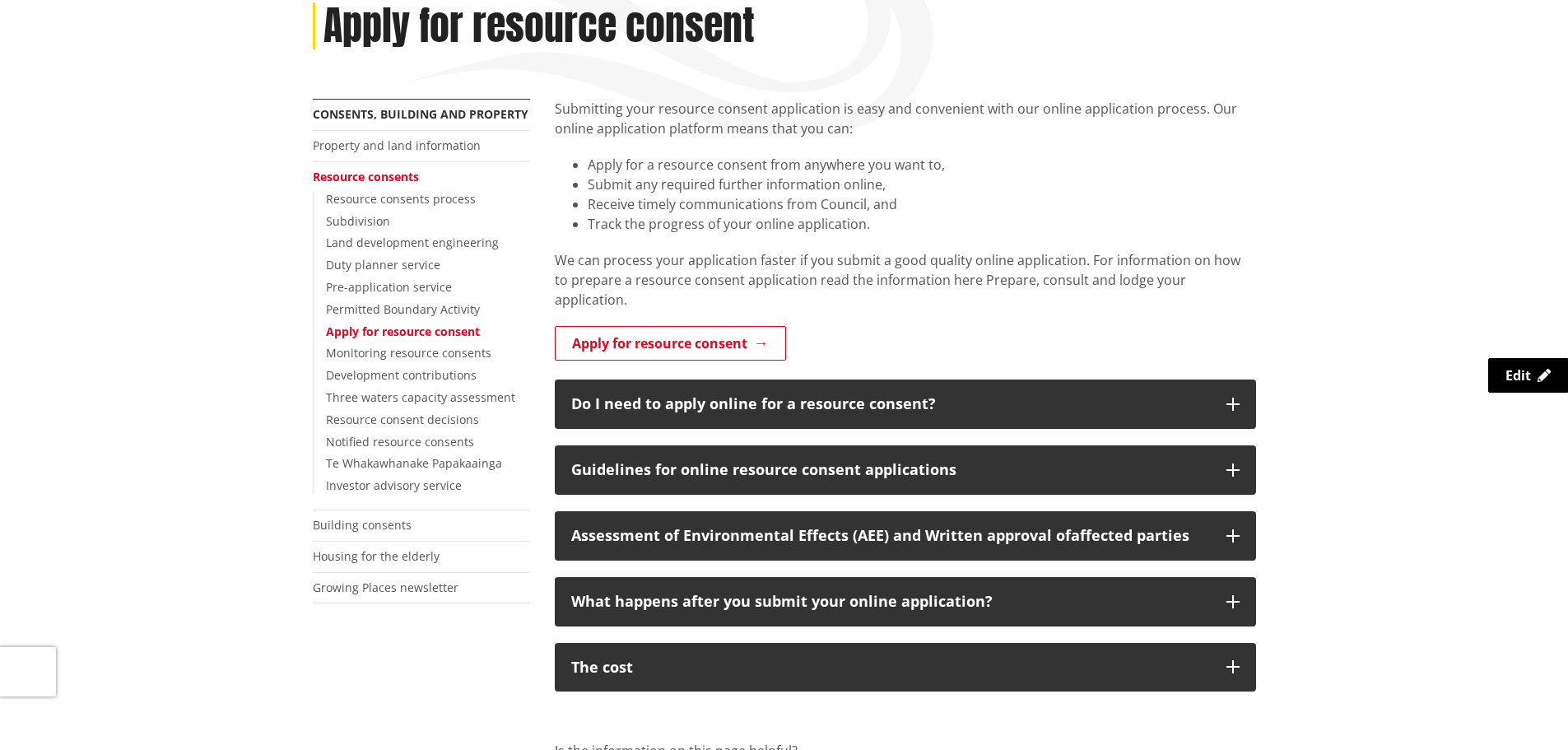 click on "Resource consents process
Subdivision
Land development engineering
Duty planner service
Pre-application service
Permitted Boundary Activity
Apply for resource consent
Monitoring resource consents
Development contributions
Three waters capacity assessment
Resource consent decisions
Notified resource consents
Te Whakawhanake Papakaainga
Investor advisory service" at bounding box center [421, 342] 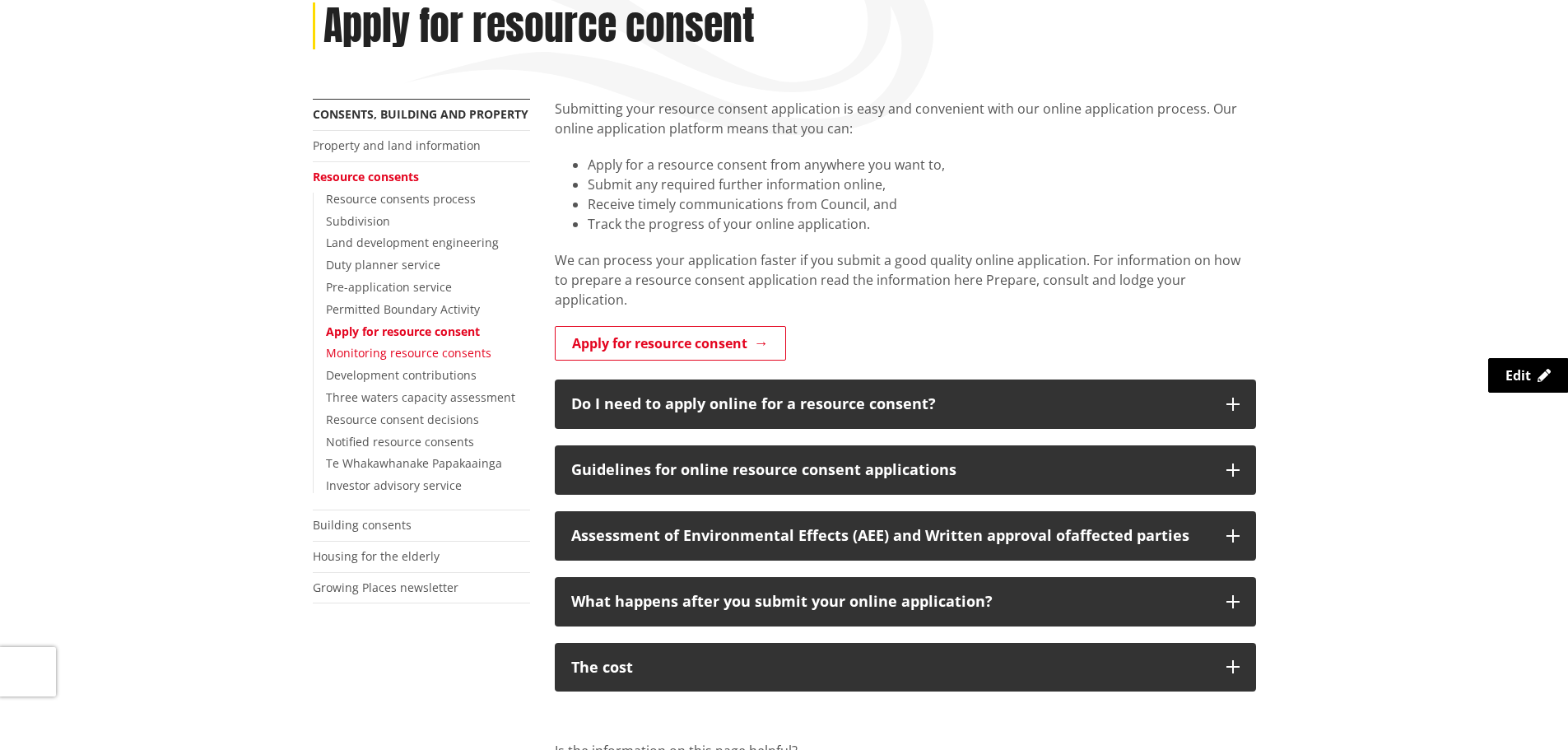 click on "Monitoring resource consents" at bounding box center [408, 352] 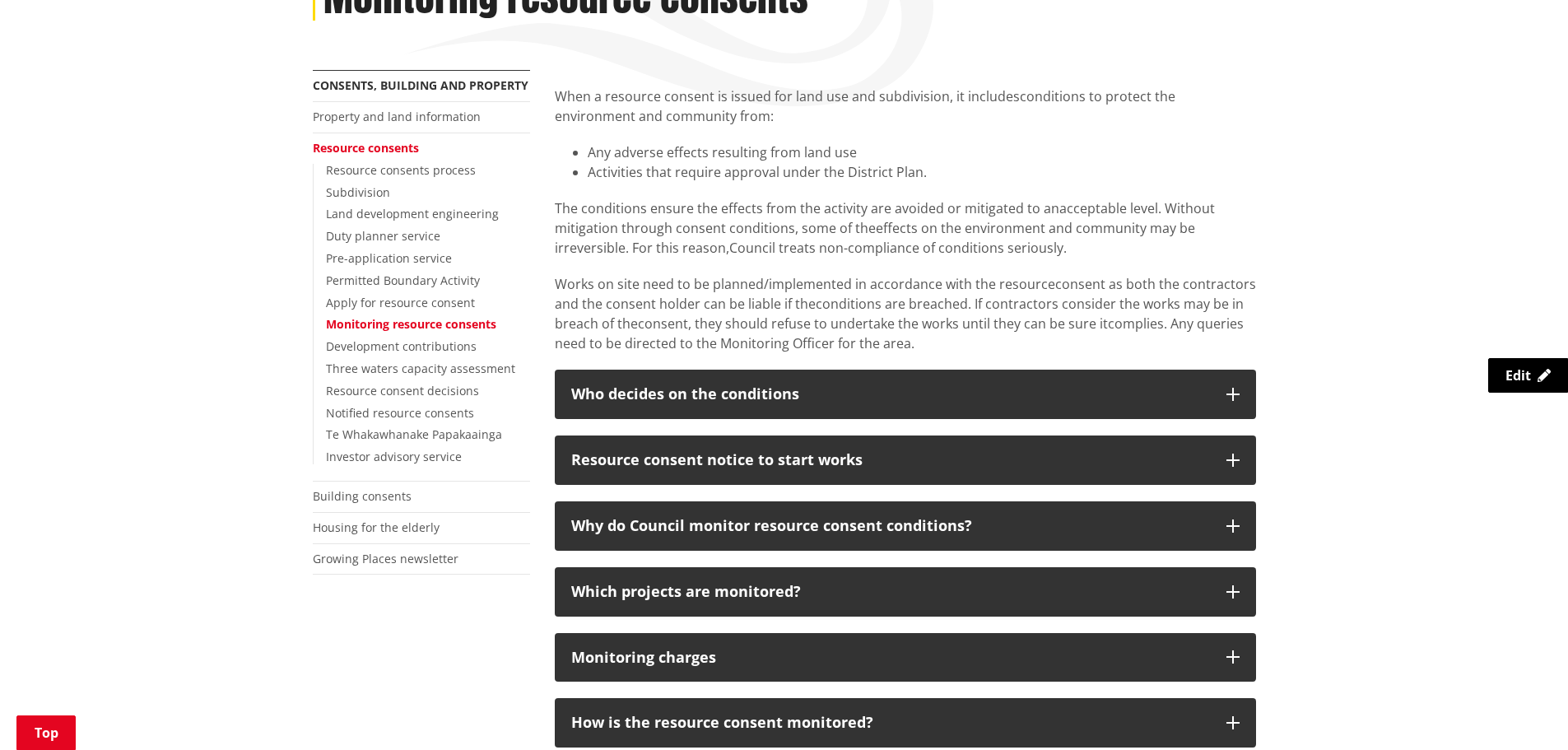 scroll, scrollTop: 329, scrollLeft: 0, axis: vertical 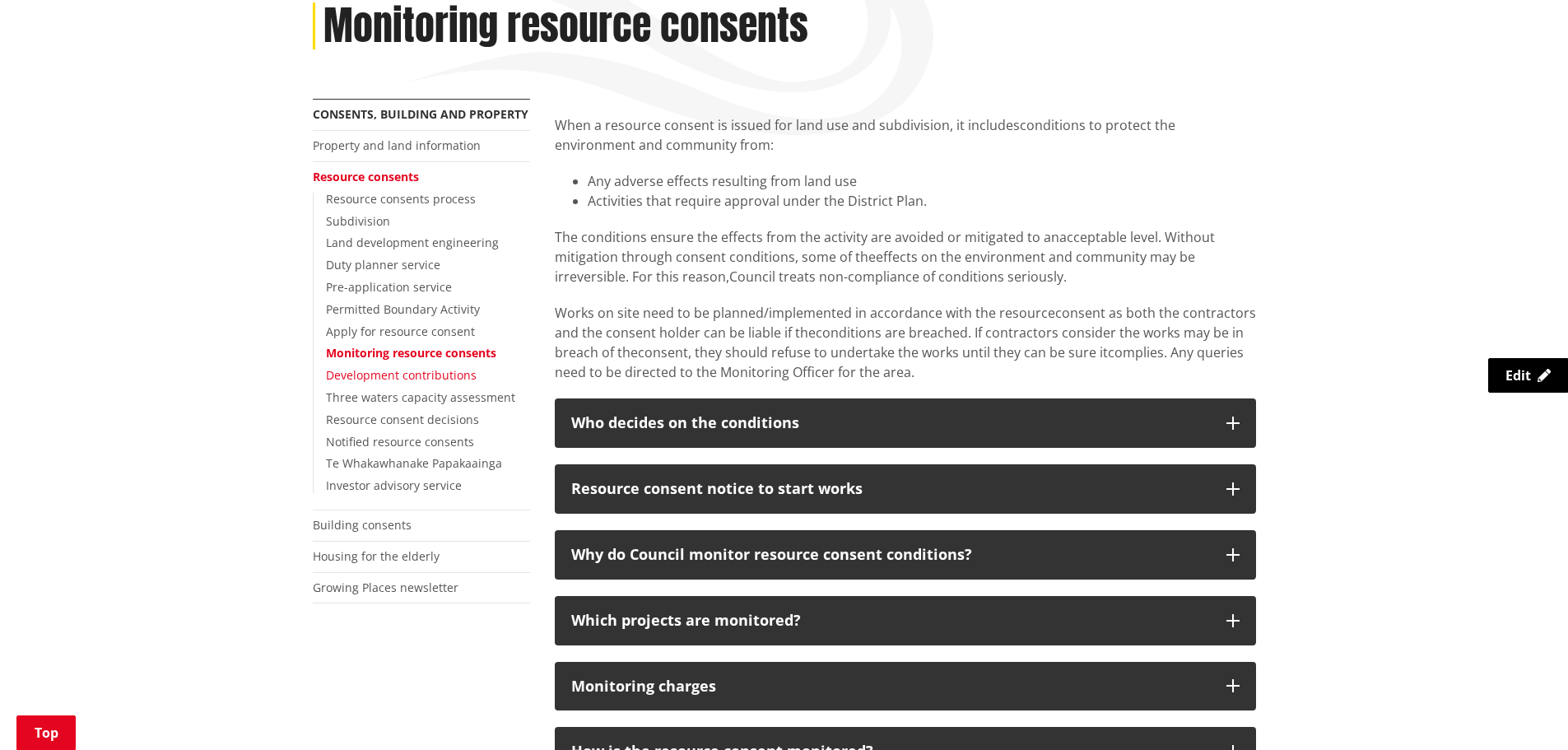 click on "Development contributions" at bounding box center (401, 375) 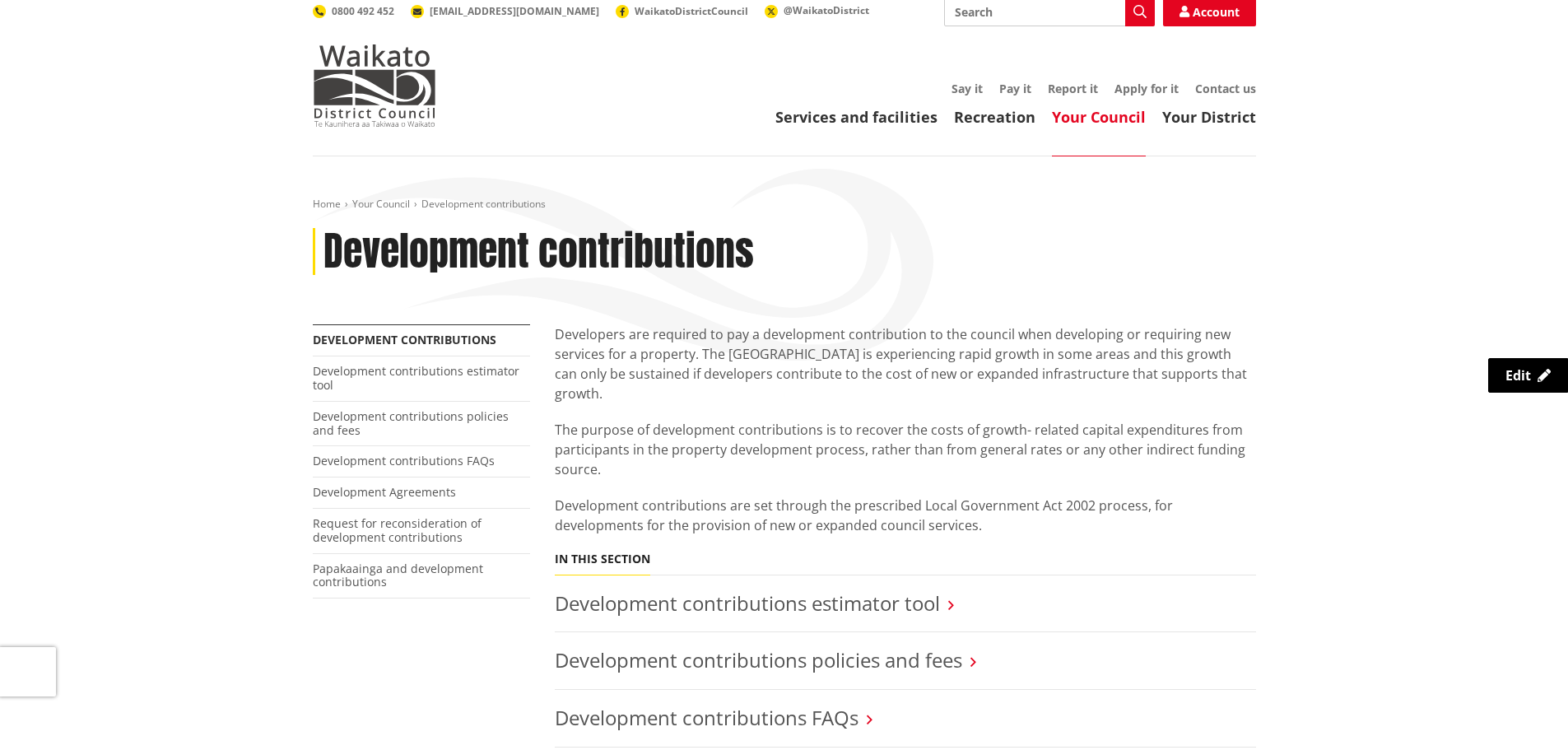 scroll, scrollTop: 247, scrollLeft: 0, axis: vertical 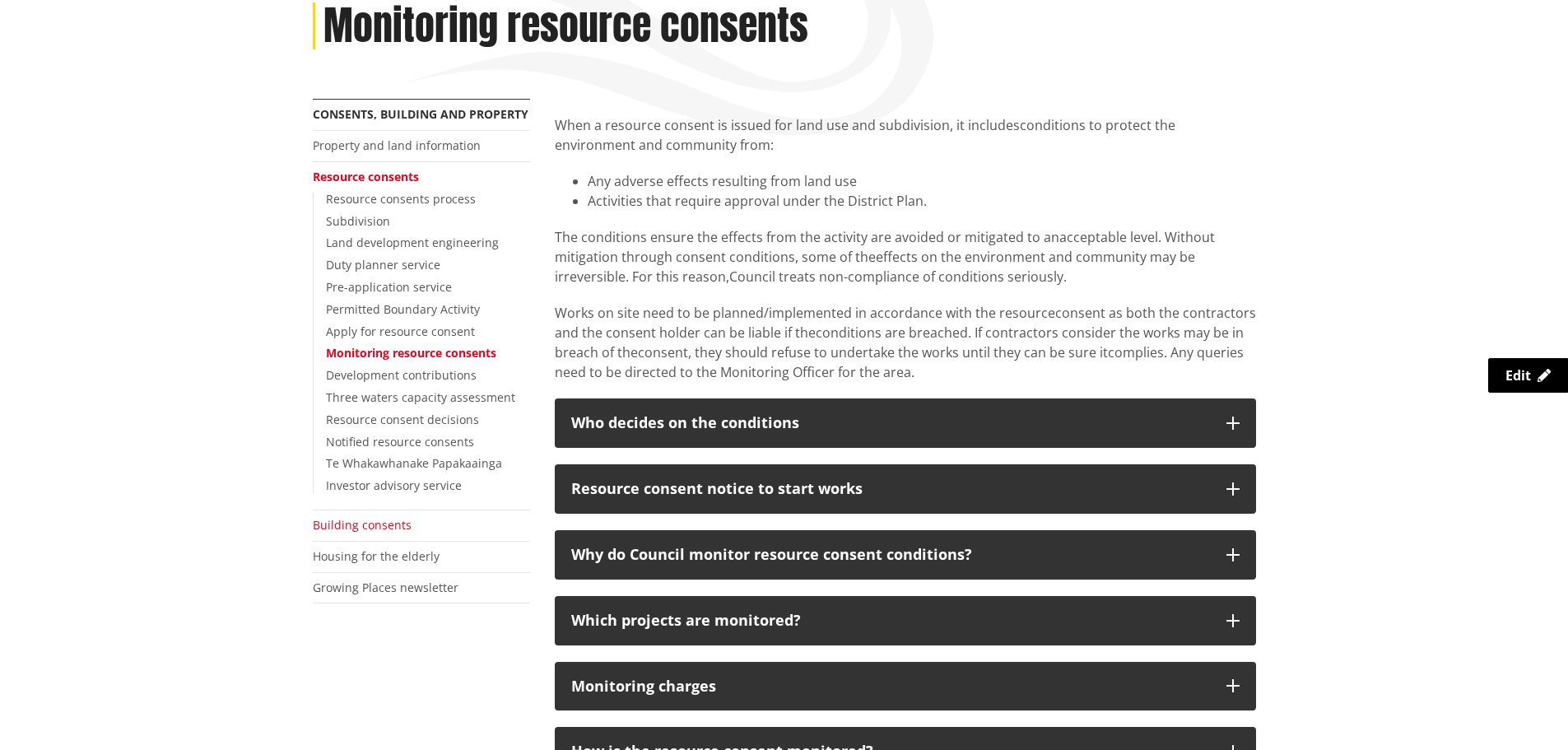 click on "Building consents" at bounding box center [362, 524] 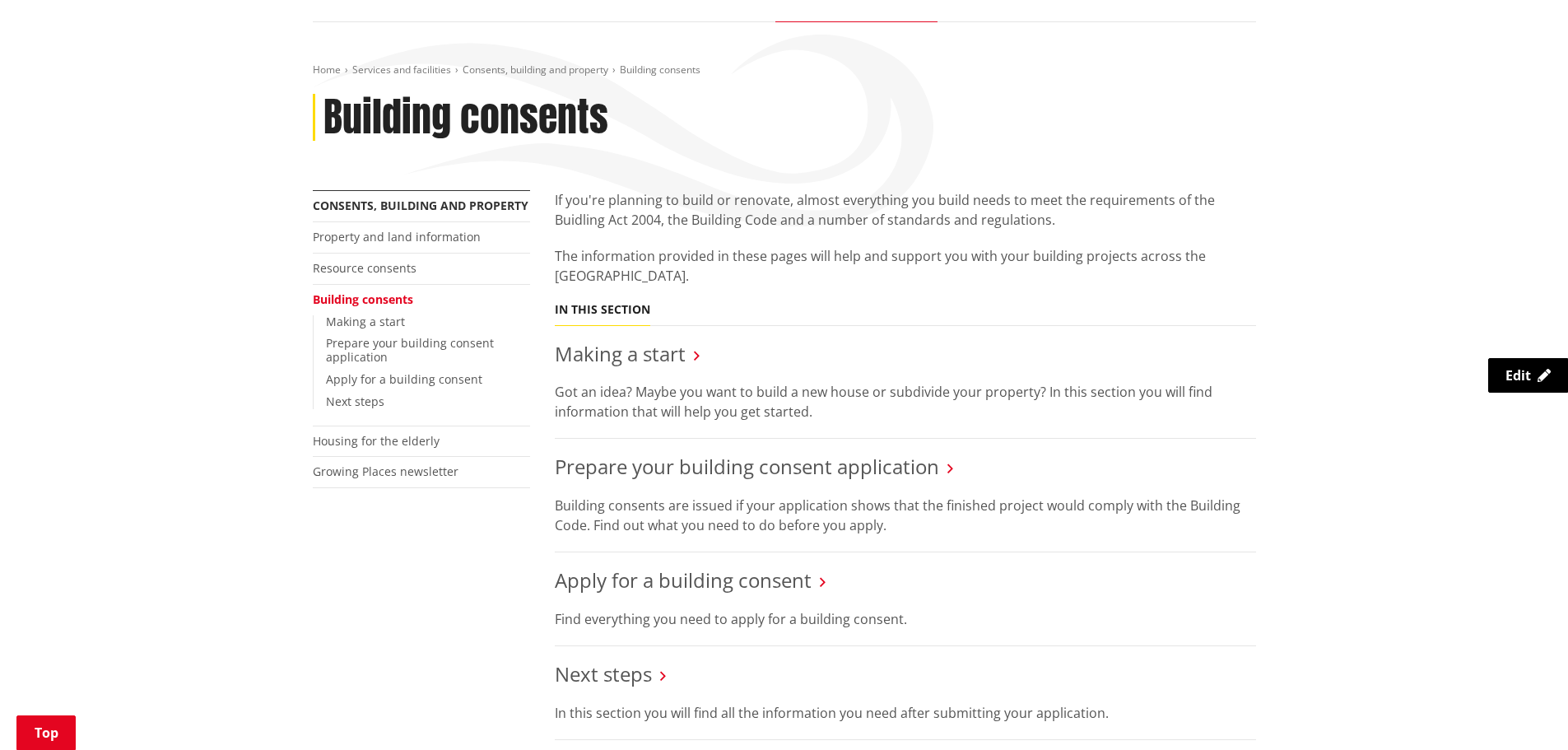 scroll, scrollTop: 247, scrollLeft: 0, axis: vertical 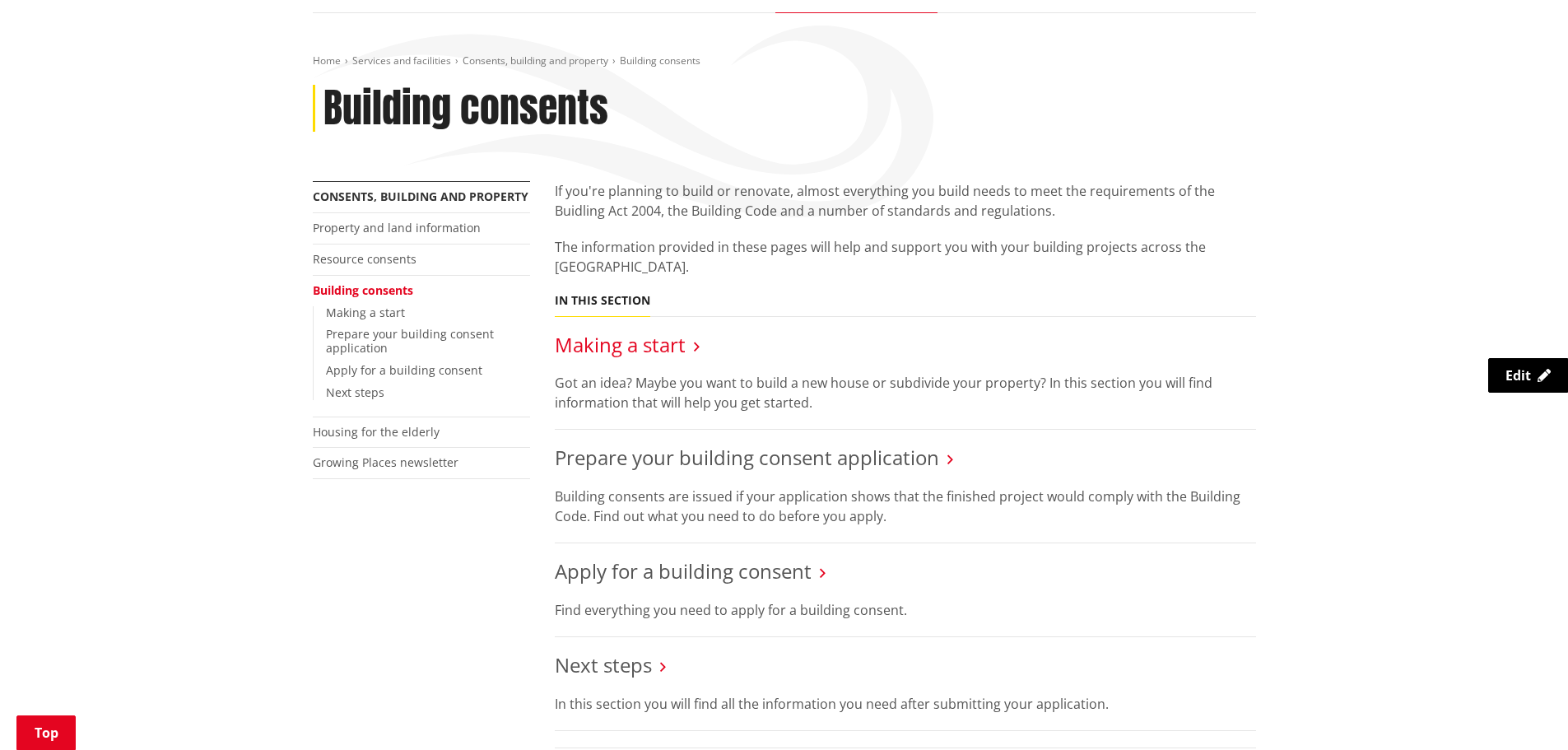 click on "Making a start" at bounding box center [620, 344] 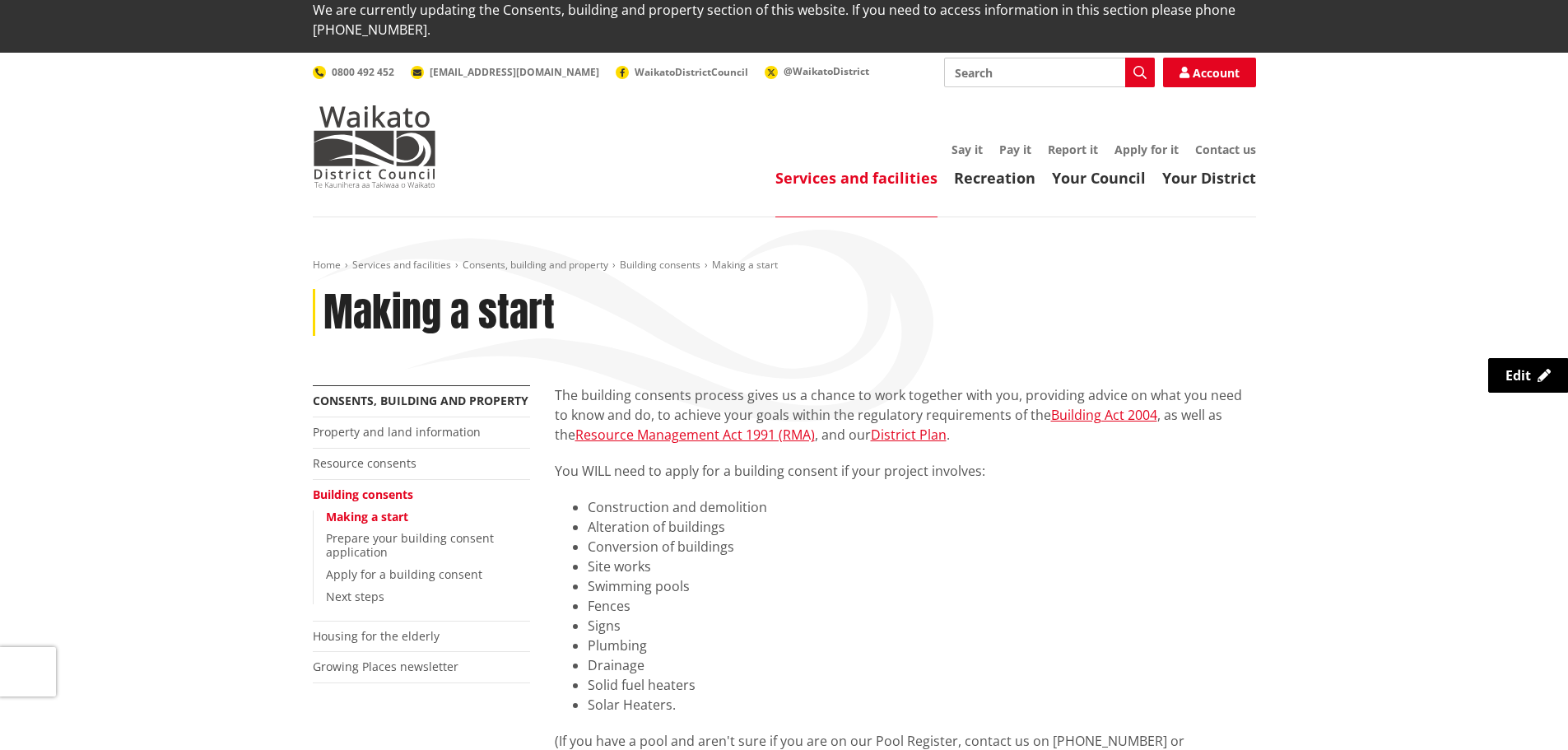 scroll, scrollTop: 82, scrollLeft: 0, axis: vertical 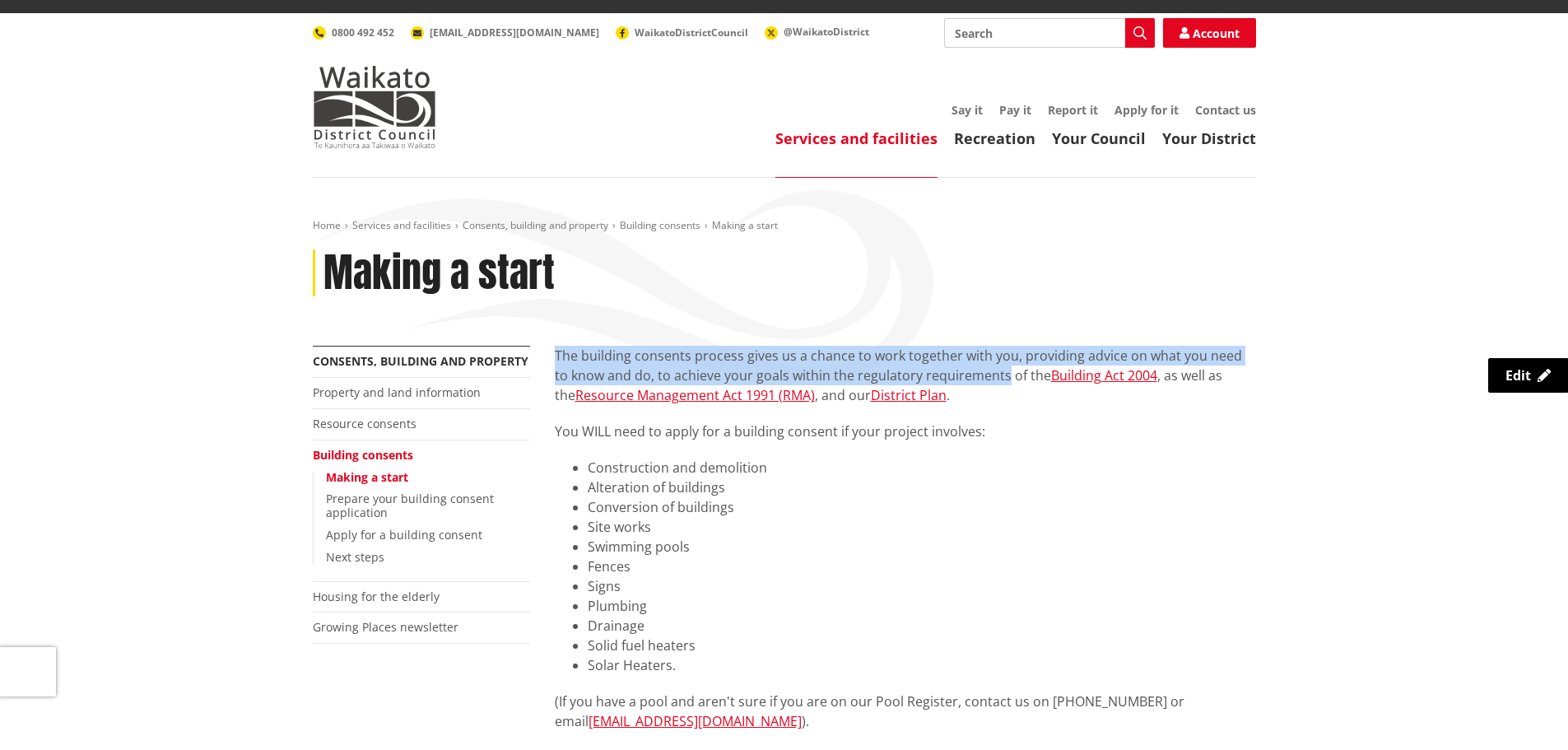 drag, startPoint x: 557, startPoint y: 356, endPoint x: 988, endPoint y: 381, distance: 431.7244 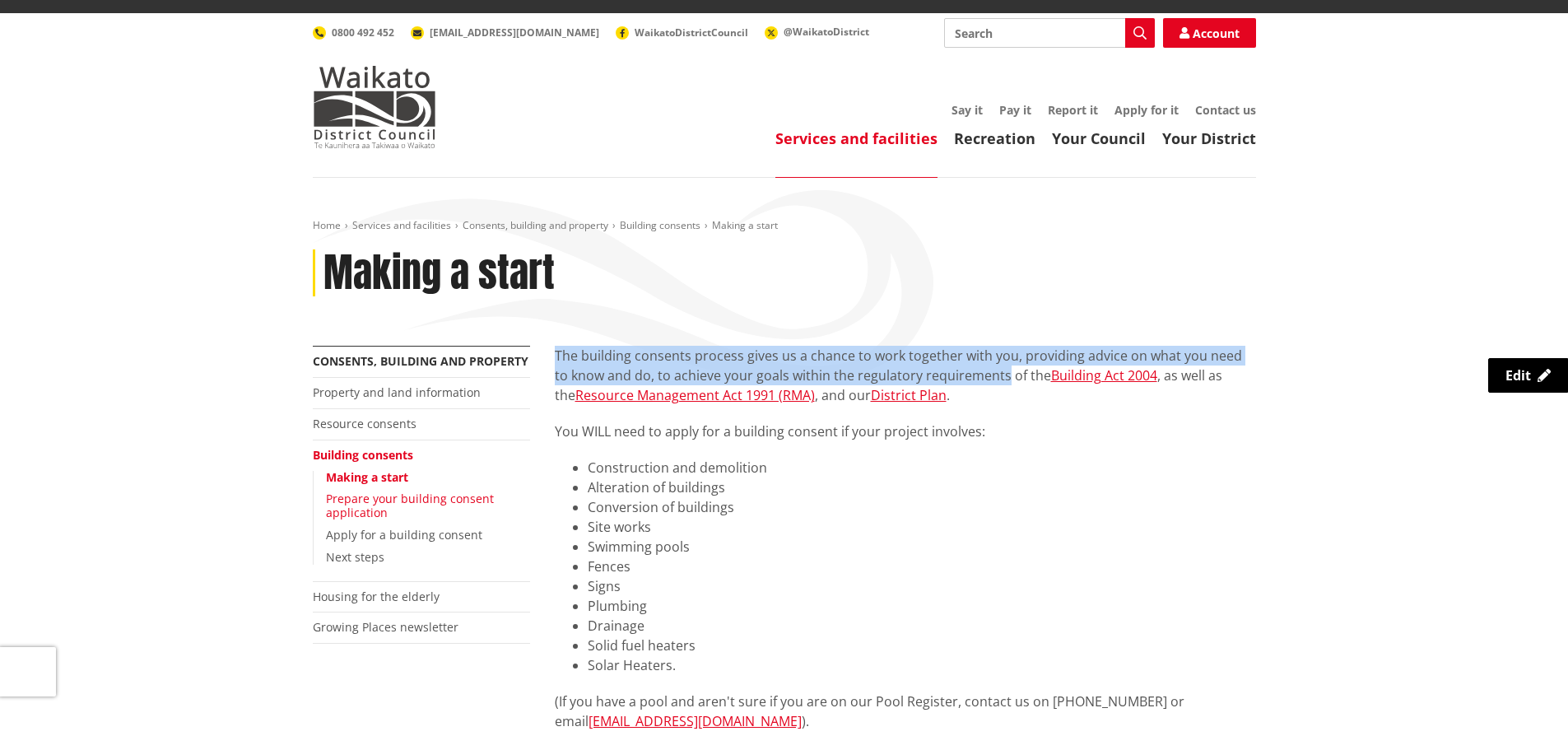 click on "Prepare your building consent application" at bounding box center (410, 505) 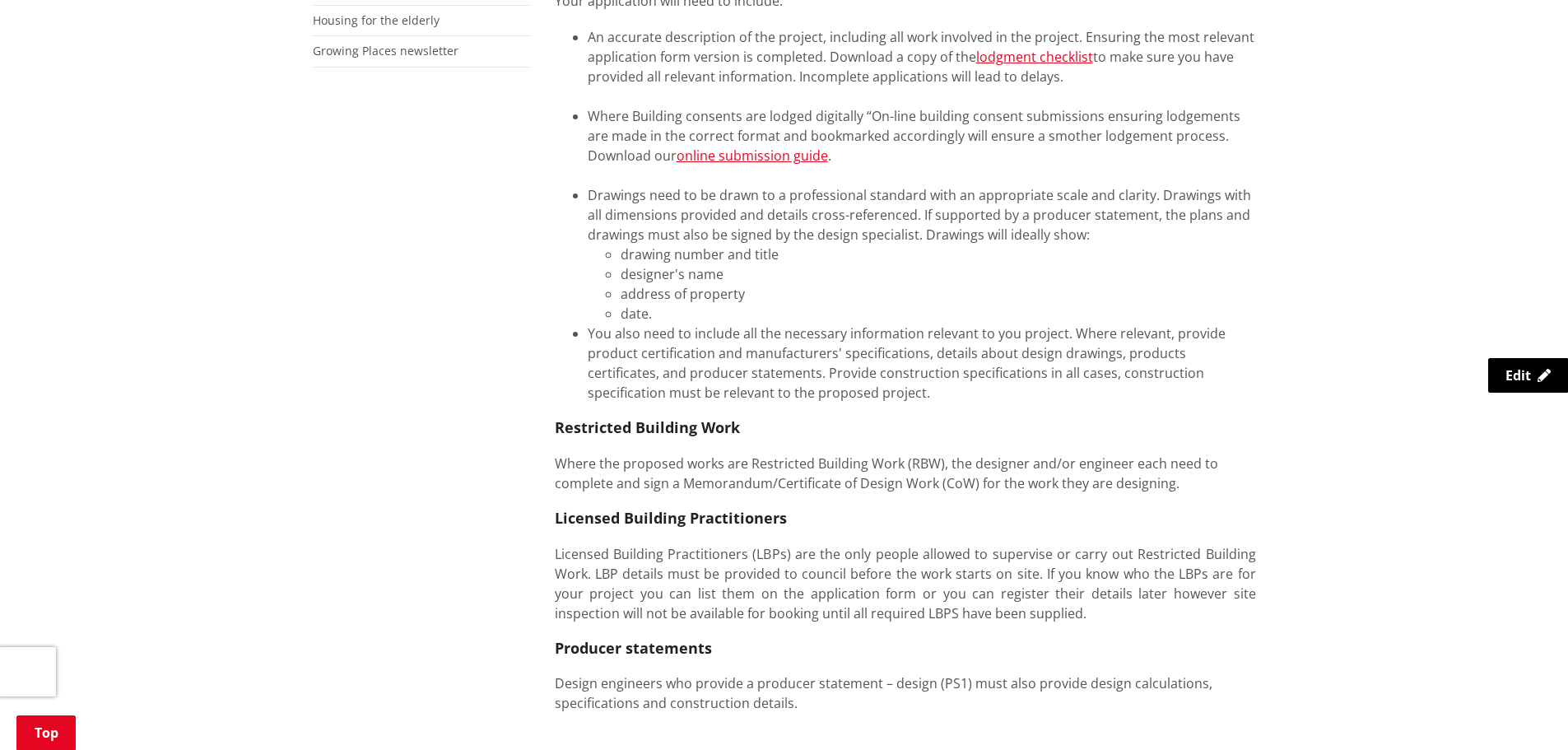 scroll, scrollTop: 329, scrollLeft: 0, axis: vertical 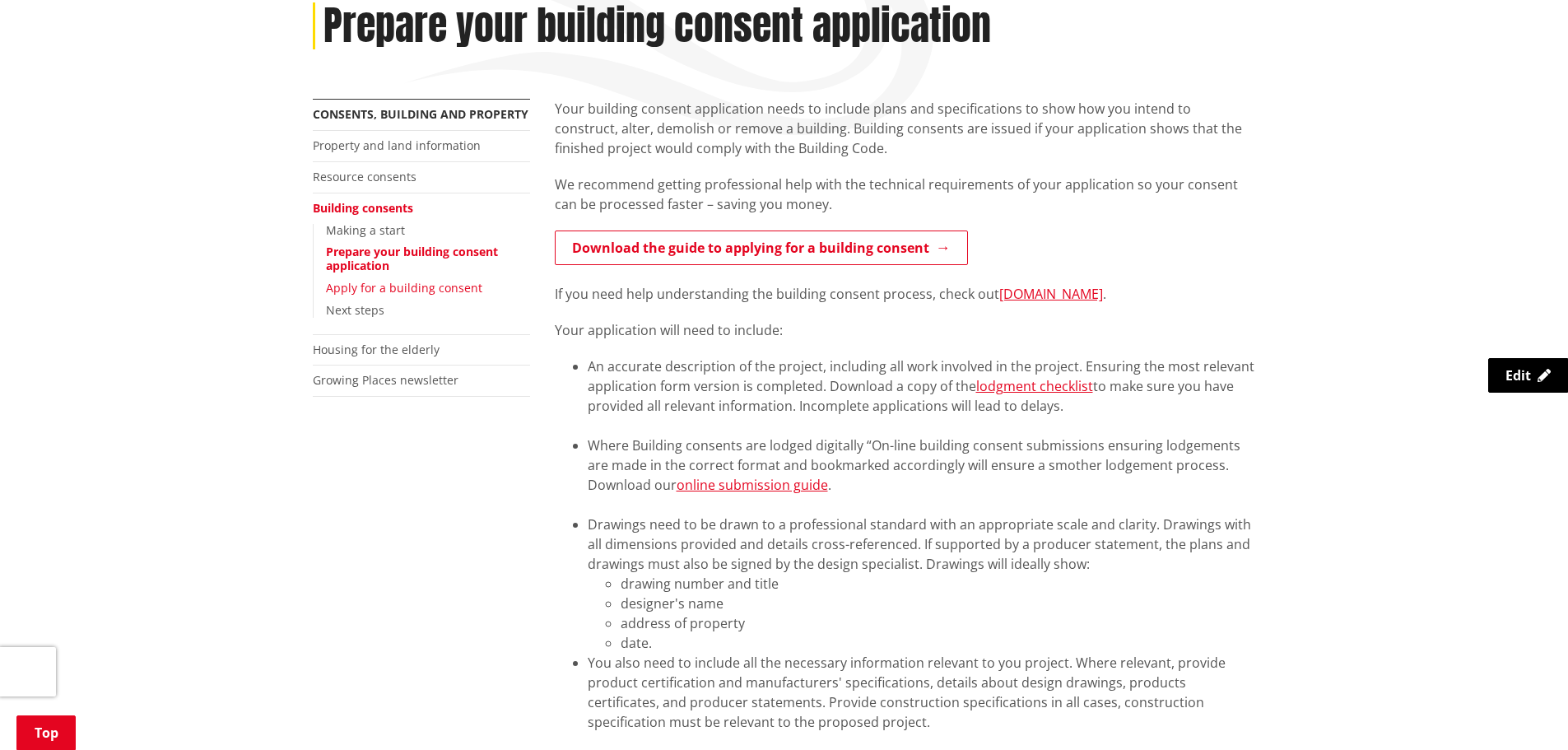 click on "Apply for a building consent" at bounding box center [404, 287] 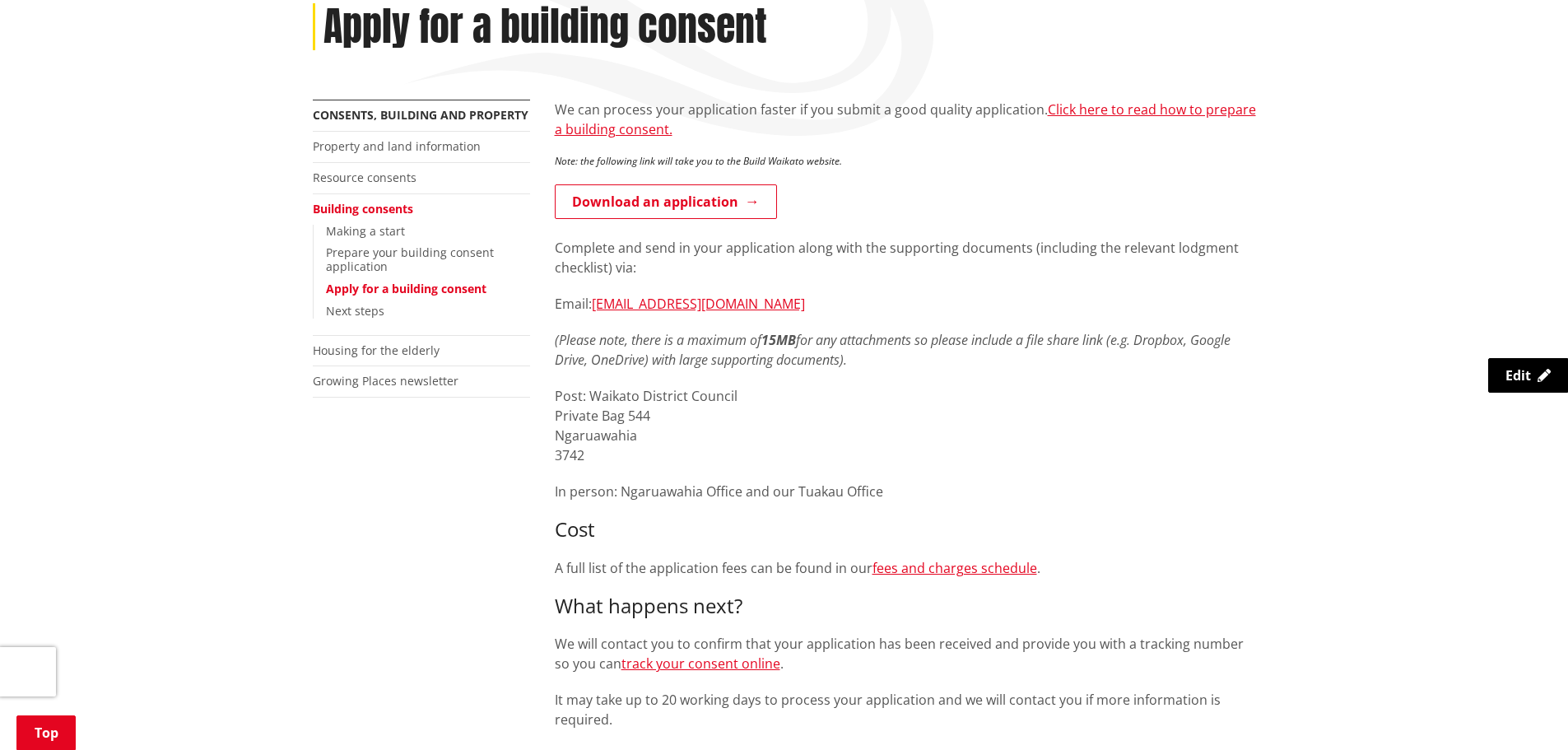 scroll, scrollTop: 329, scrollLeft: 0, axis: vertical 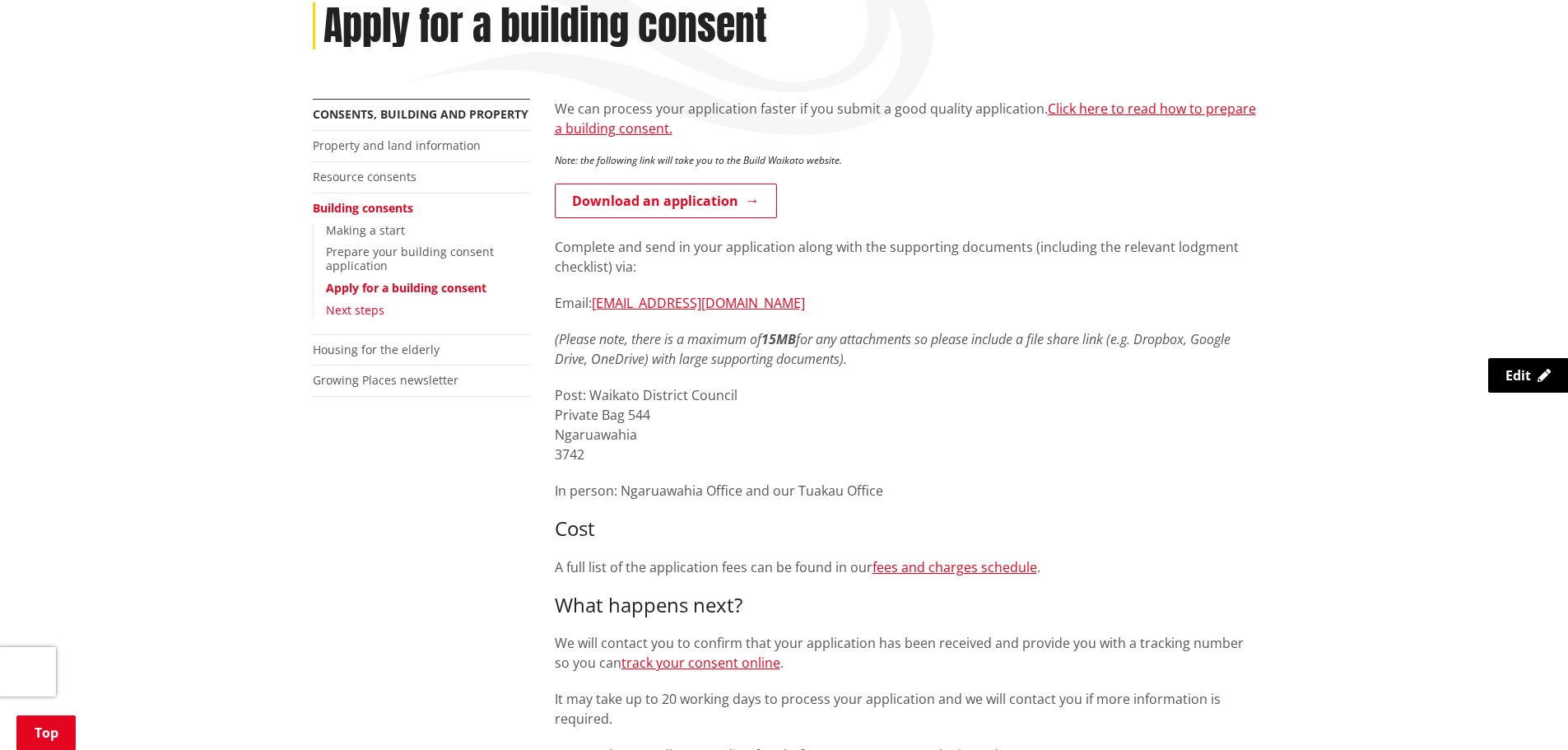 click on "Next steps" at bounding box center (355, 310) 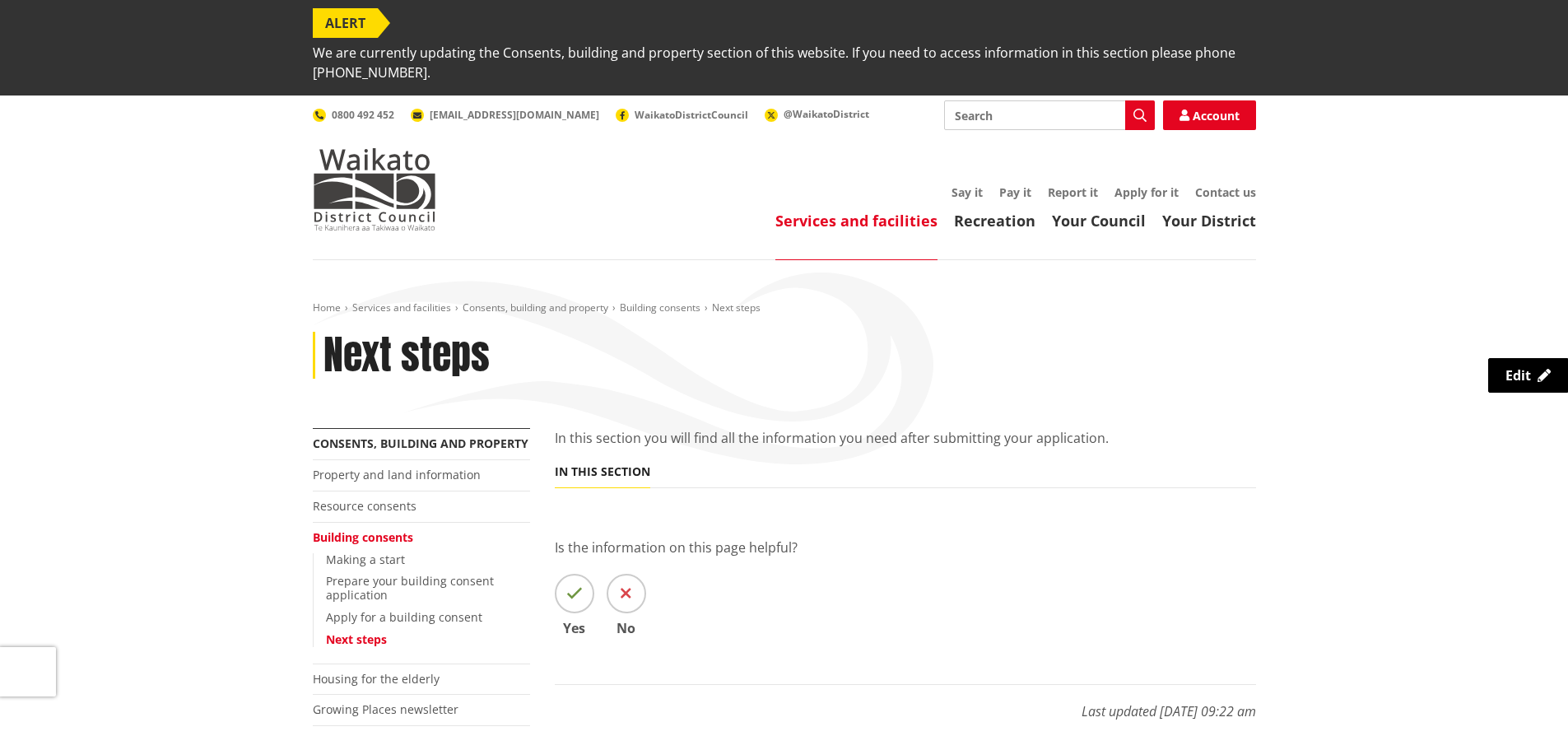 scroll, scrollTop: 0, scrollLeft: 0, axis: both 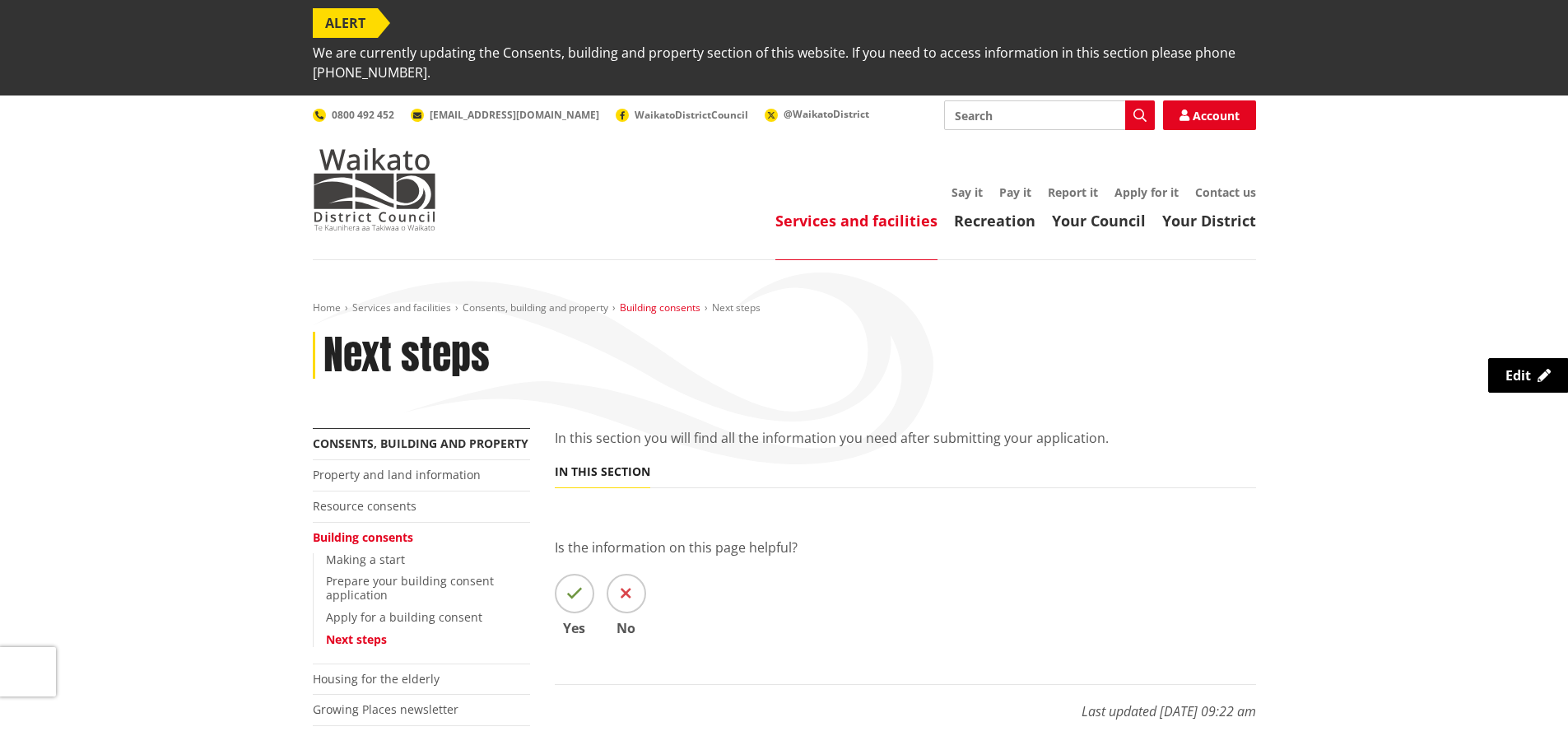 click on "Building consents" at bounding box center (660, 307) 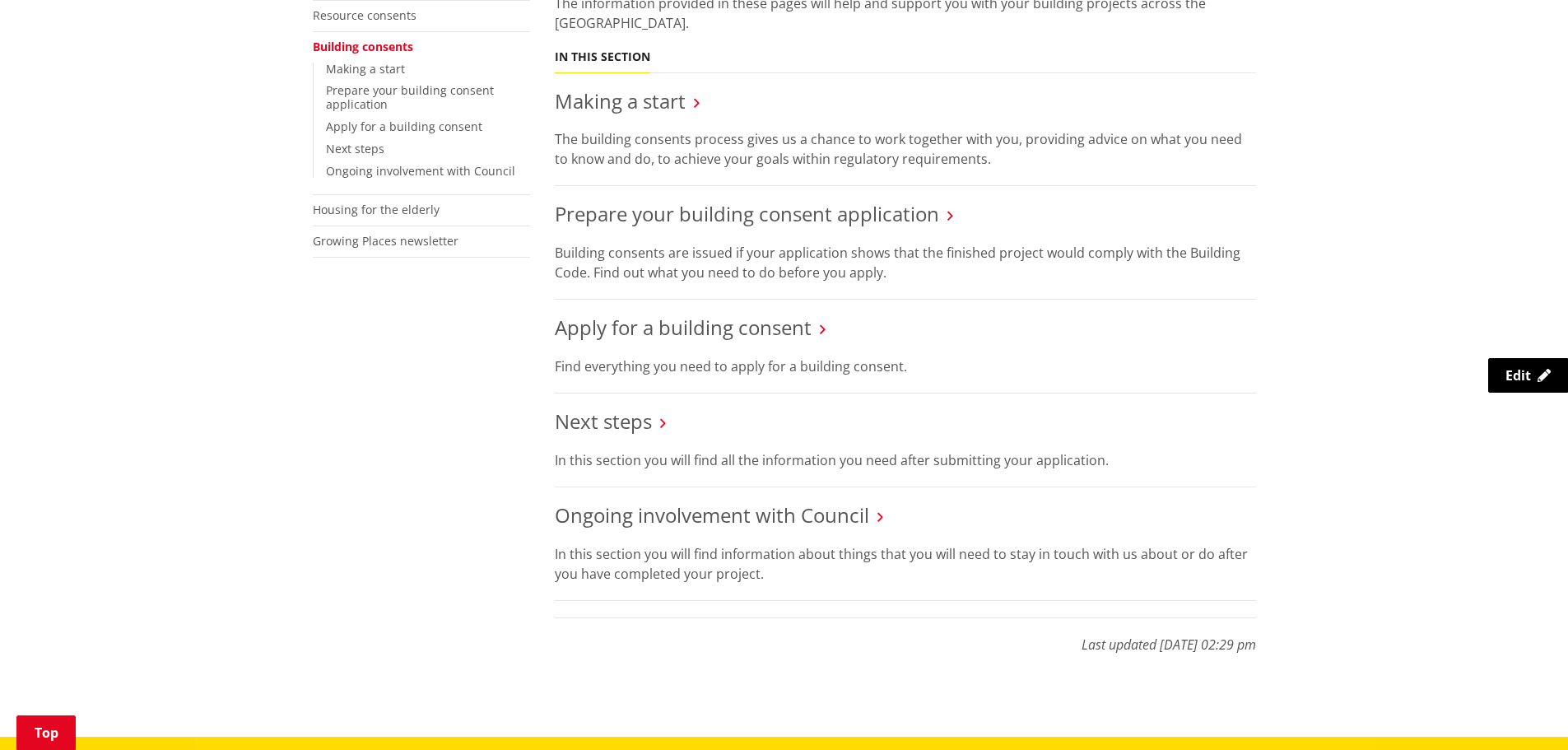 scroll, scrollTop: 494, scrollLeft: 0, axis: vertical 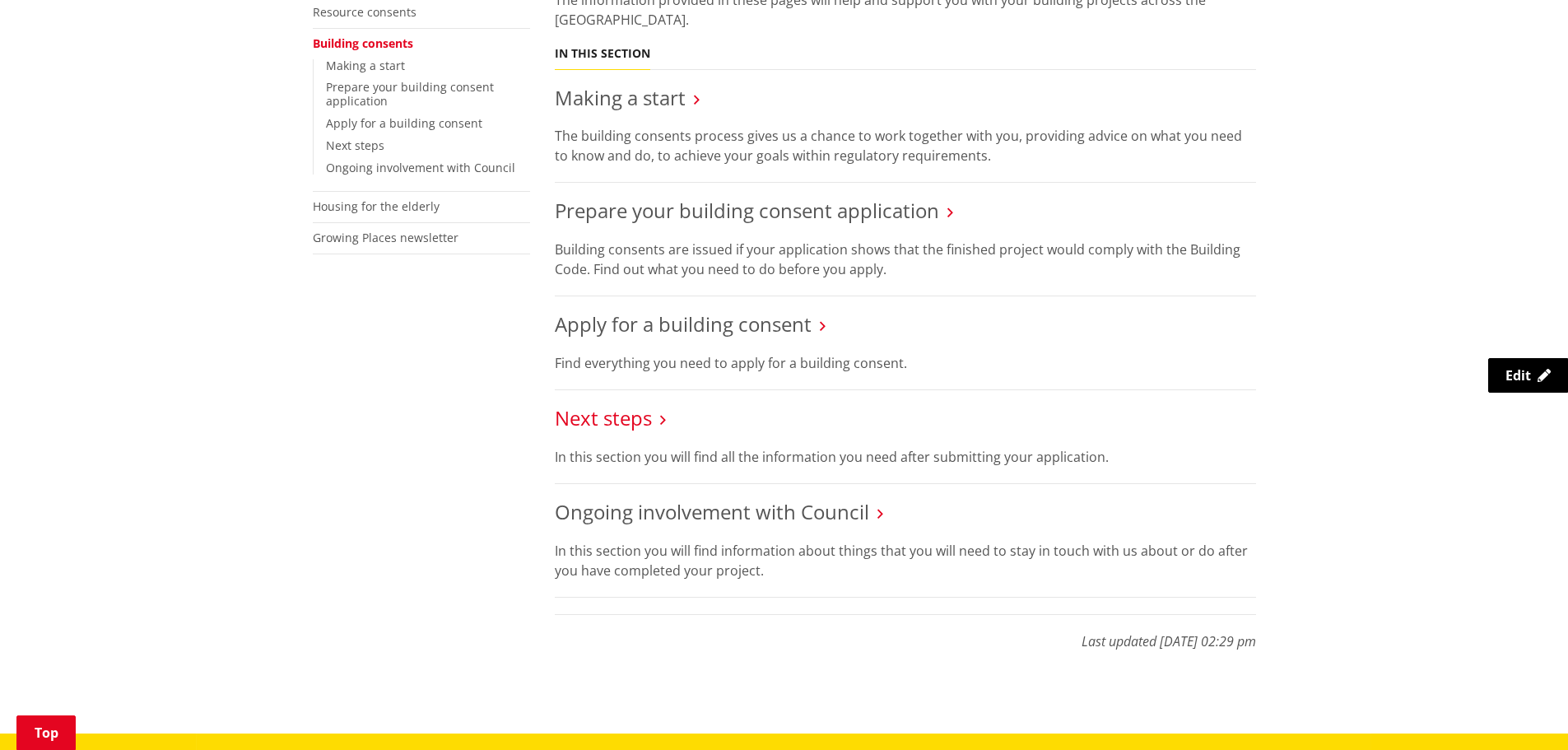 click on "Next steps" at bounding box center [603, 417] 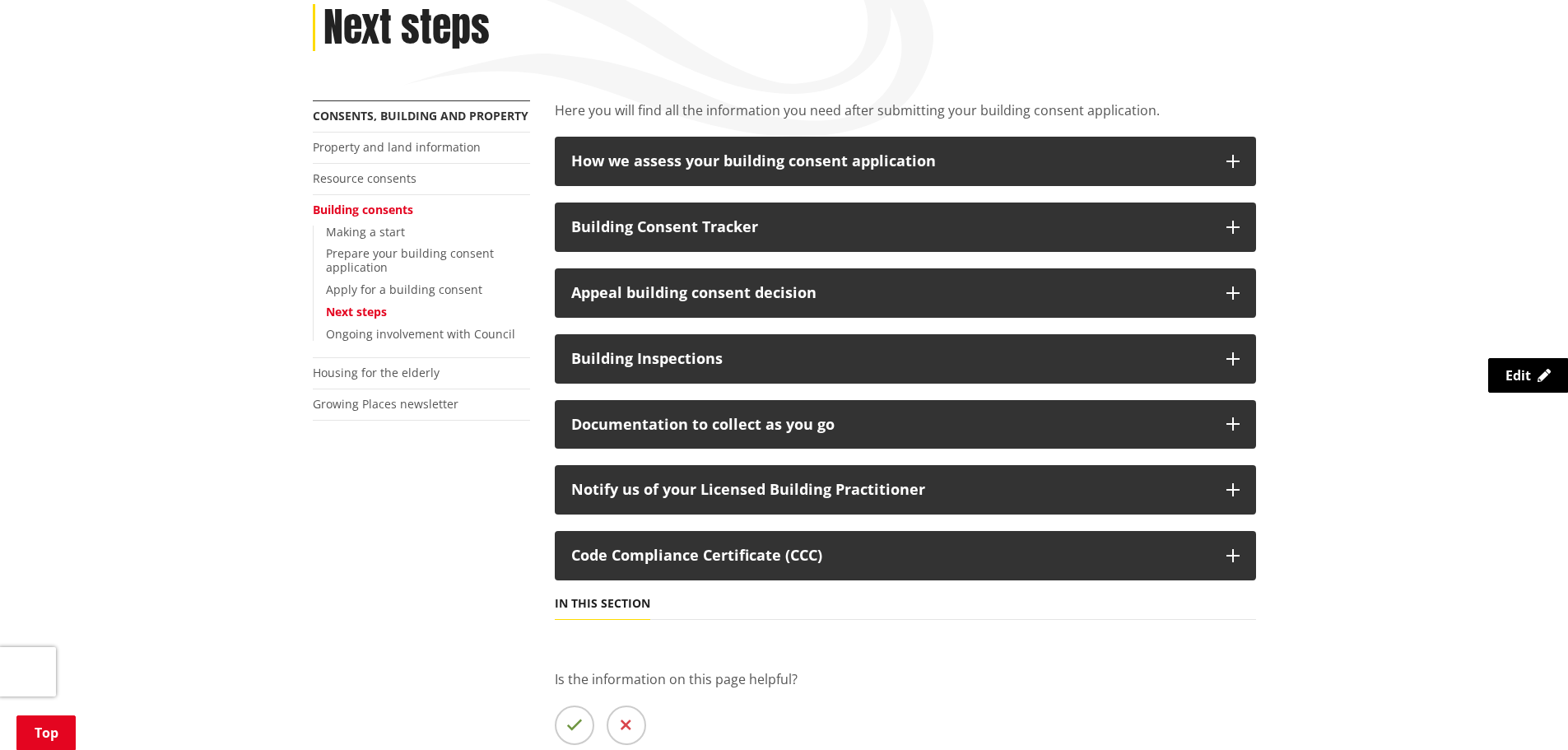 scroll, scrollTop: 329, scrollLeft: 0, axis: vertical 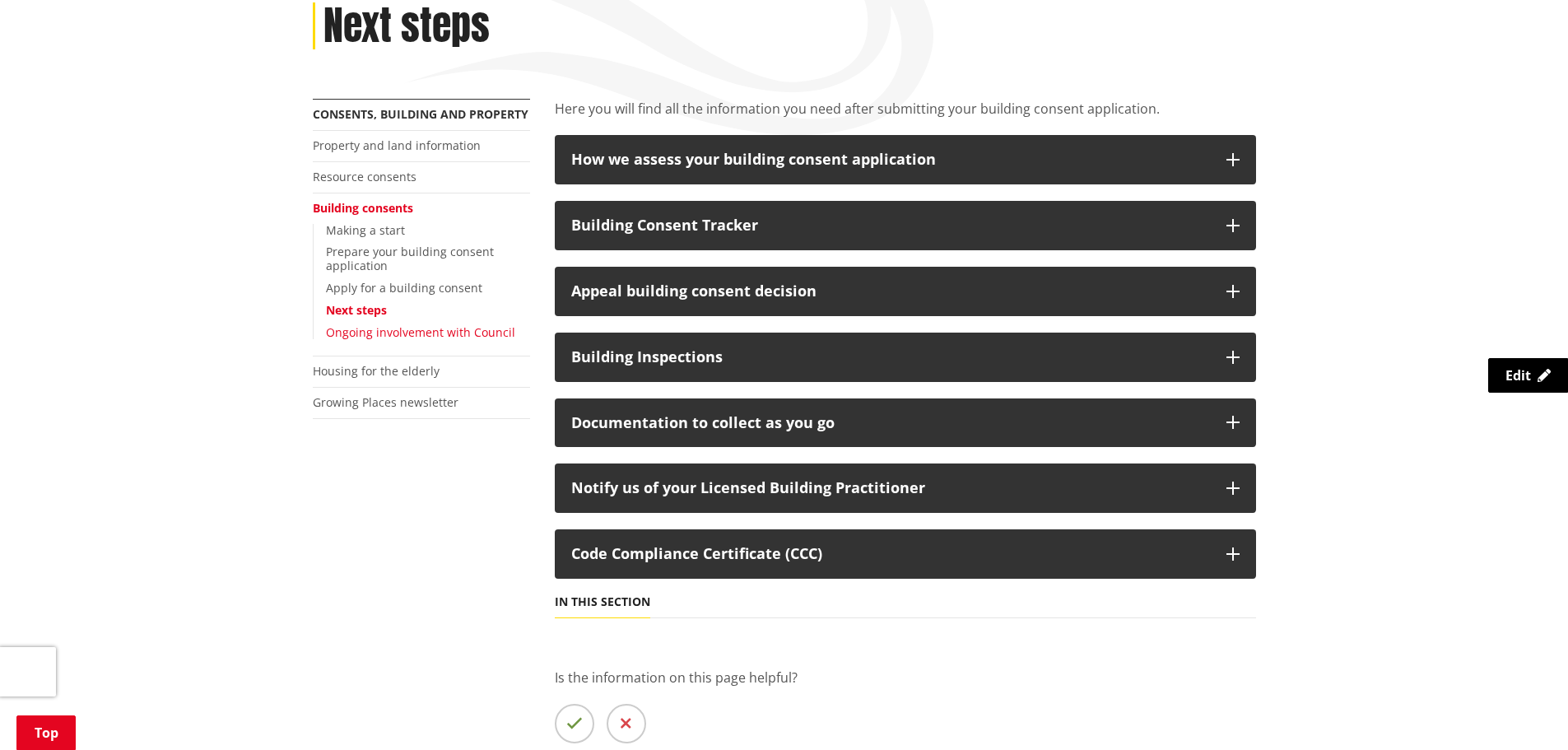 click on "Ongoing involvement with Council" at bounding box center (421, 332) 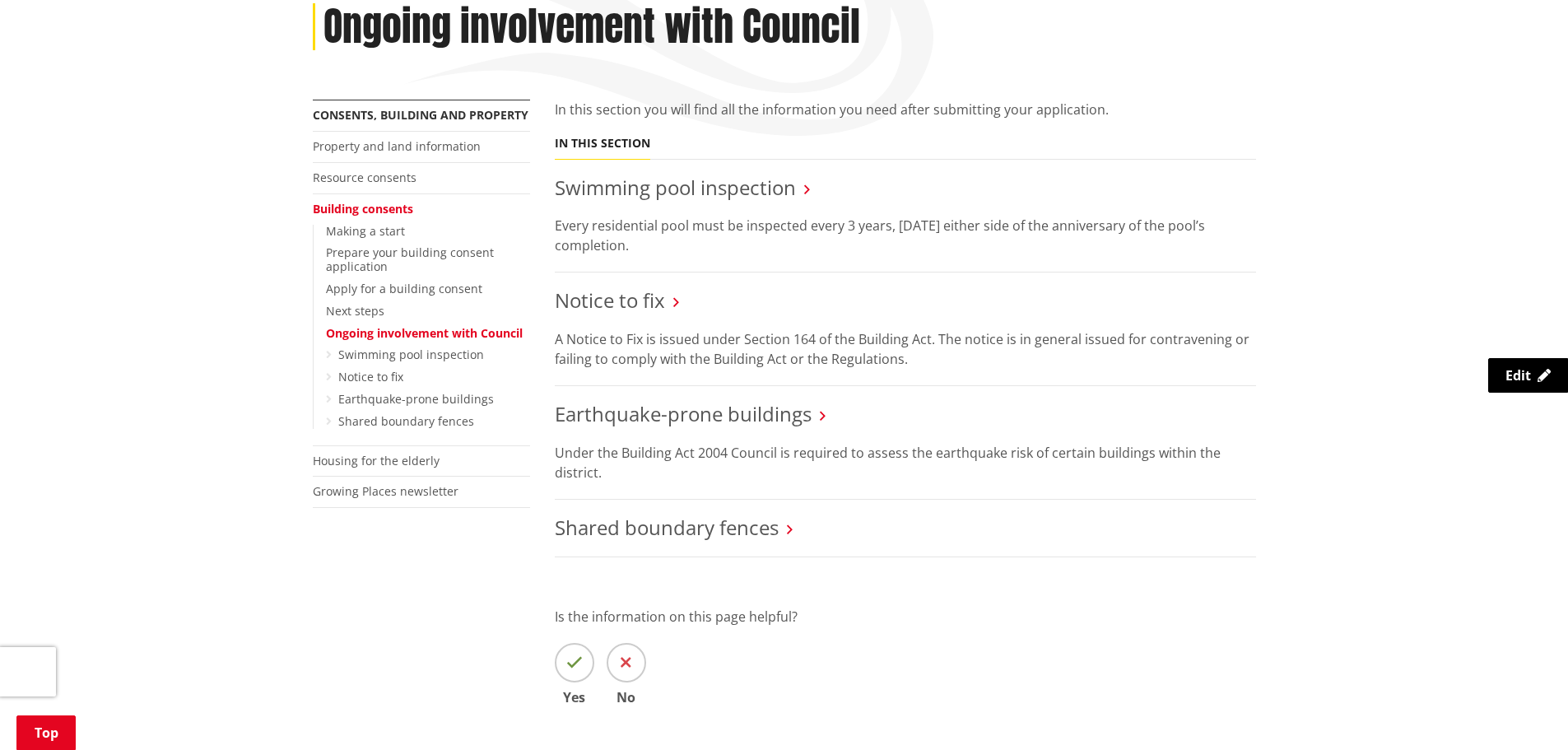 scroll, scrollTop: 329, scrollLeft: 0, axis: vertical 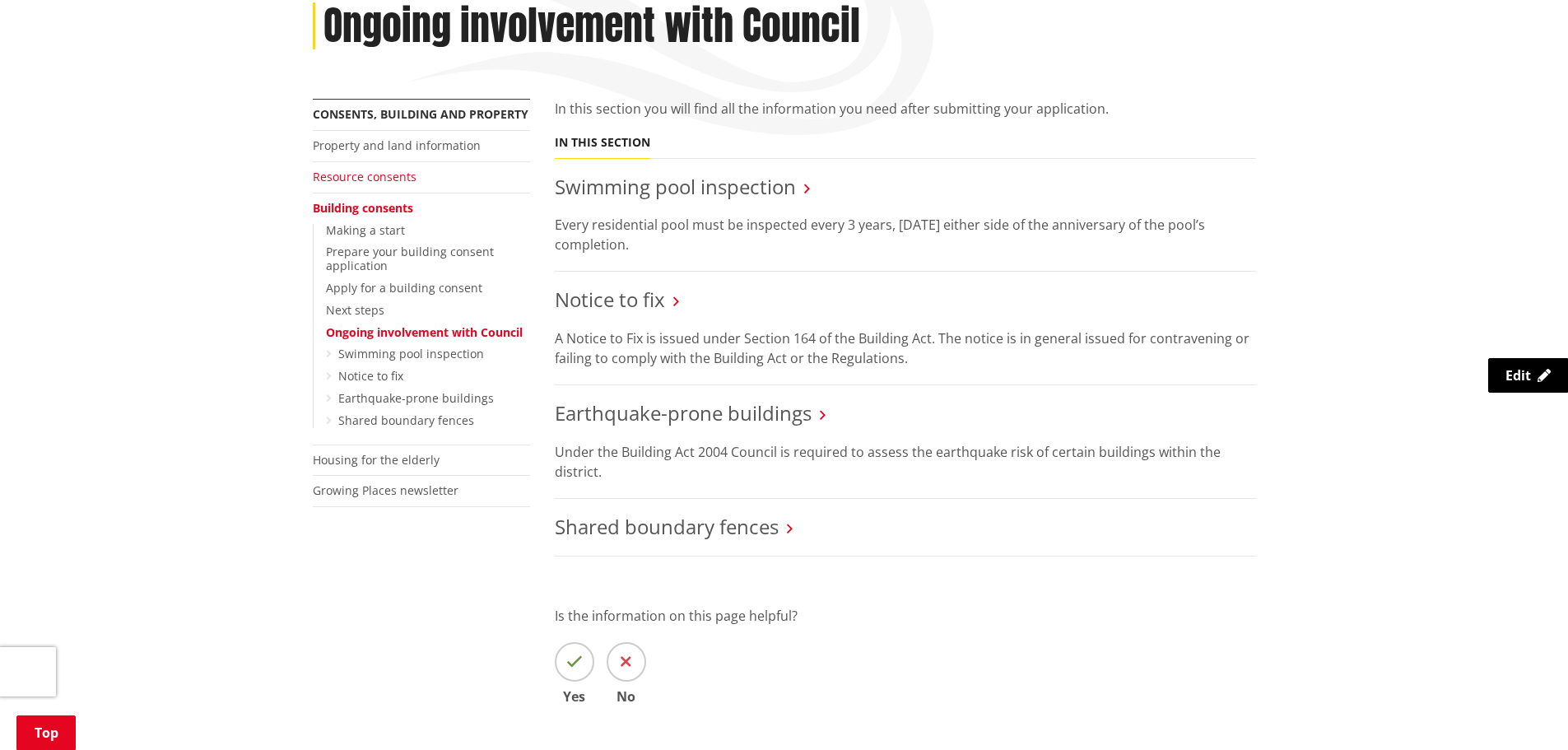 click on "Resource consents" at bounding box center [365, 176] 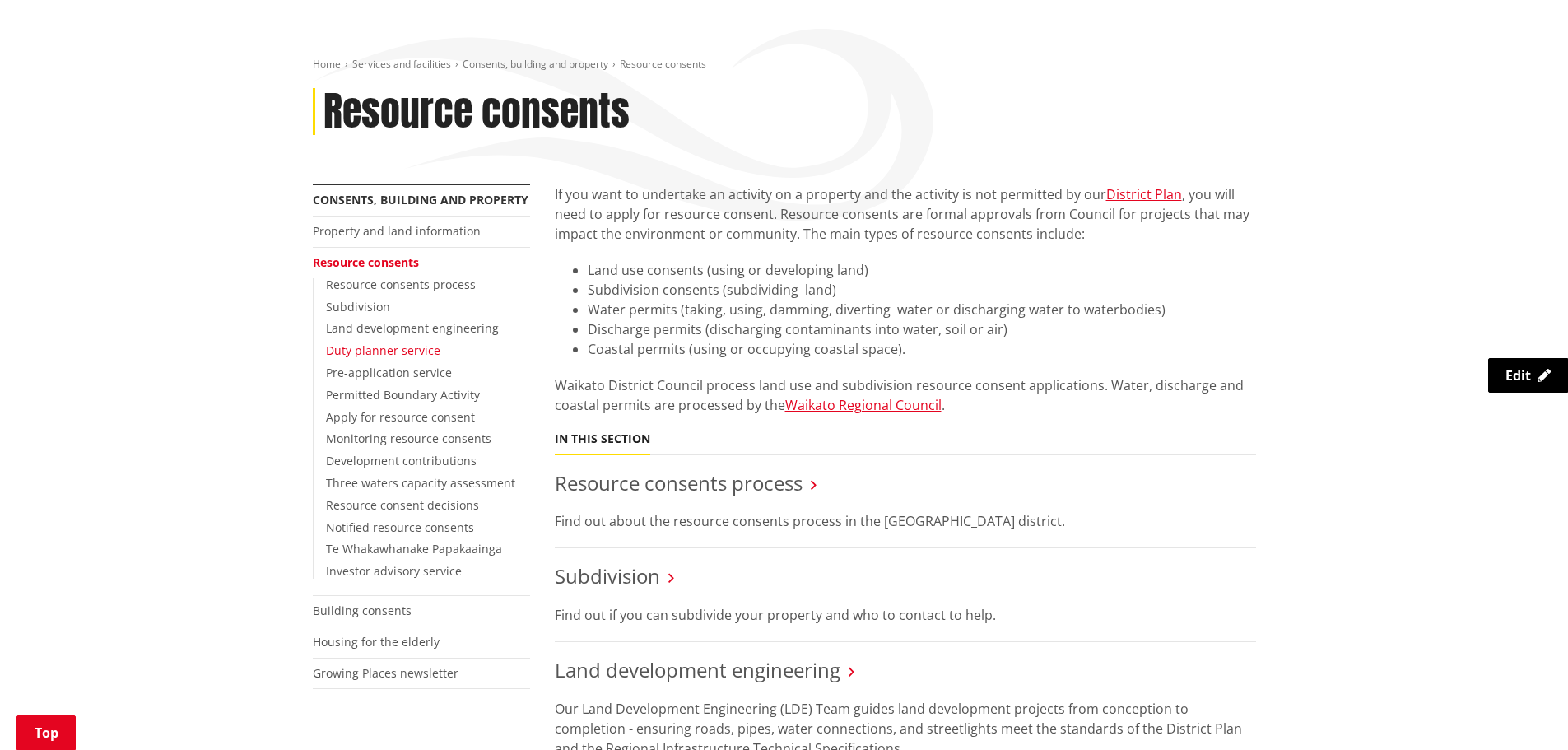 scroll, scrollTop: 247, scrollLeft: 0, axis: vertical 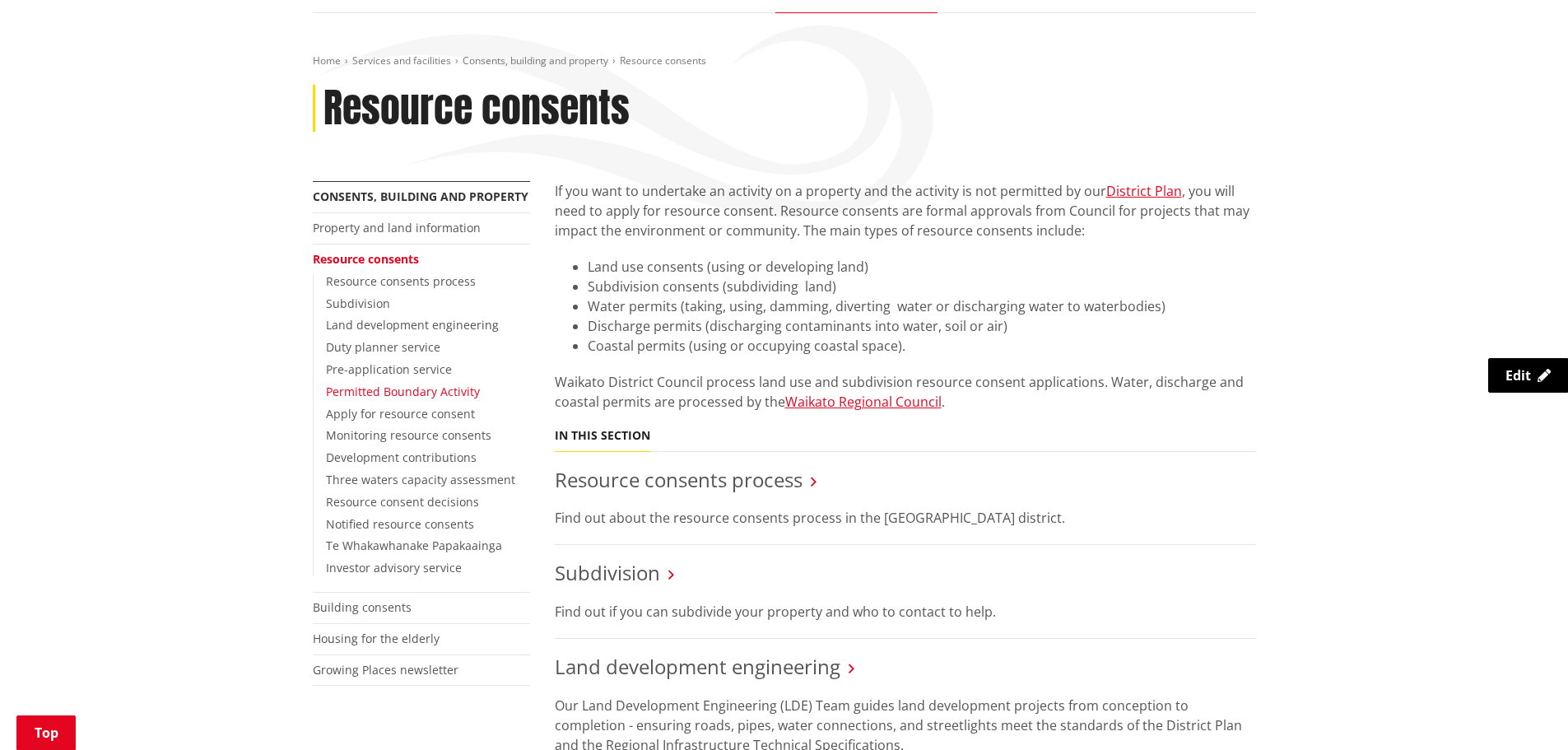 click on "Permitted Boundary Activity" at bounding box center [402, 391] 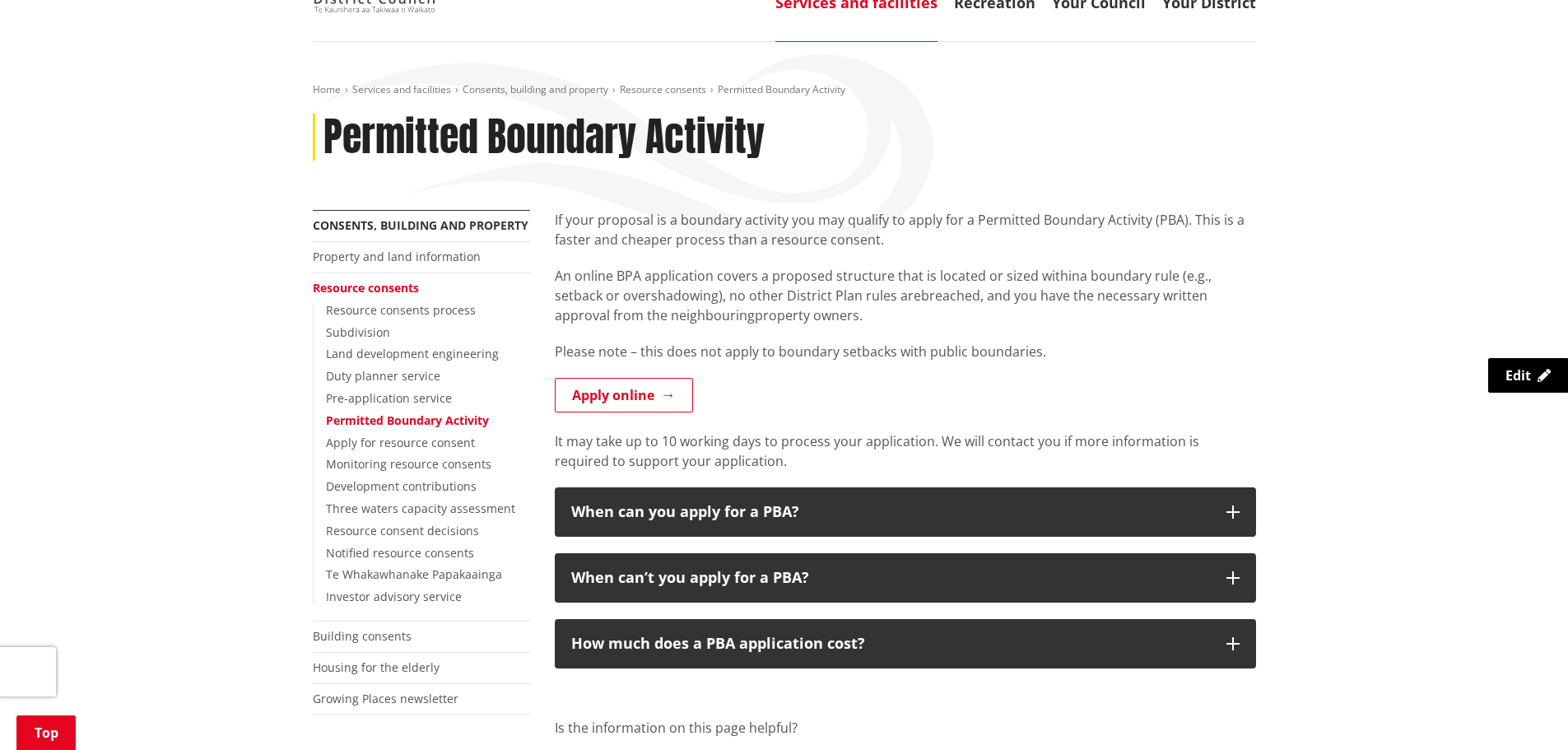 scroll, scrollTop: 247, scrollLeft: 0, axis: vertical 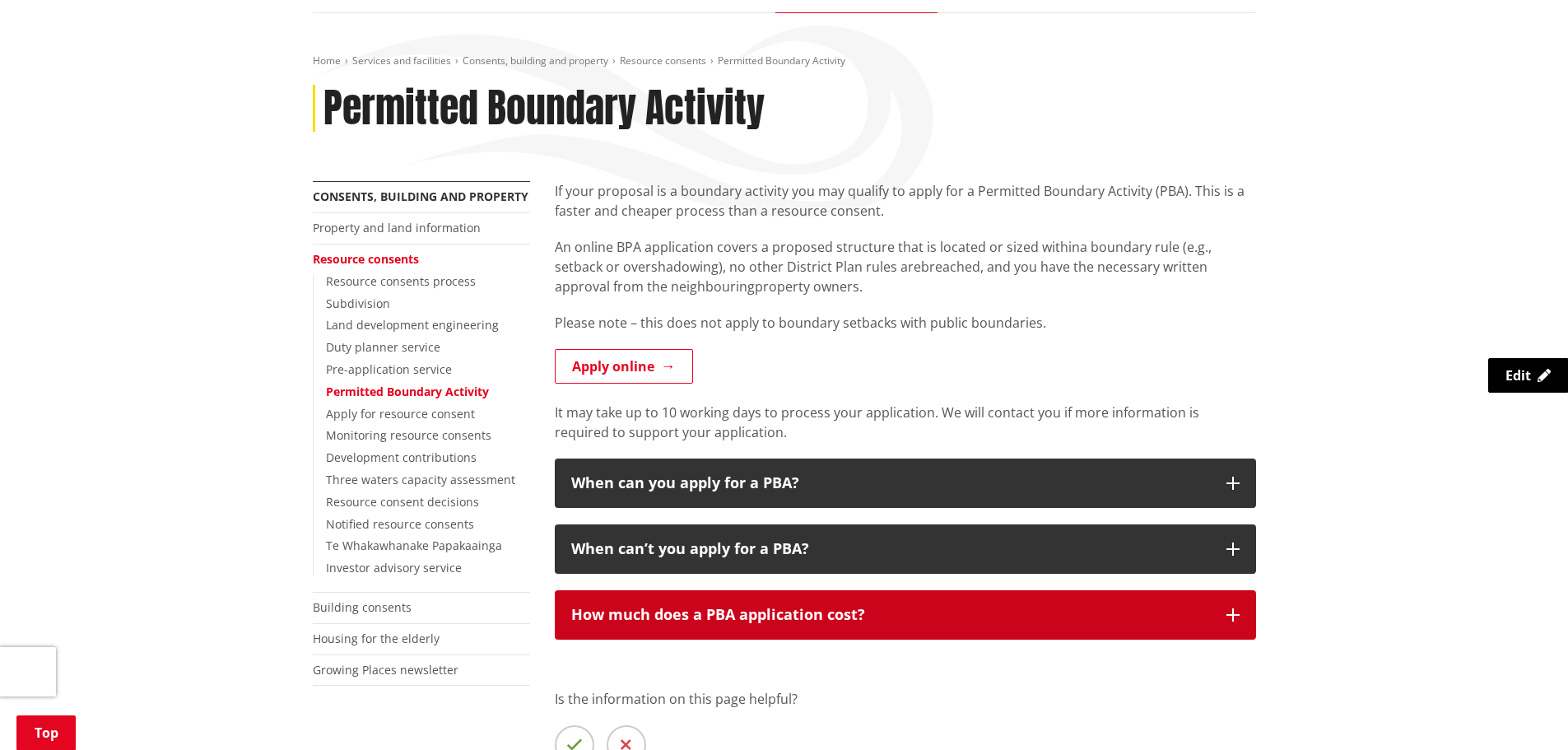 click on "How much does a PBA application cost?" at bounding box center [891, 615] 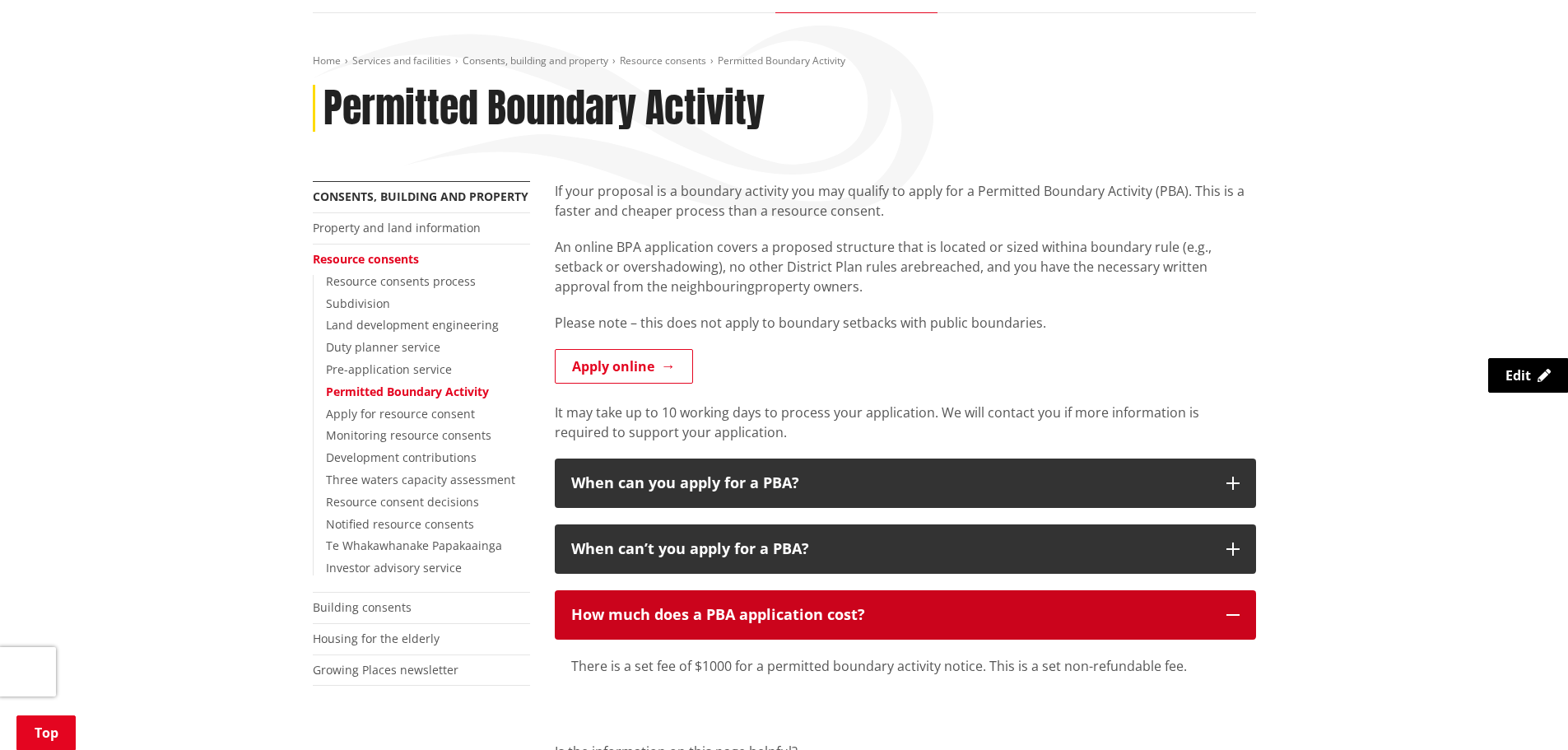 scroll, scrollTop: 329, scrollLeft: 0, axis: vertical 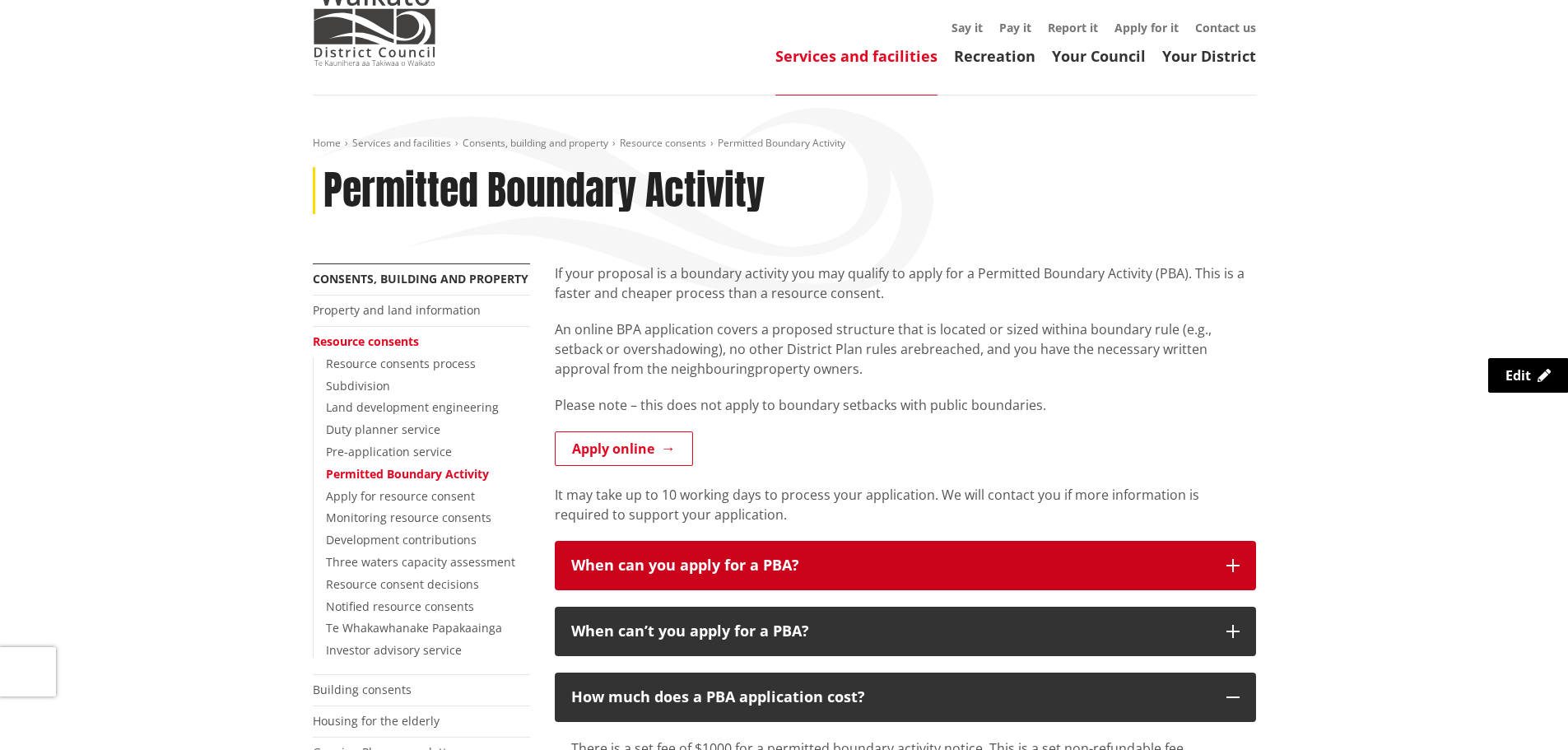 click on "When can you apply for a PBA?" at bounding box center [891, 566] 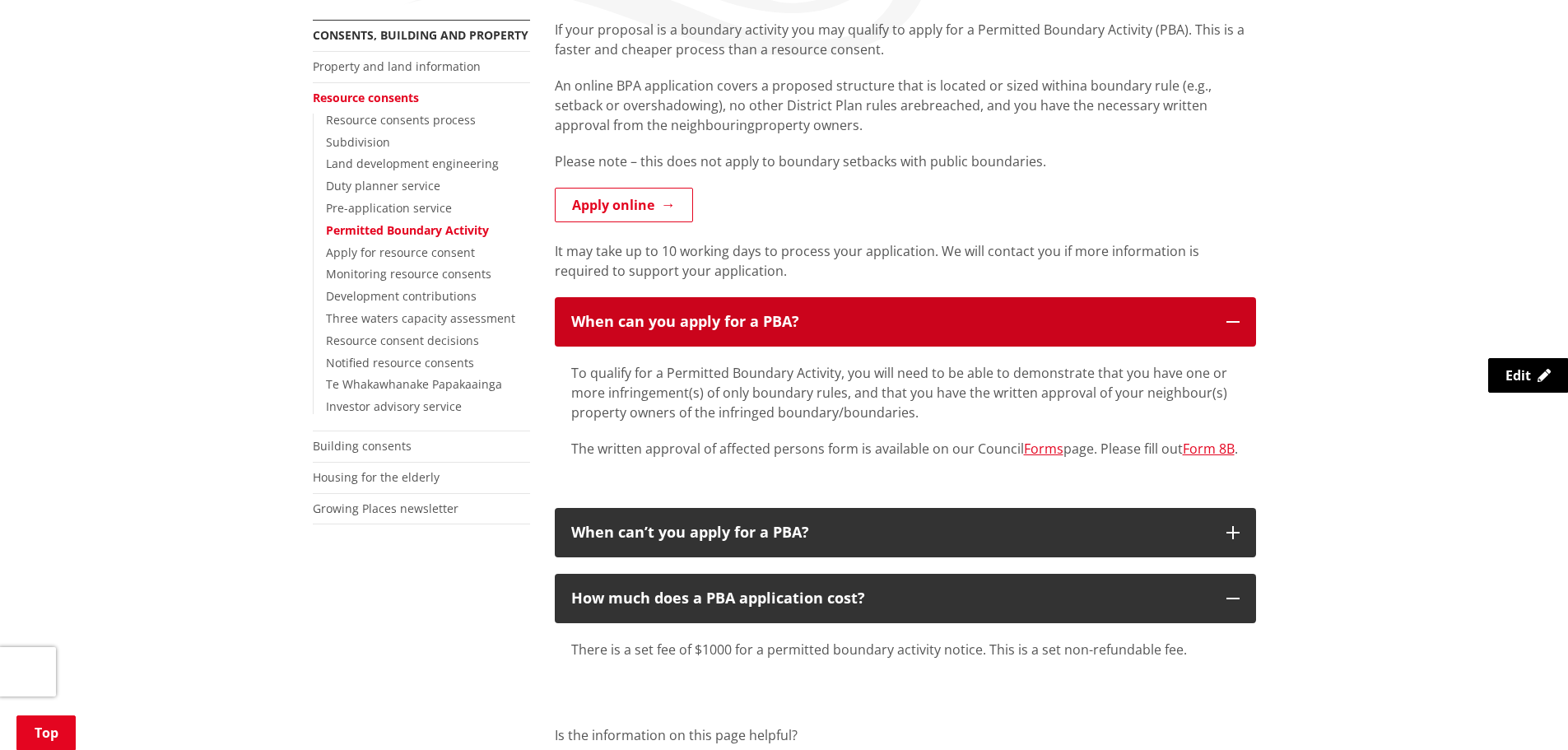 scroll, scrollTop: 412, scrollLeft: 0, axis: vertical 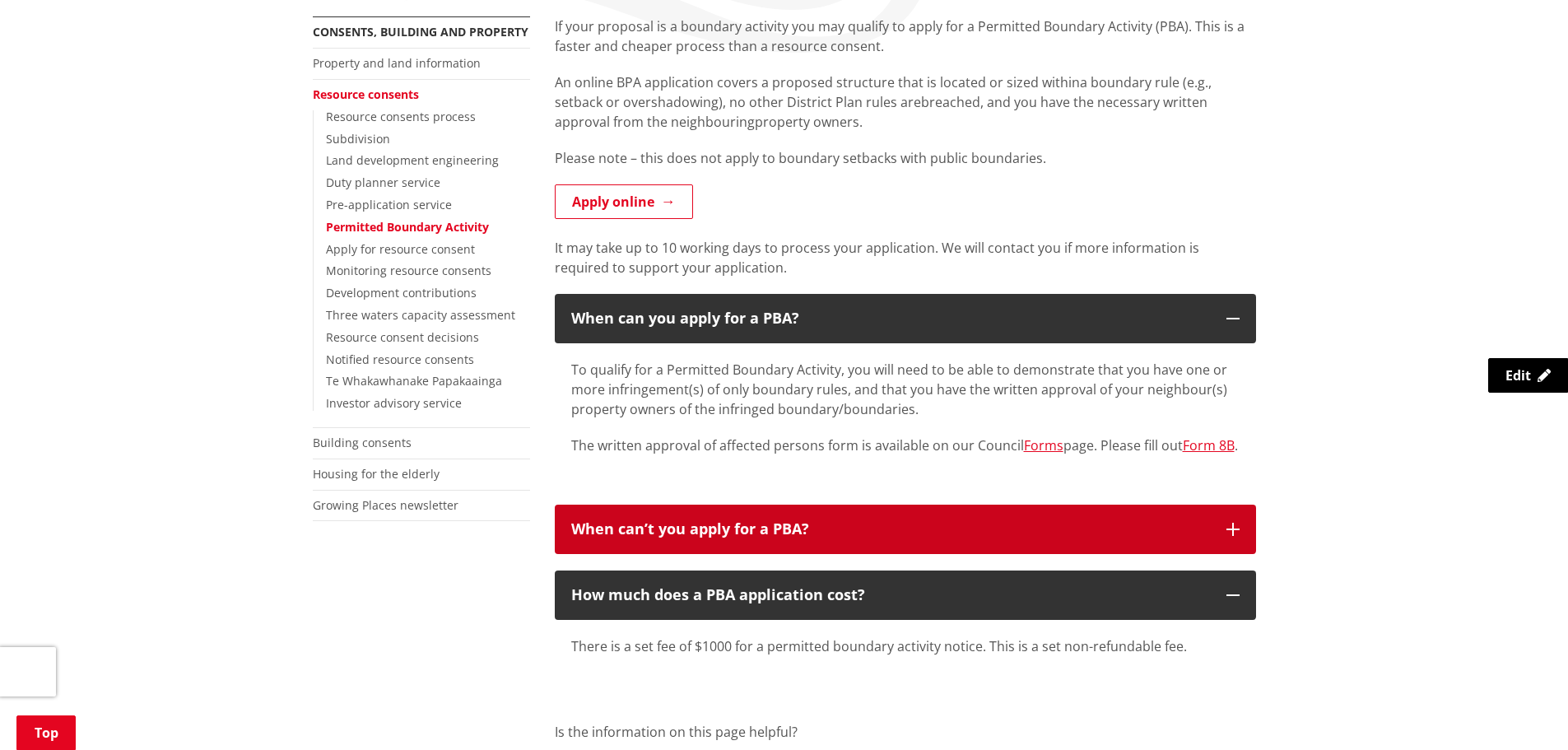 click on "When can’t you apply for a PBA?" at bounding box center (905, 529) 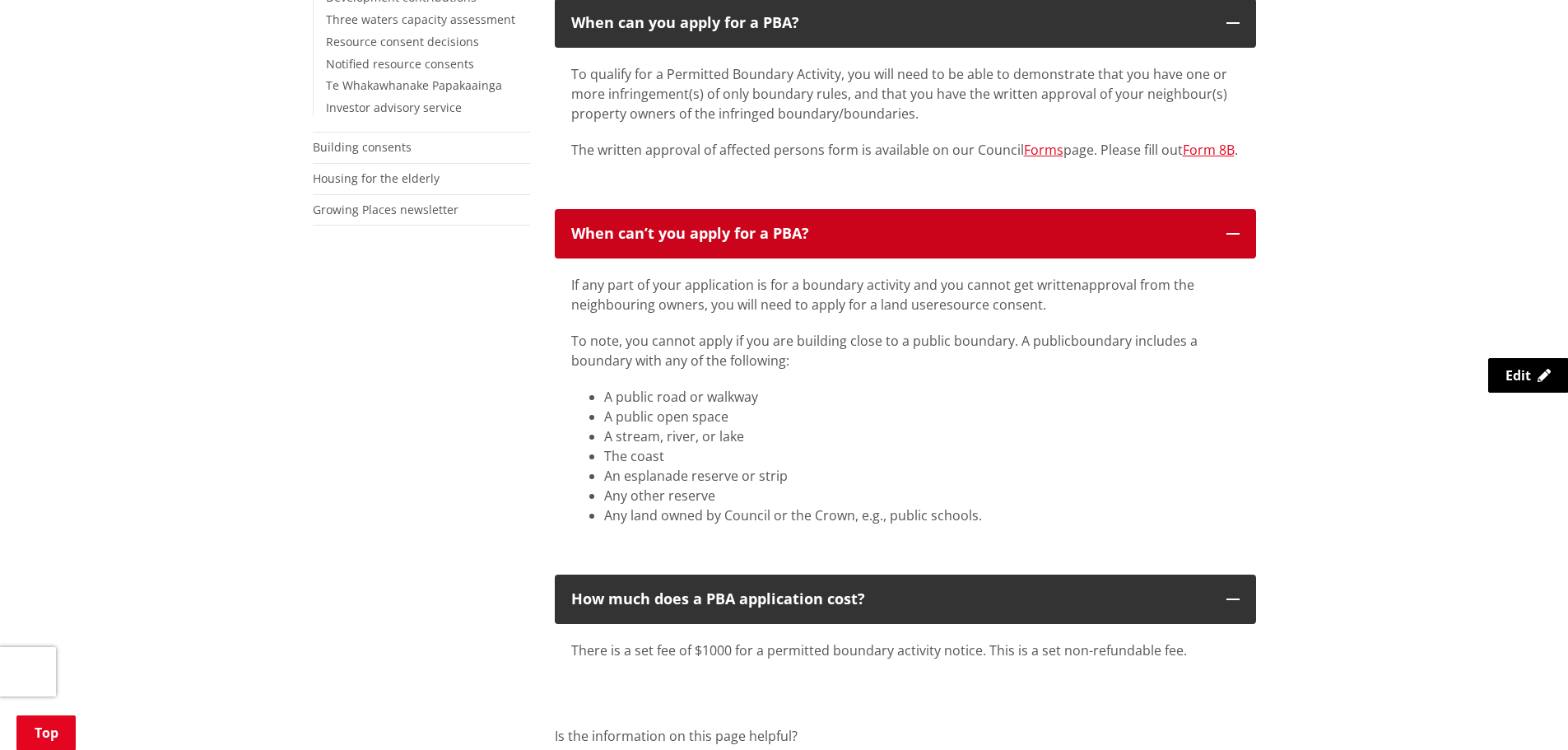 scroll, scrollTop: 823, scrollLeft: 0, axis: vertical 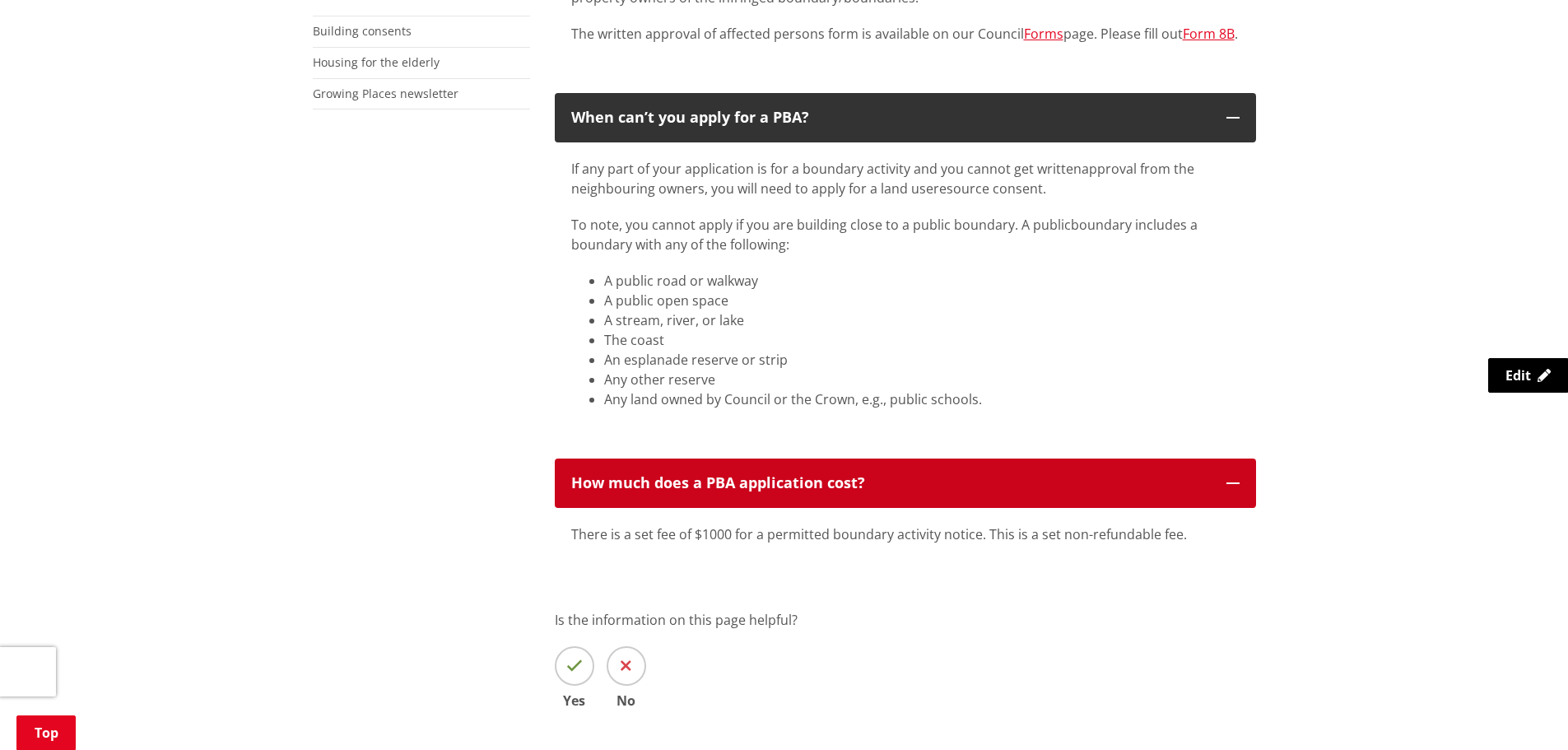 click on "How much does a PBA application cost?" at bounding box center [891, 483] 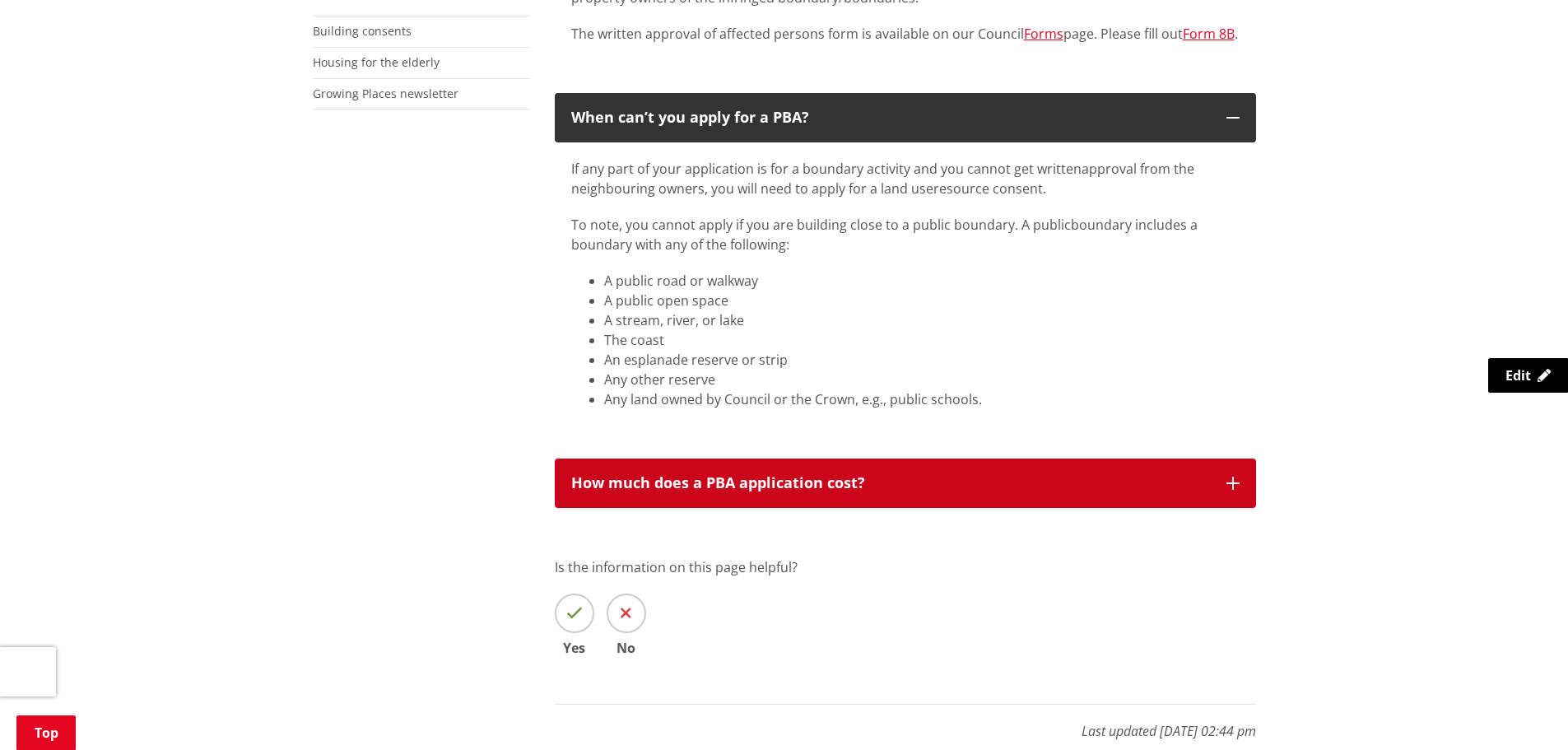 click on "How much does a PBA application cost?" at bounding box center [891, 483] 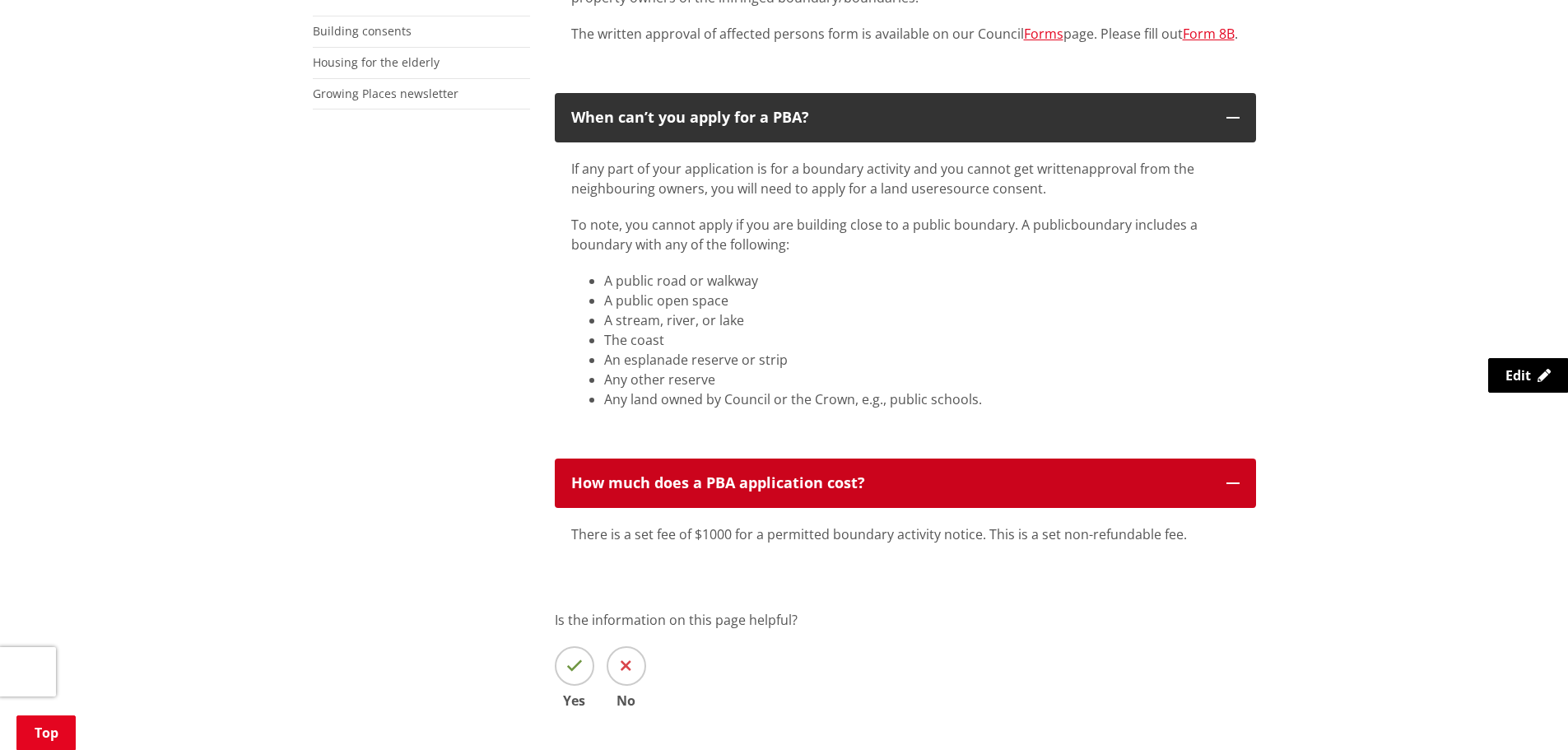 click on "How much does a PBA application cost?" at bounding box center (891, 483) 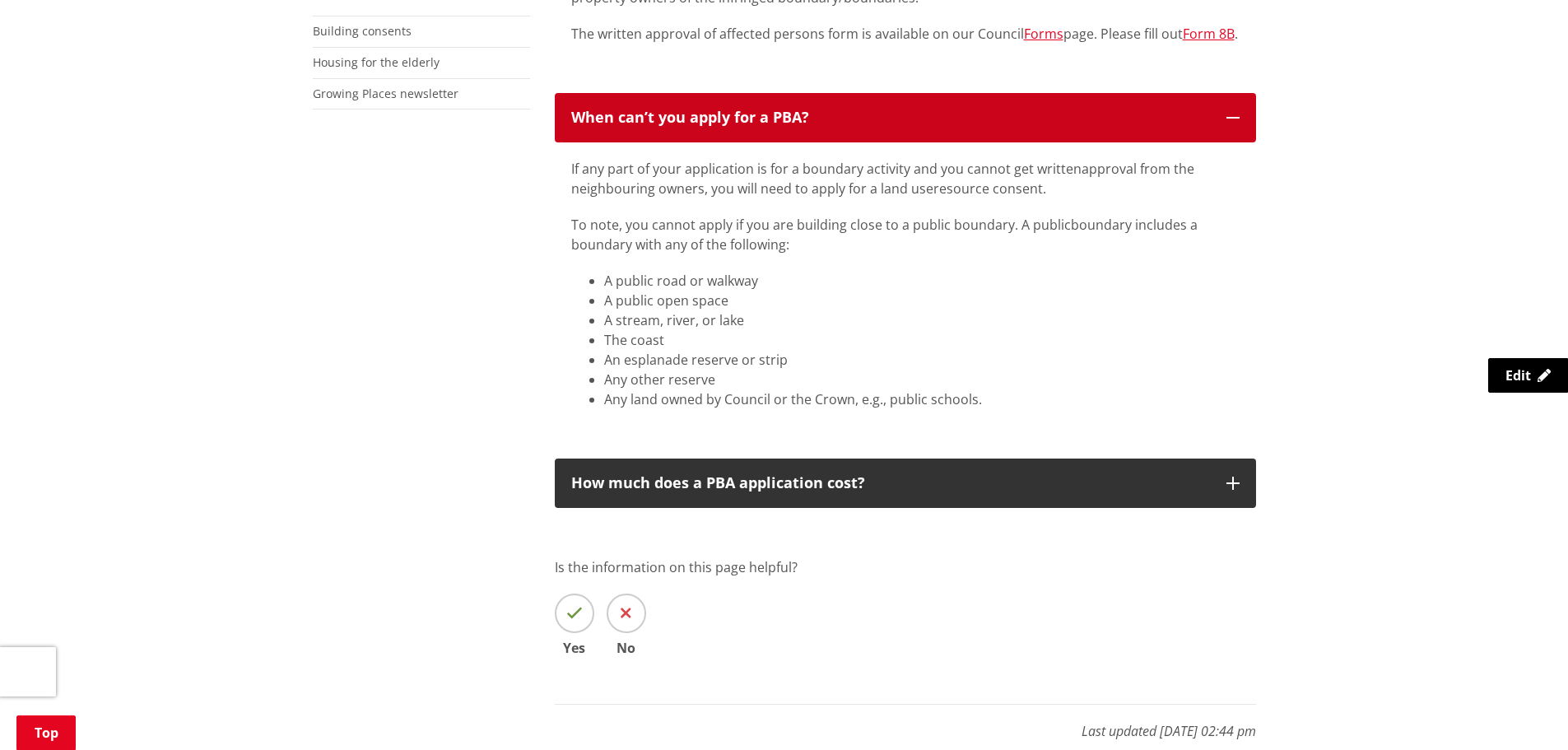 click on "When can’t you apply for a PBA?" at bounding box center (891, 118) 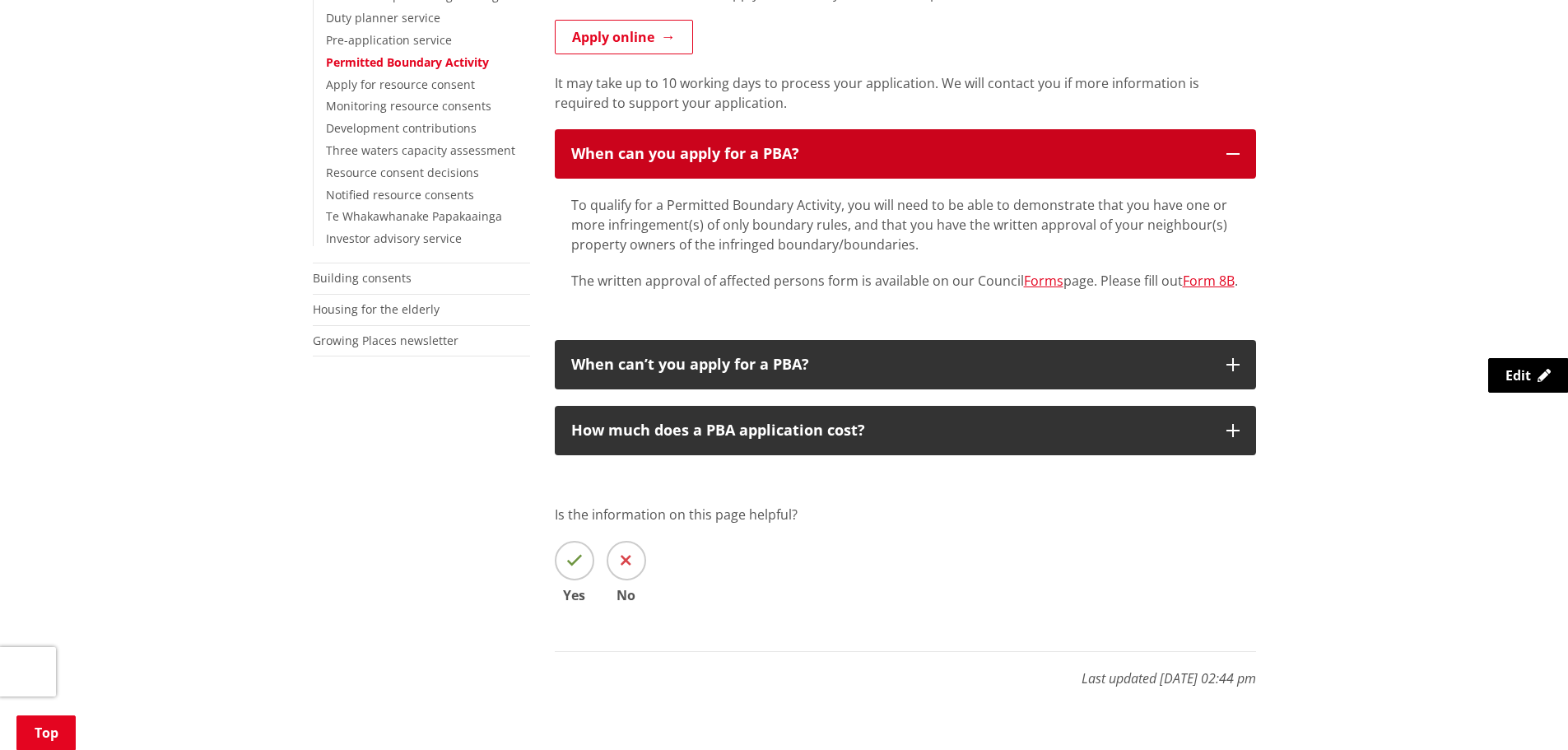 click on "When can you apply for a PBA?" at bounding box center [891, 154] 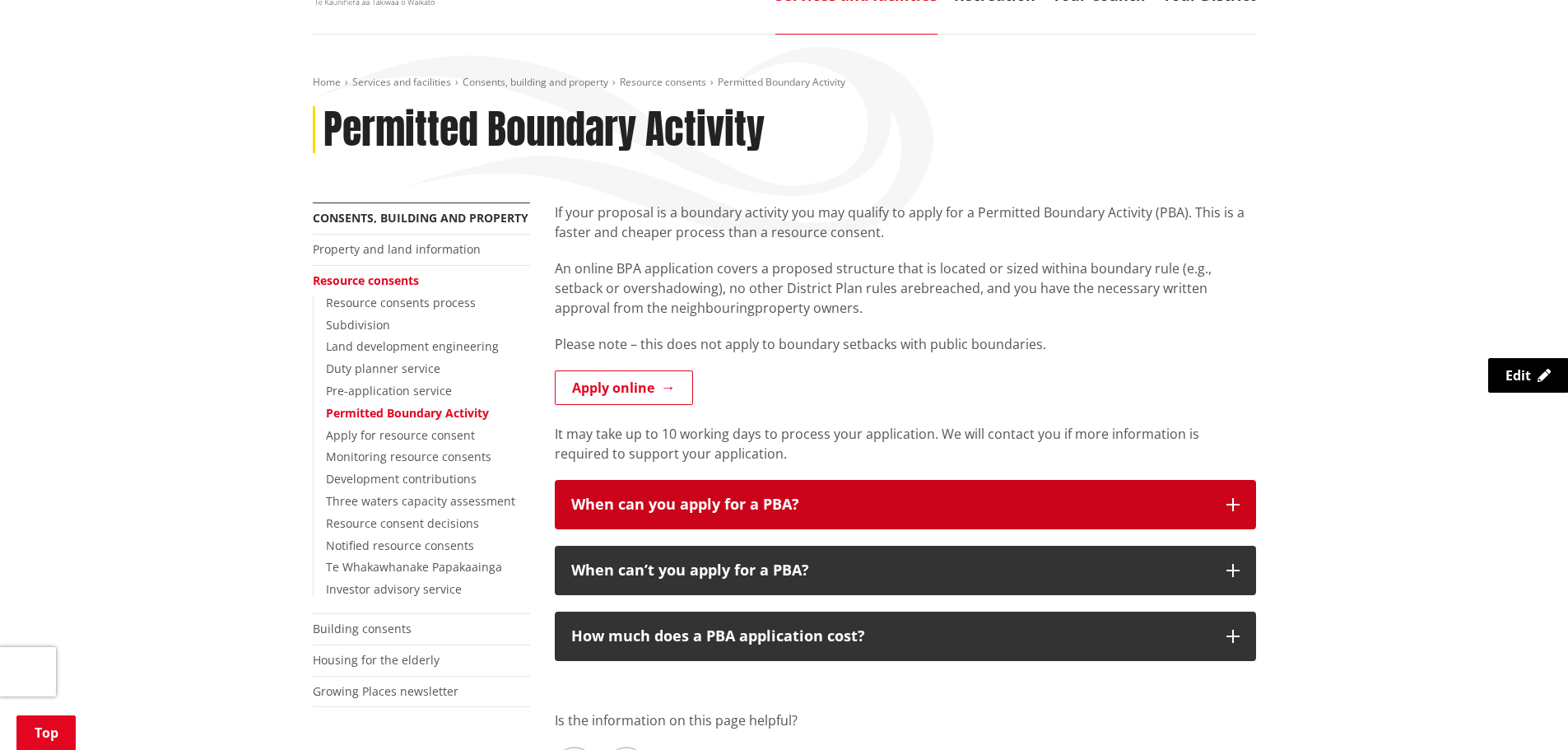 scroll, scrollTop: 247, scrollLeft: 0, axis: vertical 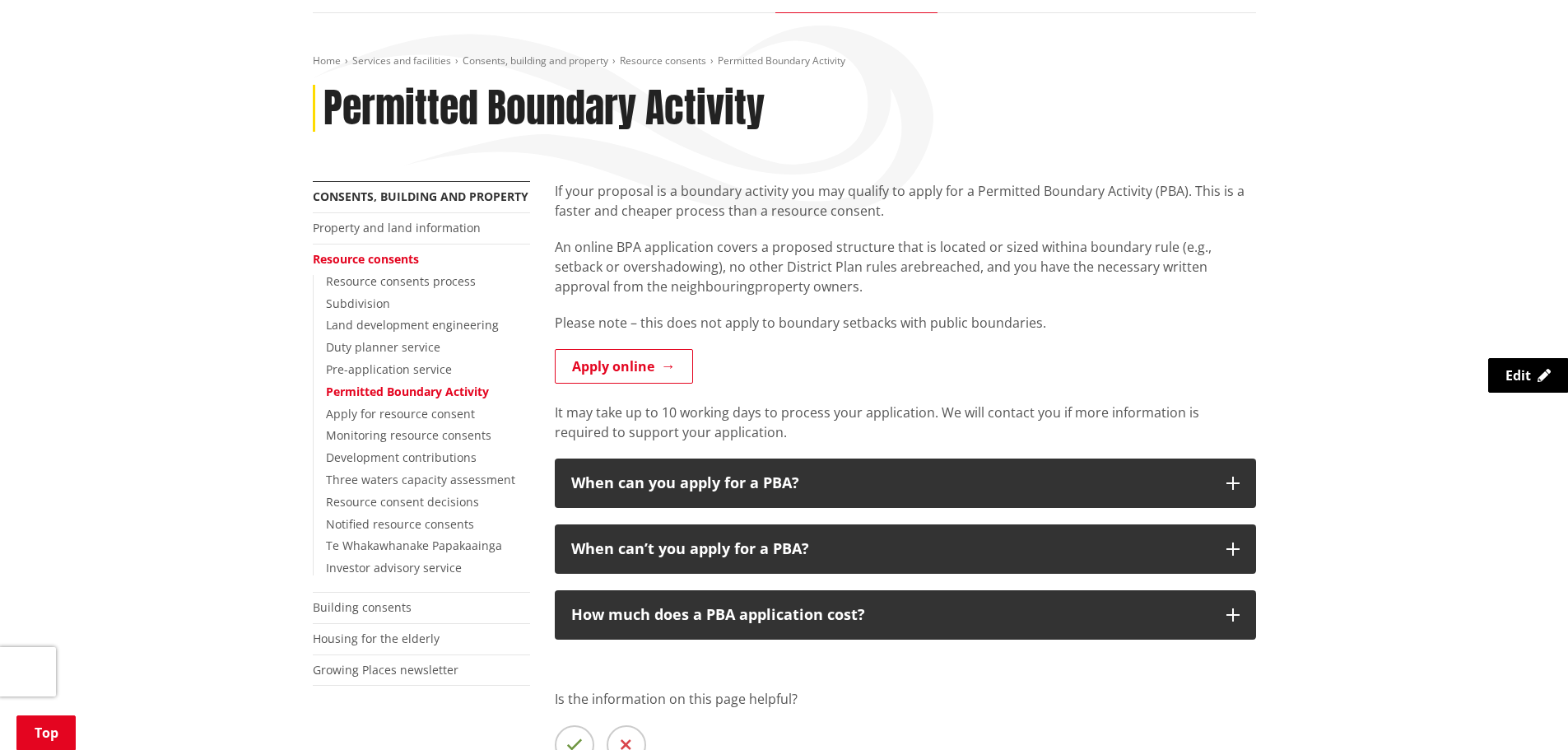 click on "Resource consents" at bounding box center [365, 259] 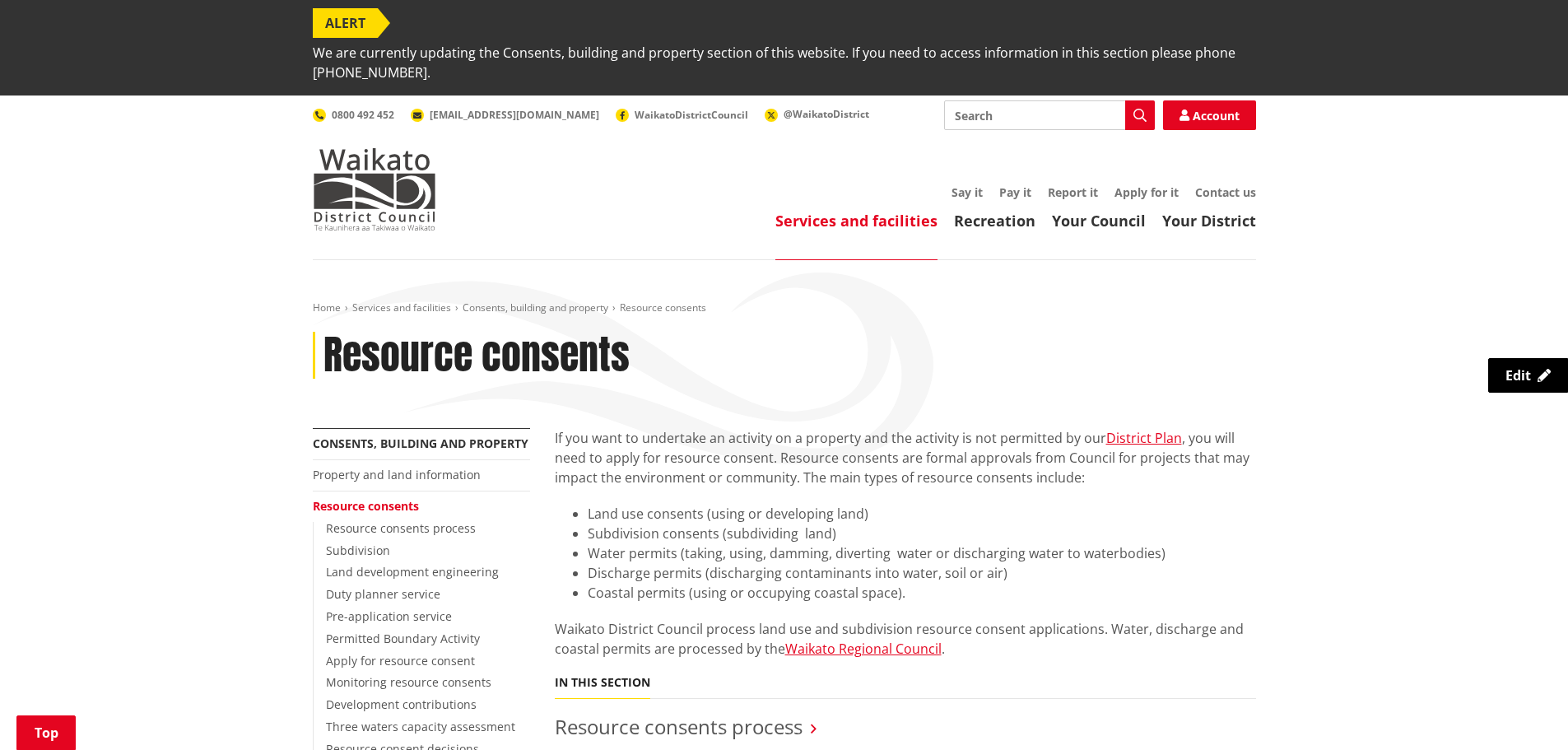 scroll, scrollTop: 412, scrollLeft: 0, axis: vertical 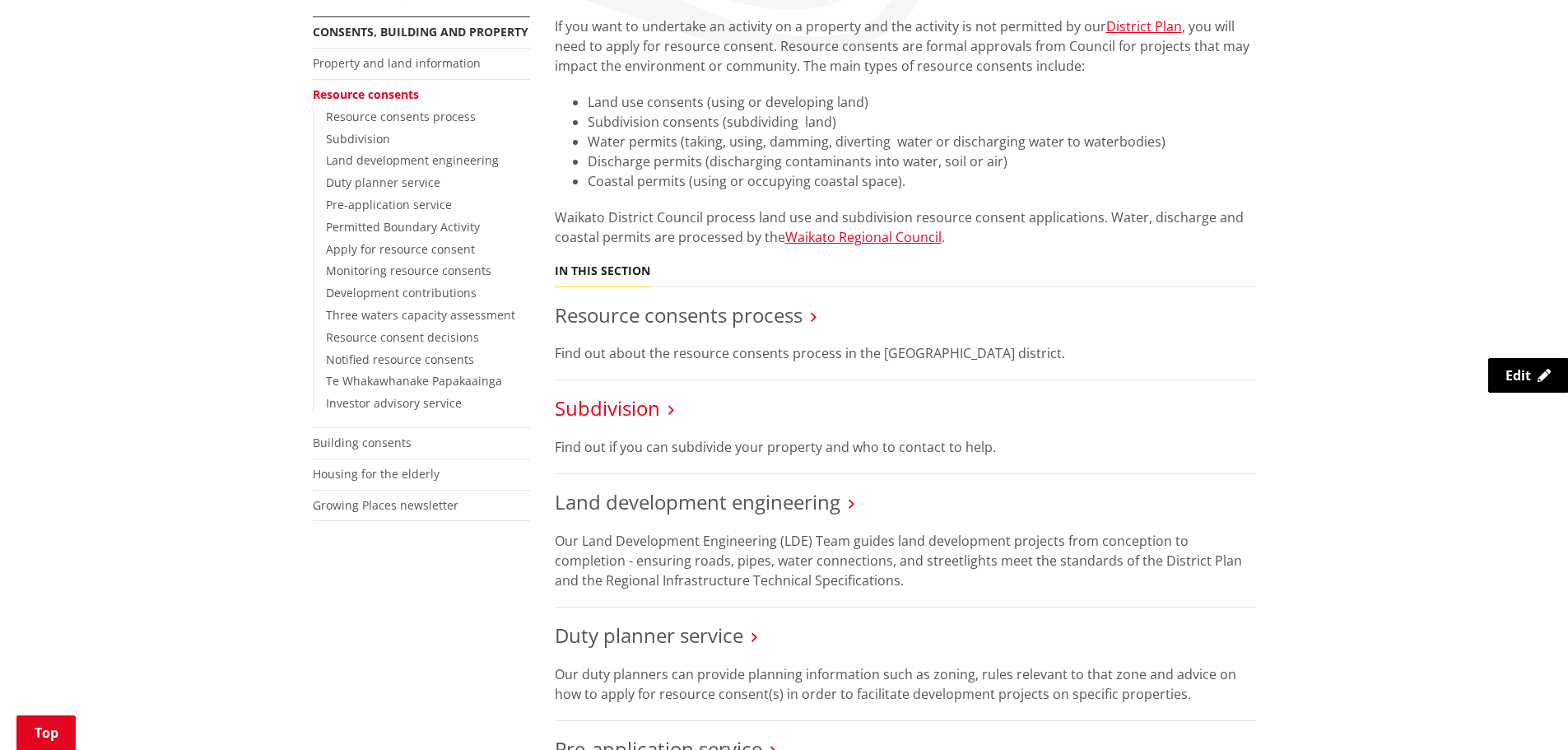 click on "Subdivision" at bounding box center (607, 408) 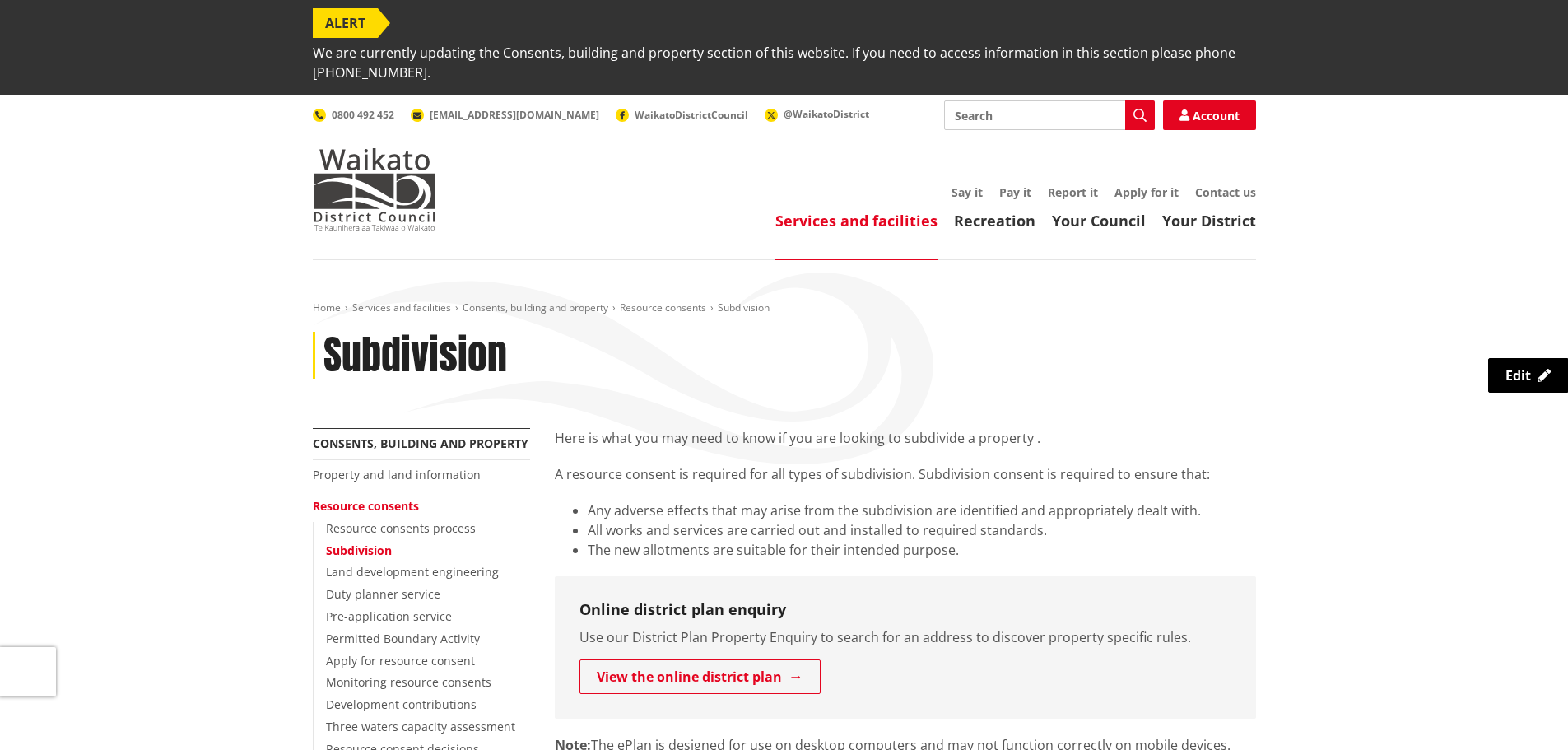 scroll, scrollTop: 0, scrollLeft: 0, axis: both 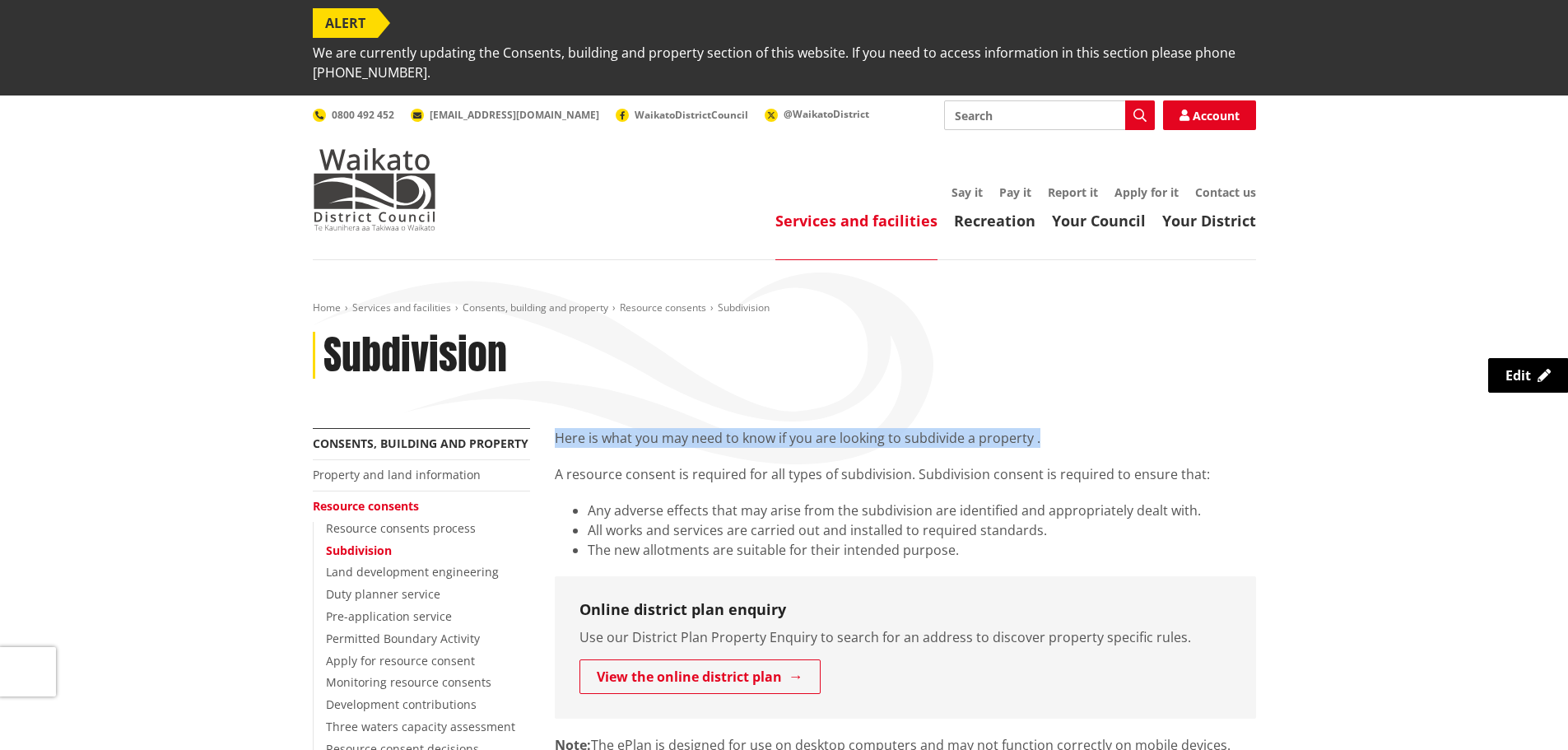 drag, startPoint x: 1040, startPoint y: 440, endPoint x: 556, endPoint y: 437, distance: 484.0093 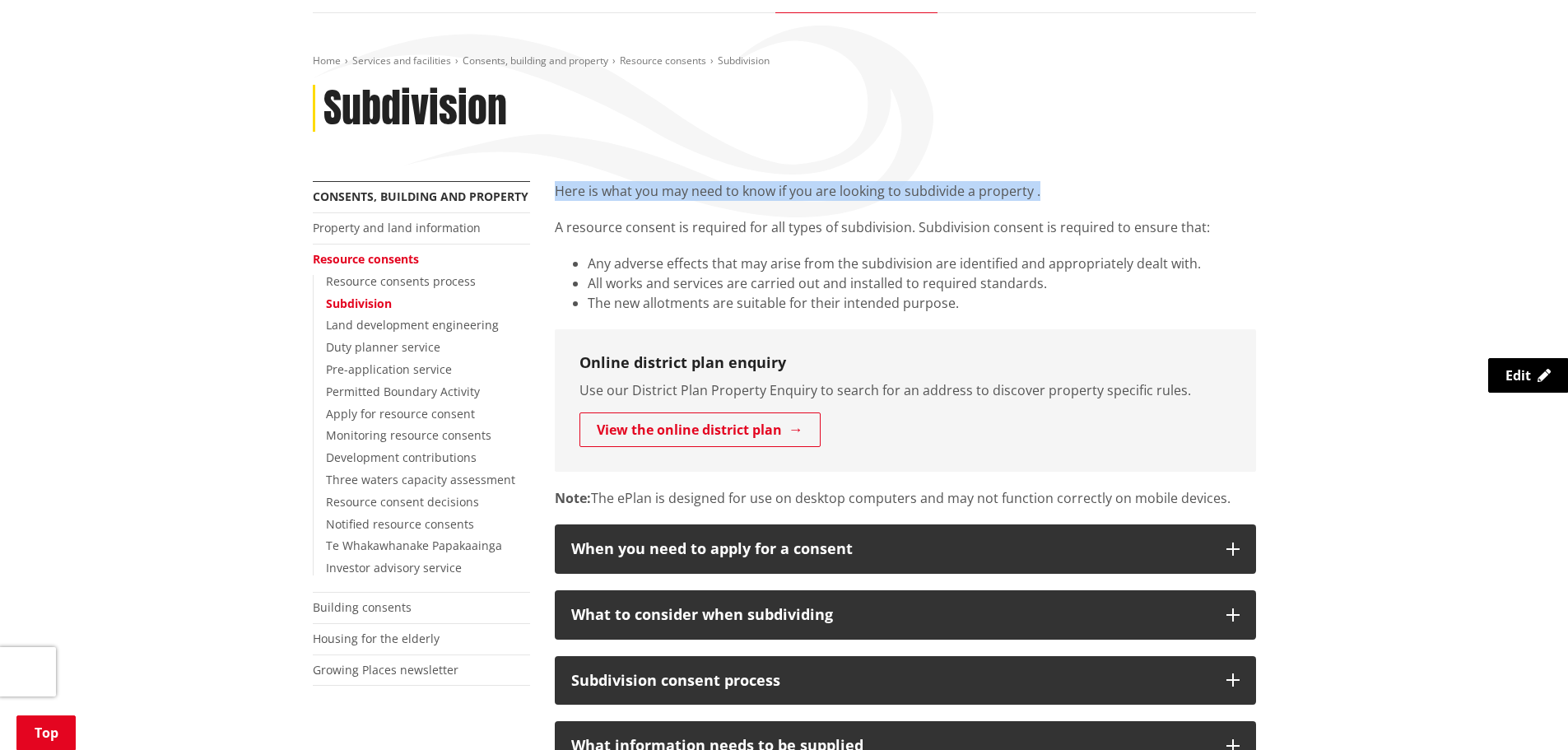 click on "Resource consents" at bounding box center [365, 259] 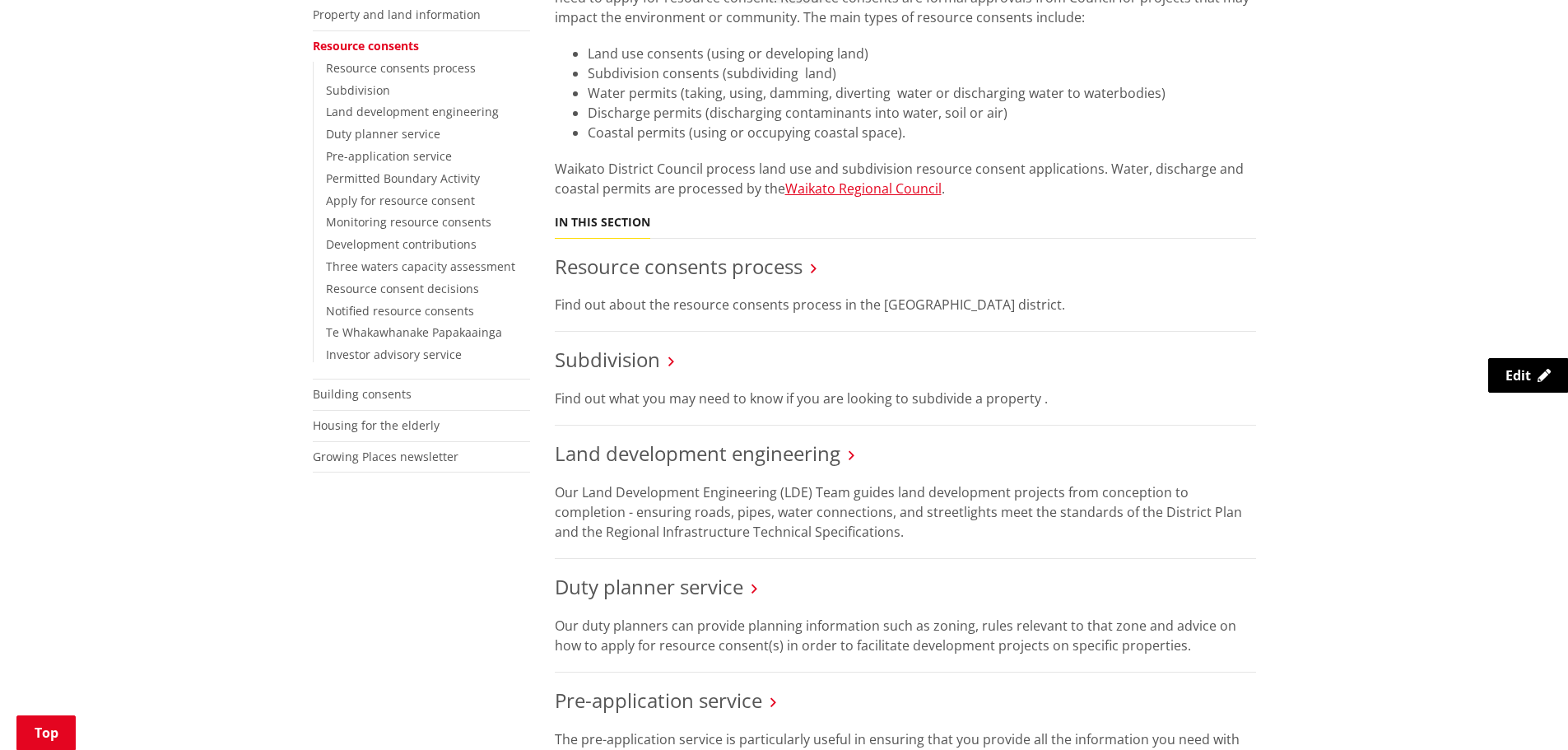 scroll, scrollTop: 329, scrollLeft: 0, axis: vertical 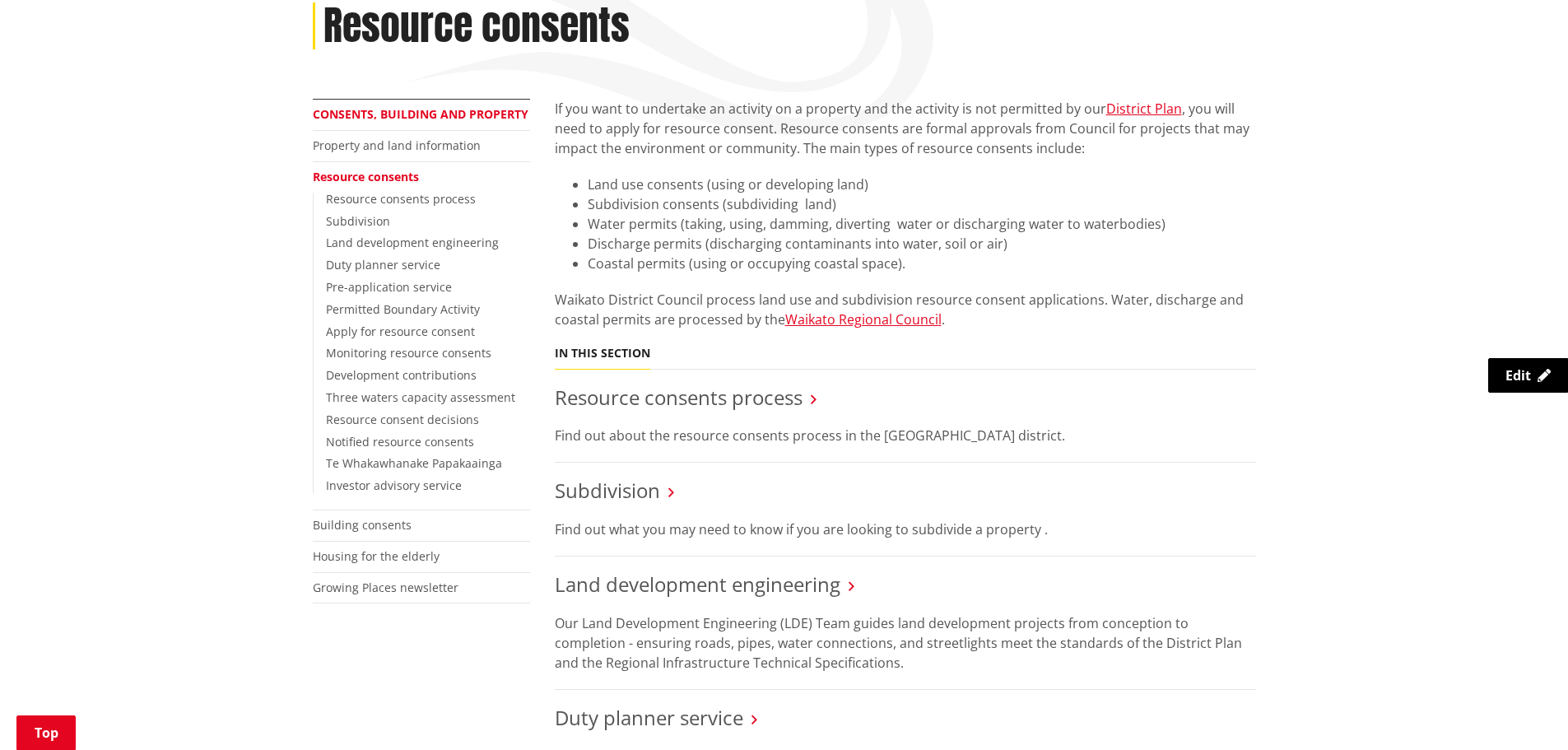 click on "Consents, building and property" at bounding box center (421, 114) 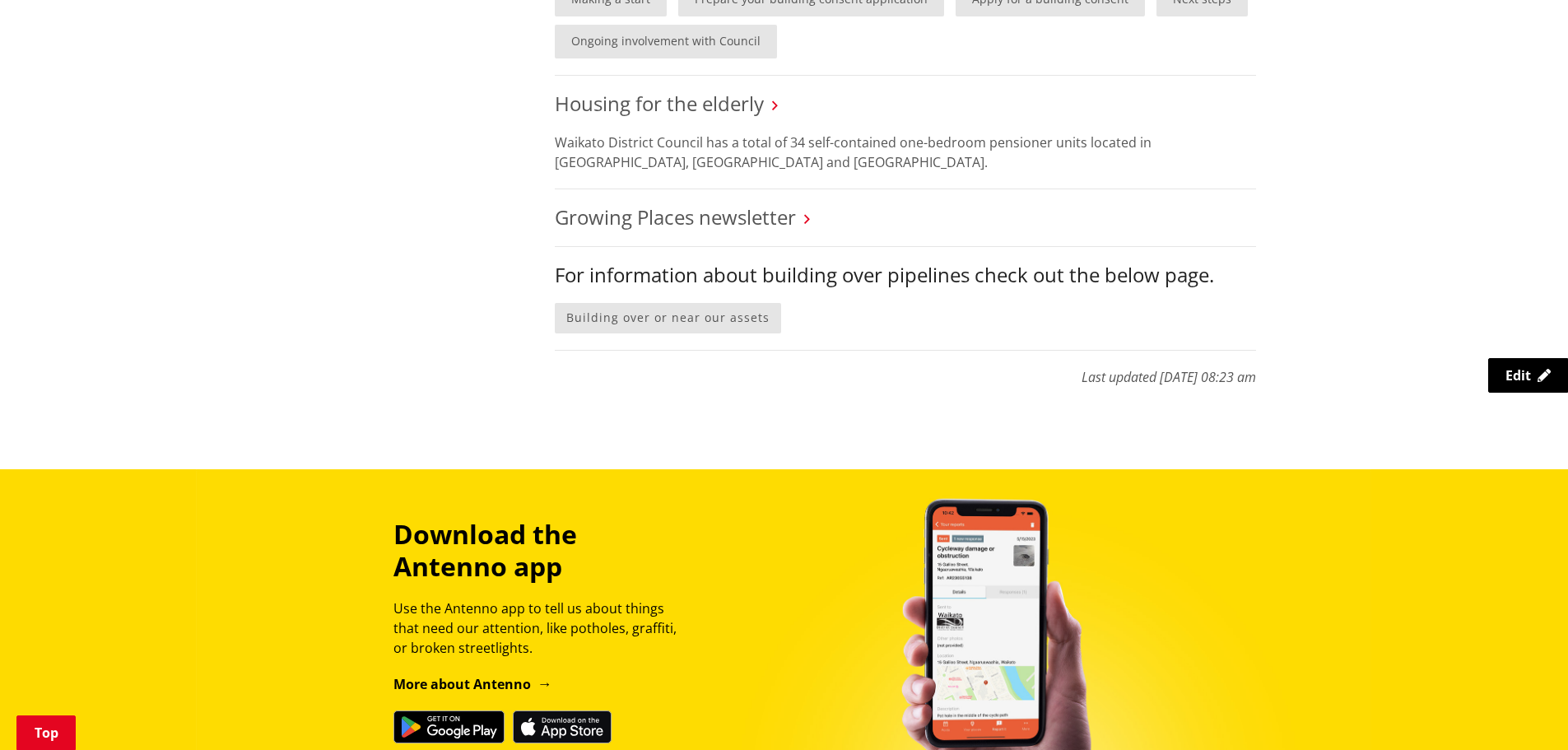 scroll, scrollTop: 1729, scrollLeft: 0, axis: vertical 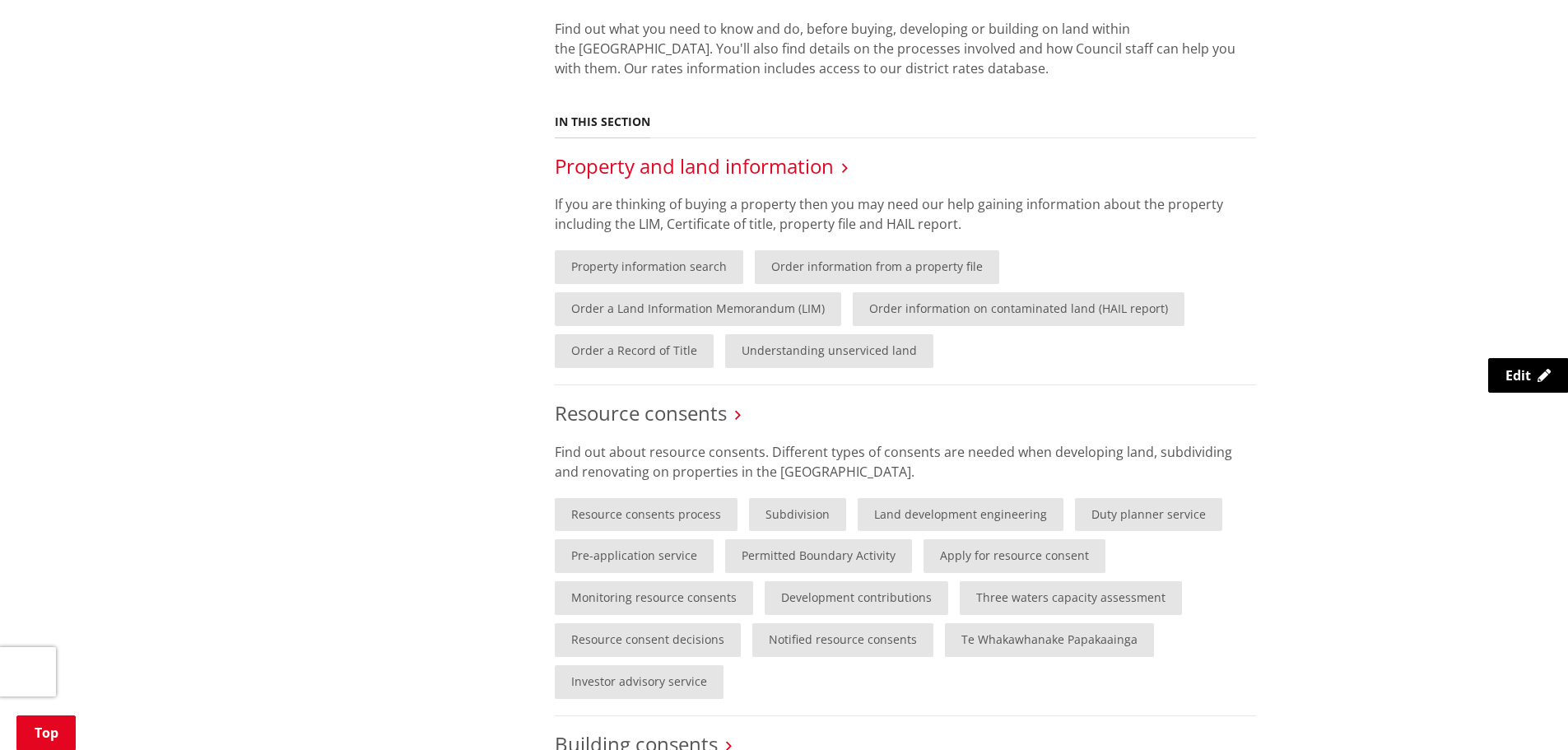 click on "Property and land information" at bounding box center (694, 165) 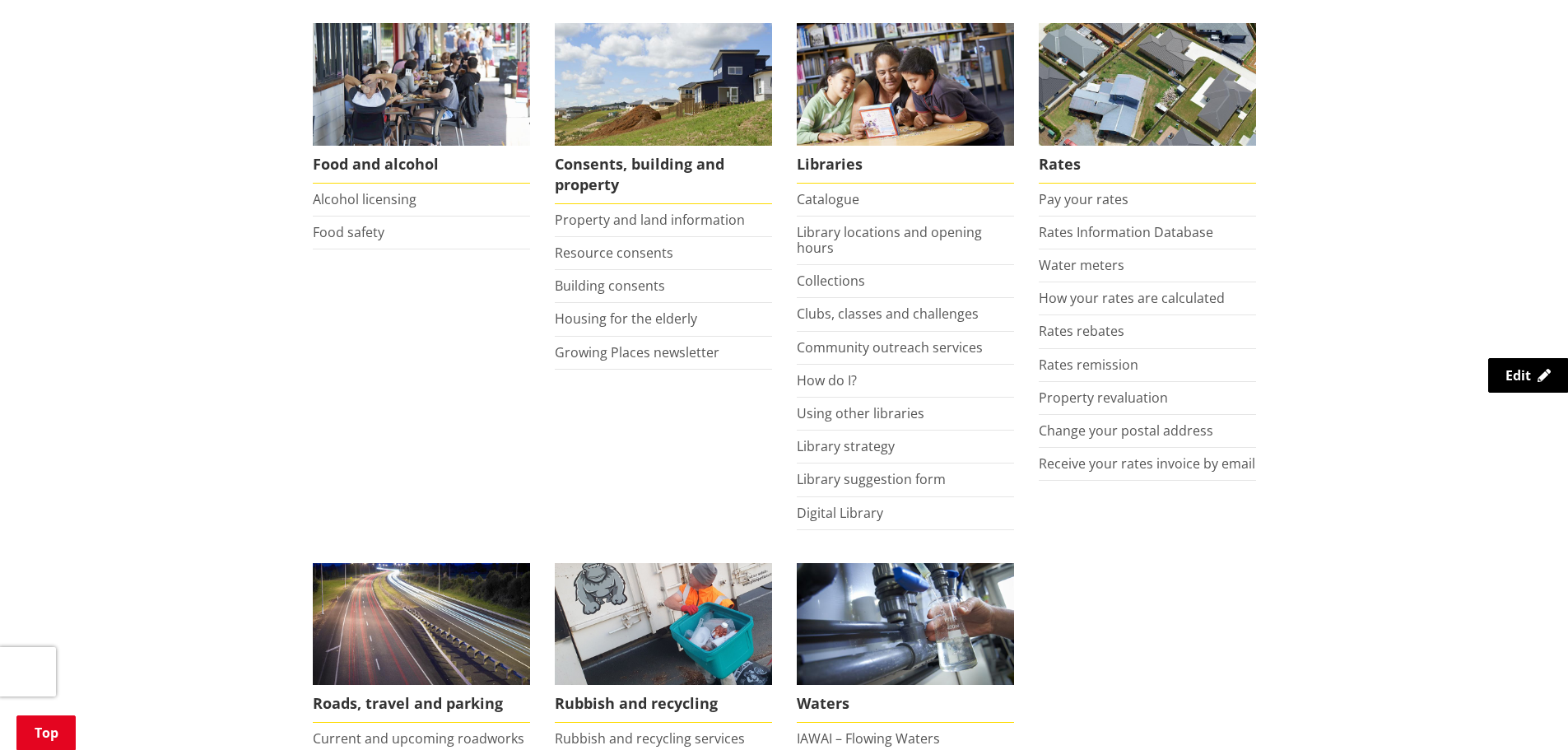 scroll, scrollTop: 906, scrollLeft: 0, axis: vertical 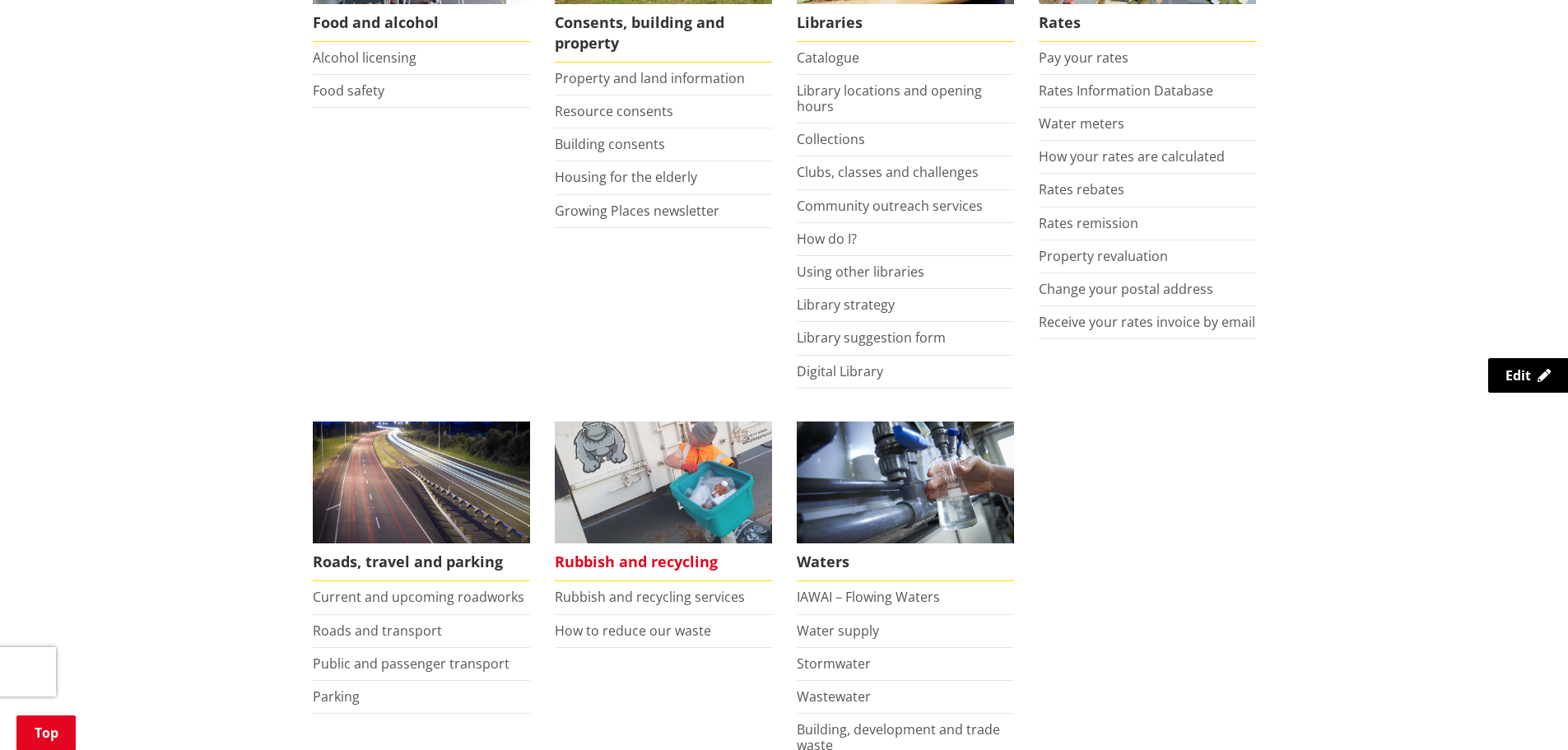 click on "Rubbish and recycling" at bounding box center [663, 562] 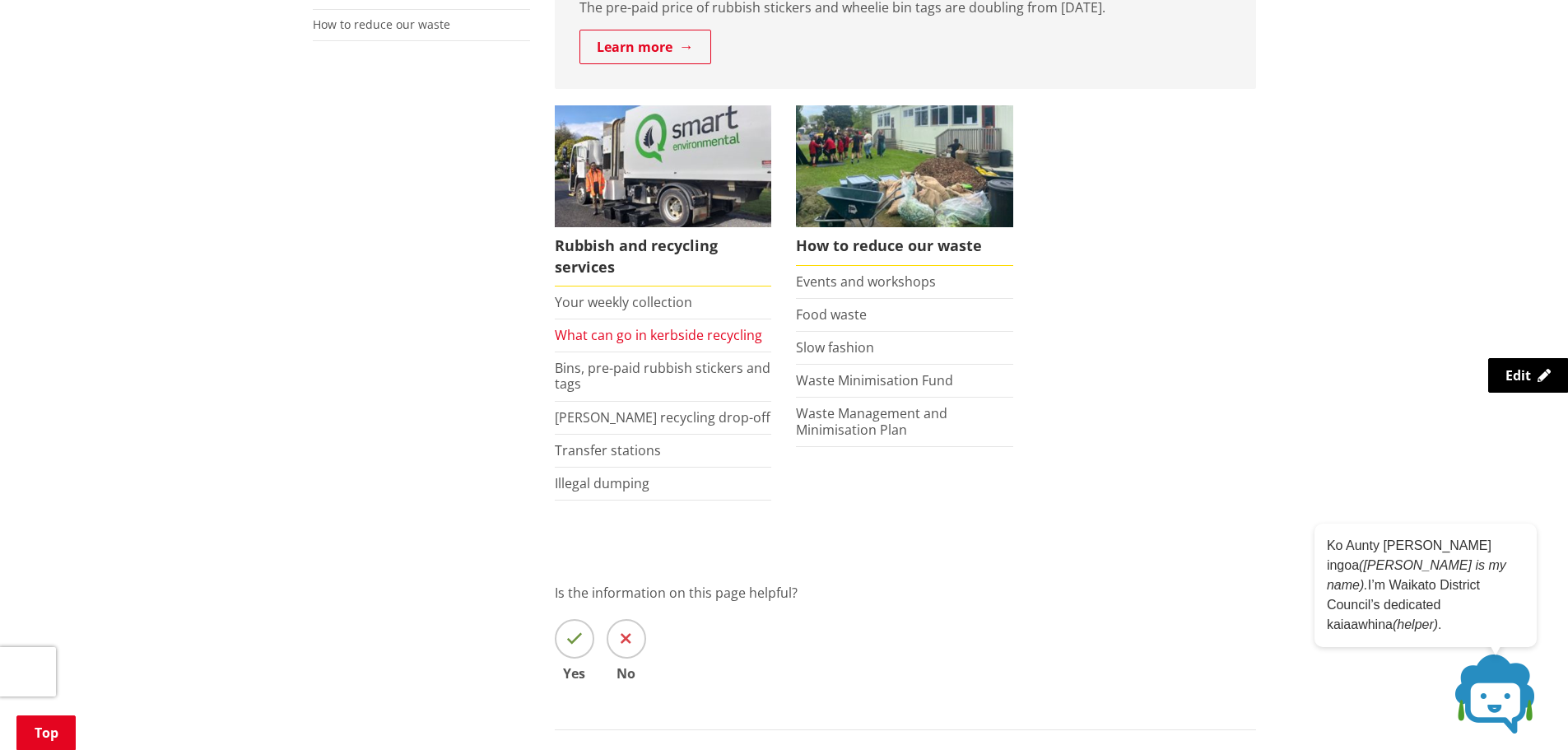scroll, scrollTop: 0, scrollLeft: 0, axis: both 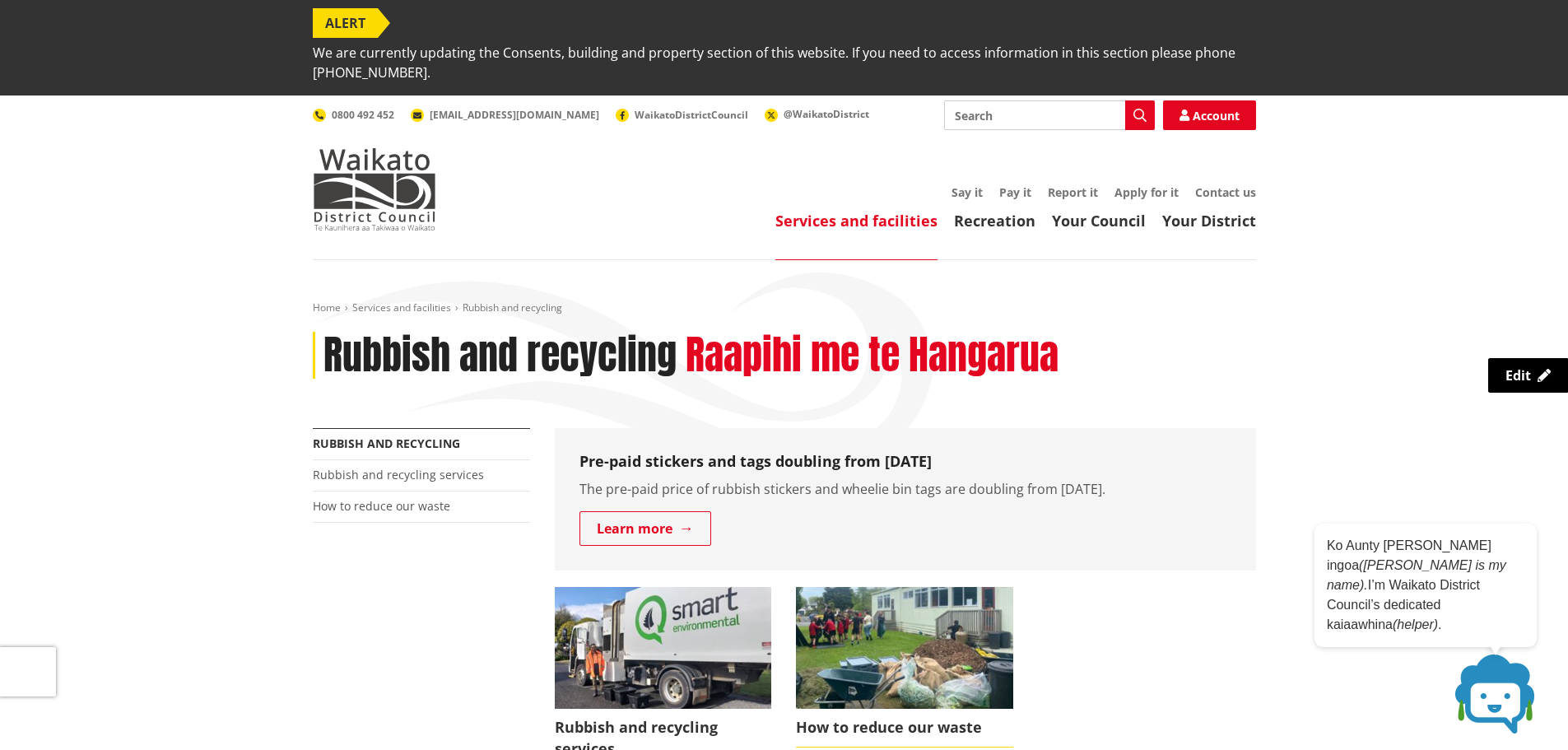 click on "Services and facilities" at bounding box center [856, 221] 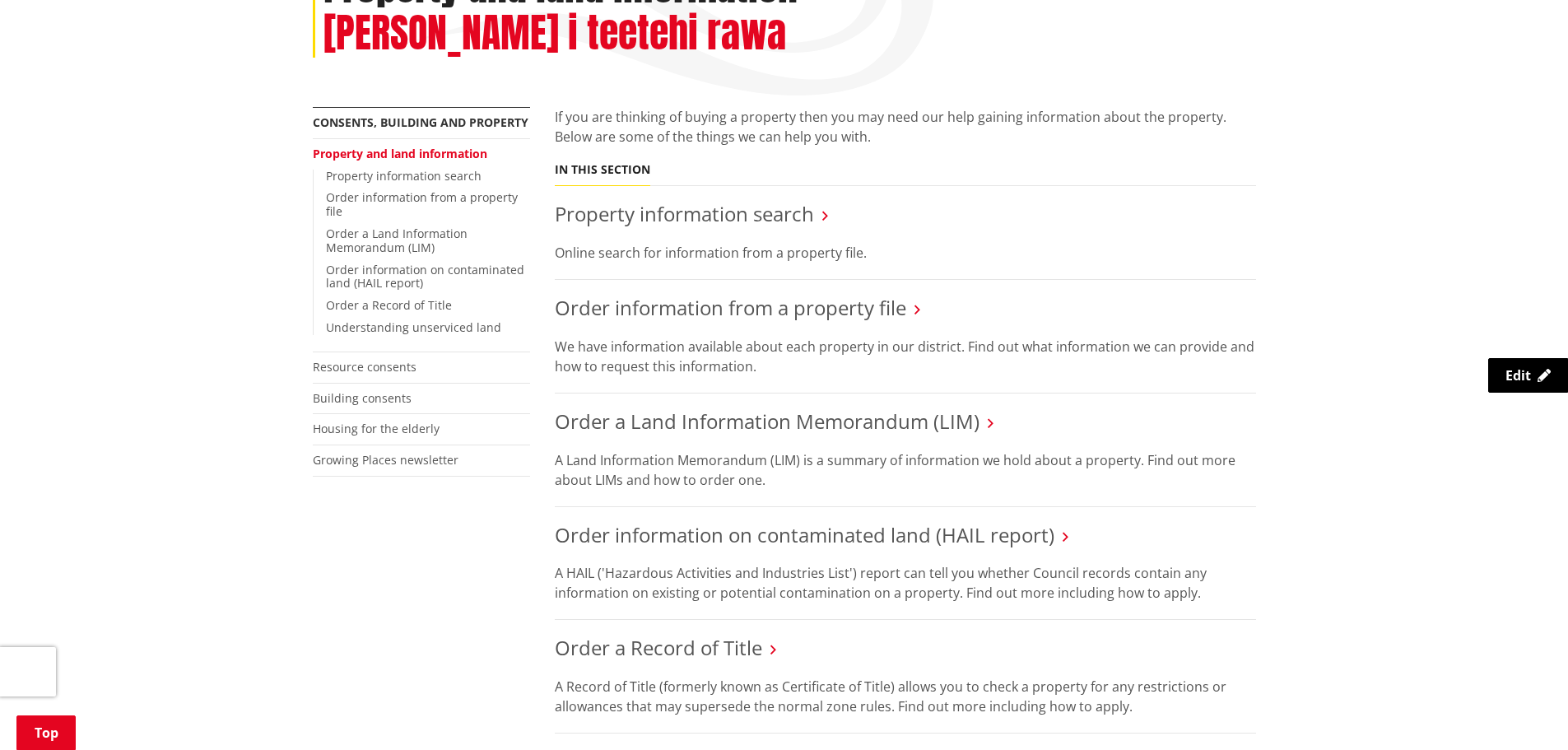 scroll, scrollTop: 247, scrollLeft: 0, axis: vertical 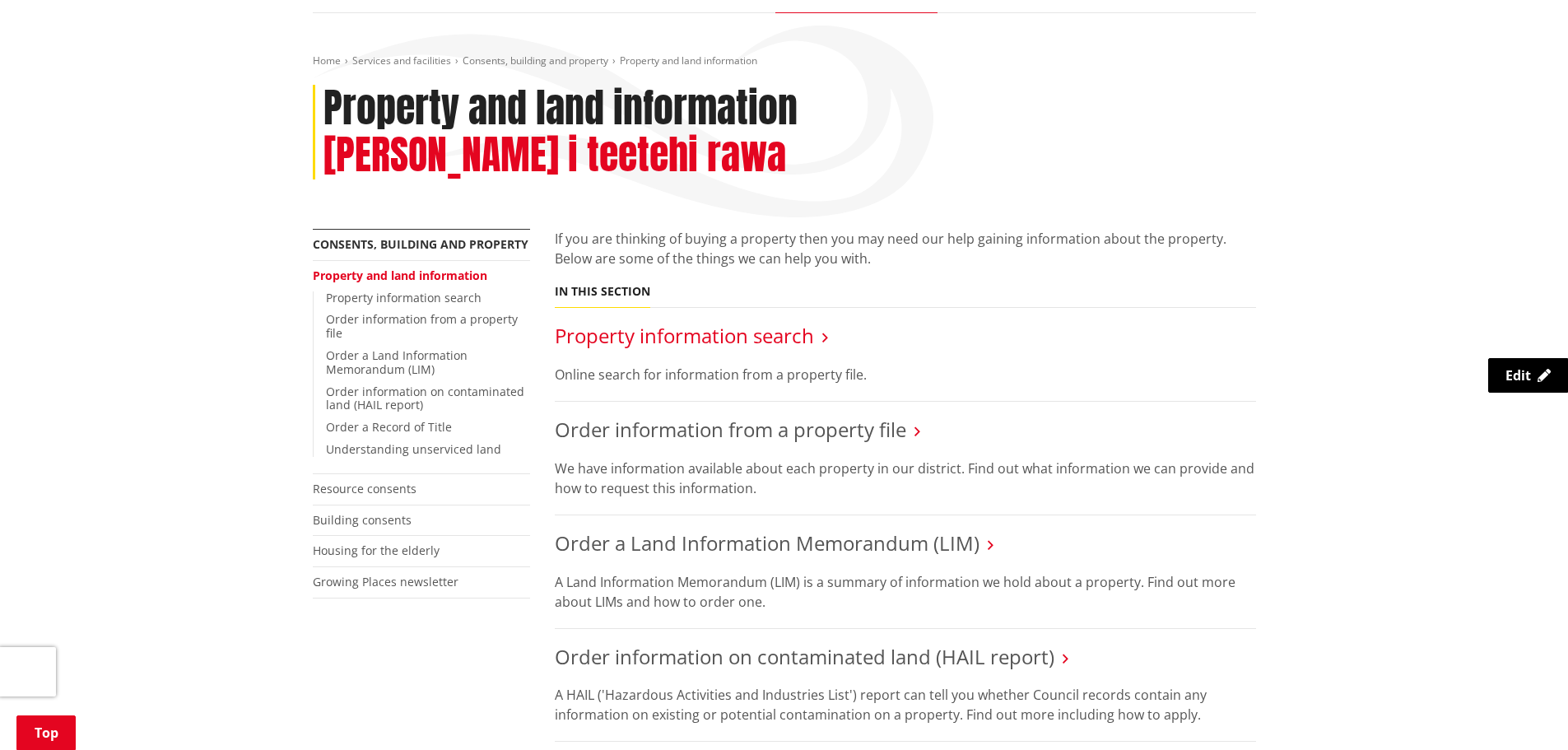 click on "Property information search" at bounding box center [684, 335] 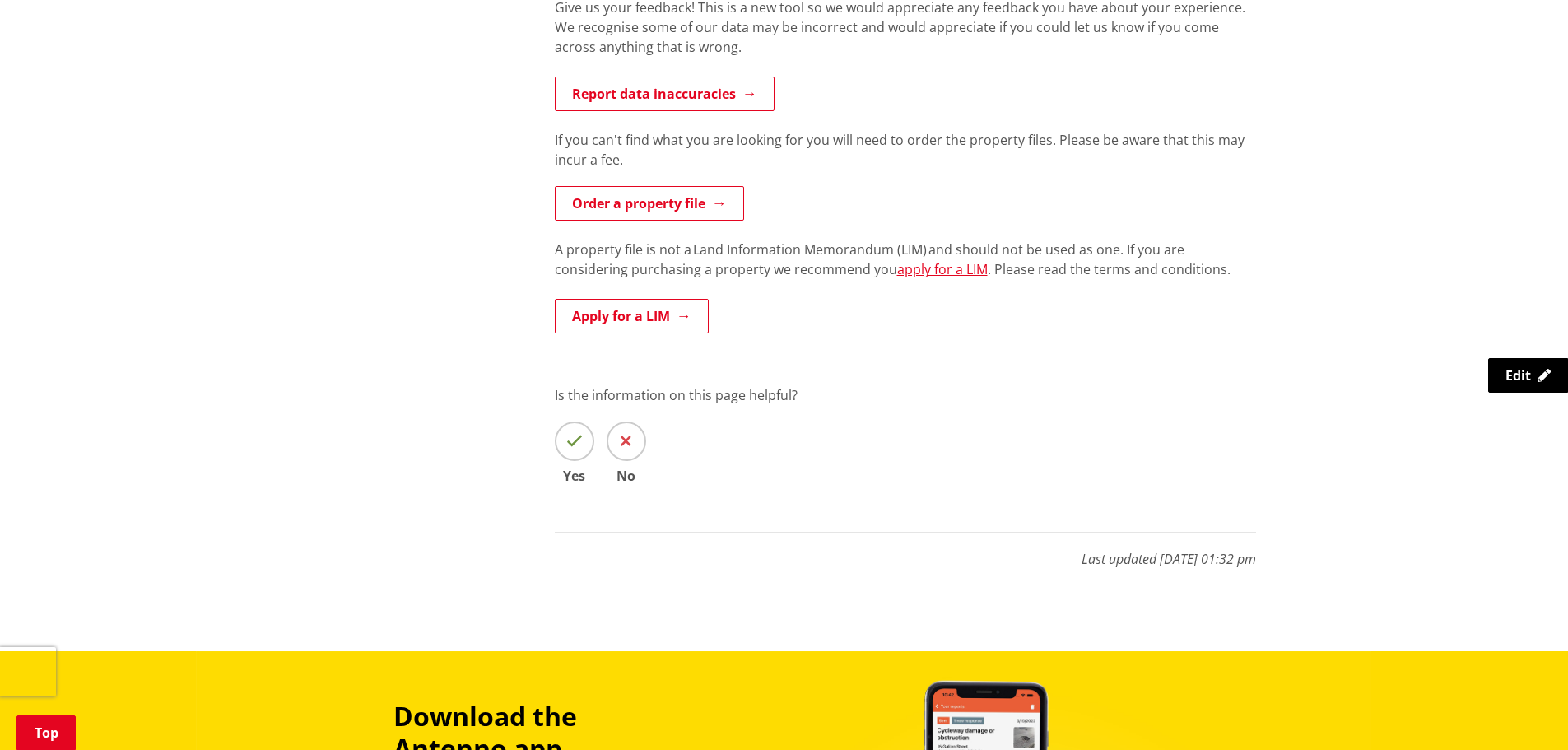 scroll, scrollTop: 1647, scrollLeft: 0, axis: vertical 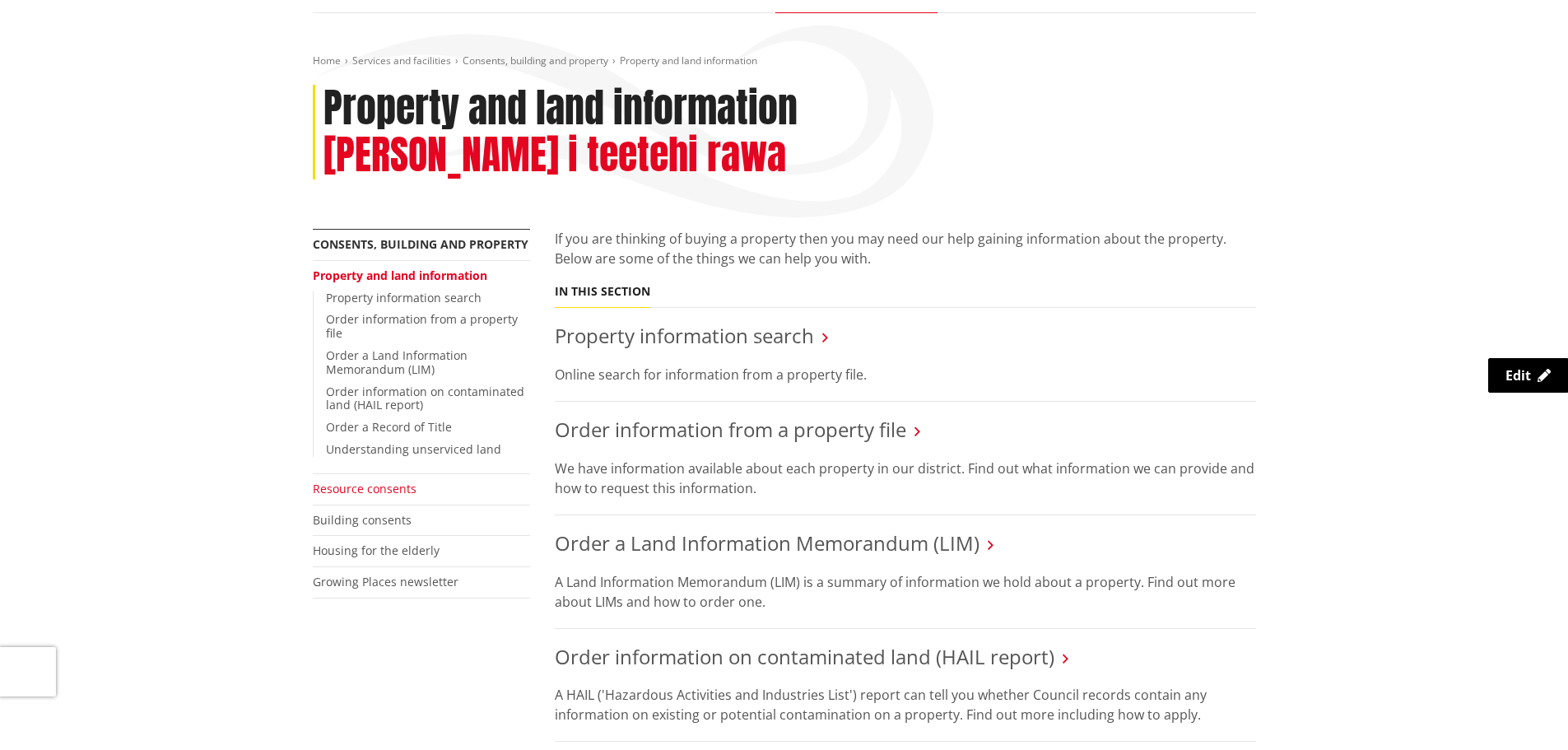 click on "Resource consents" at bounding box center (365, 488) 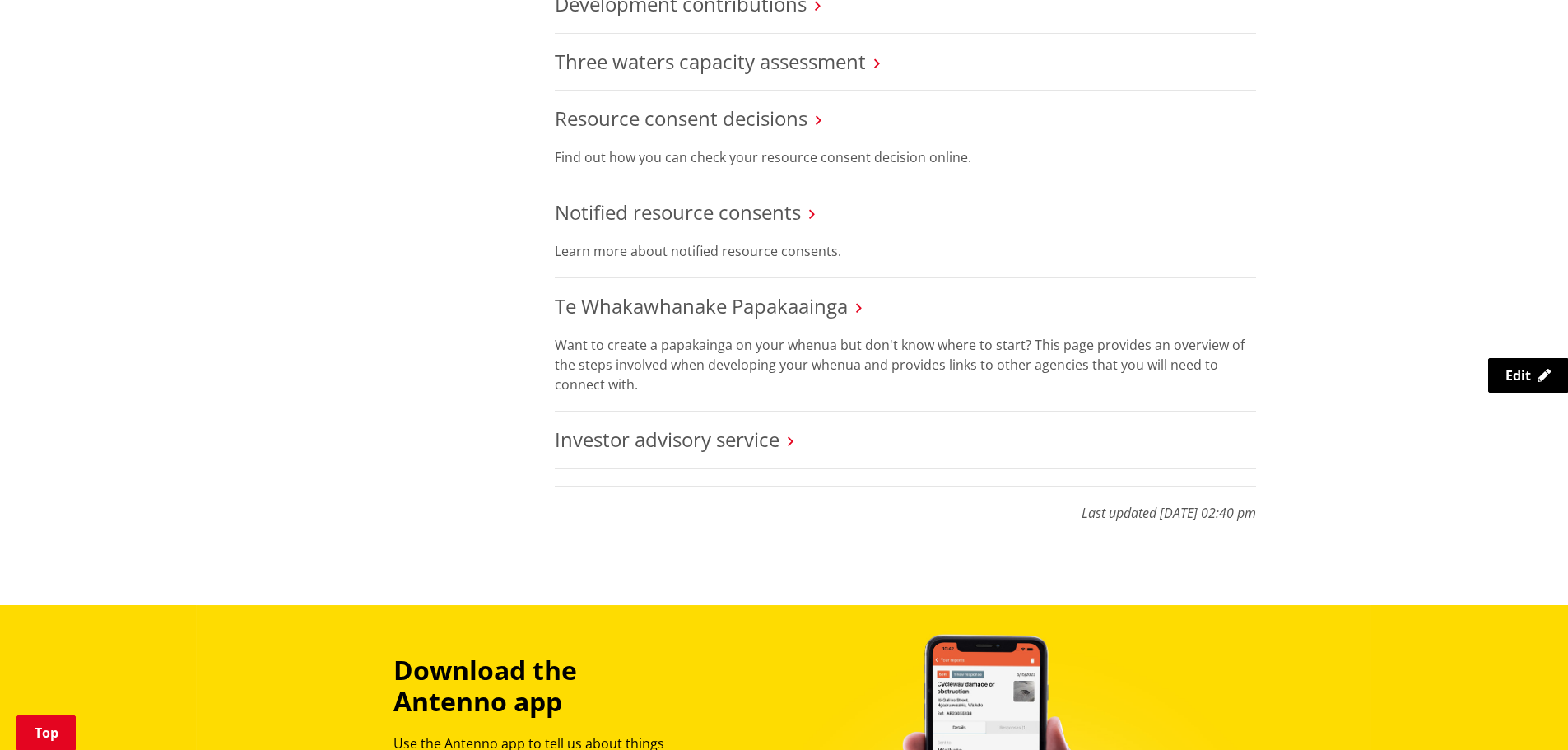 scroll, scrollTop: 1647, scrollLeft: 0, axis: vertical 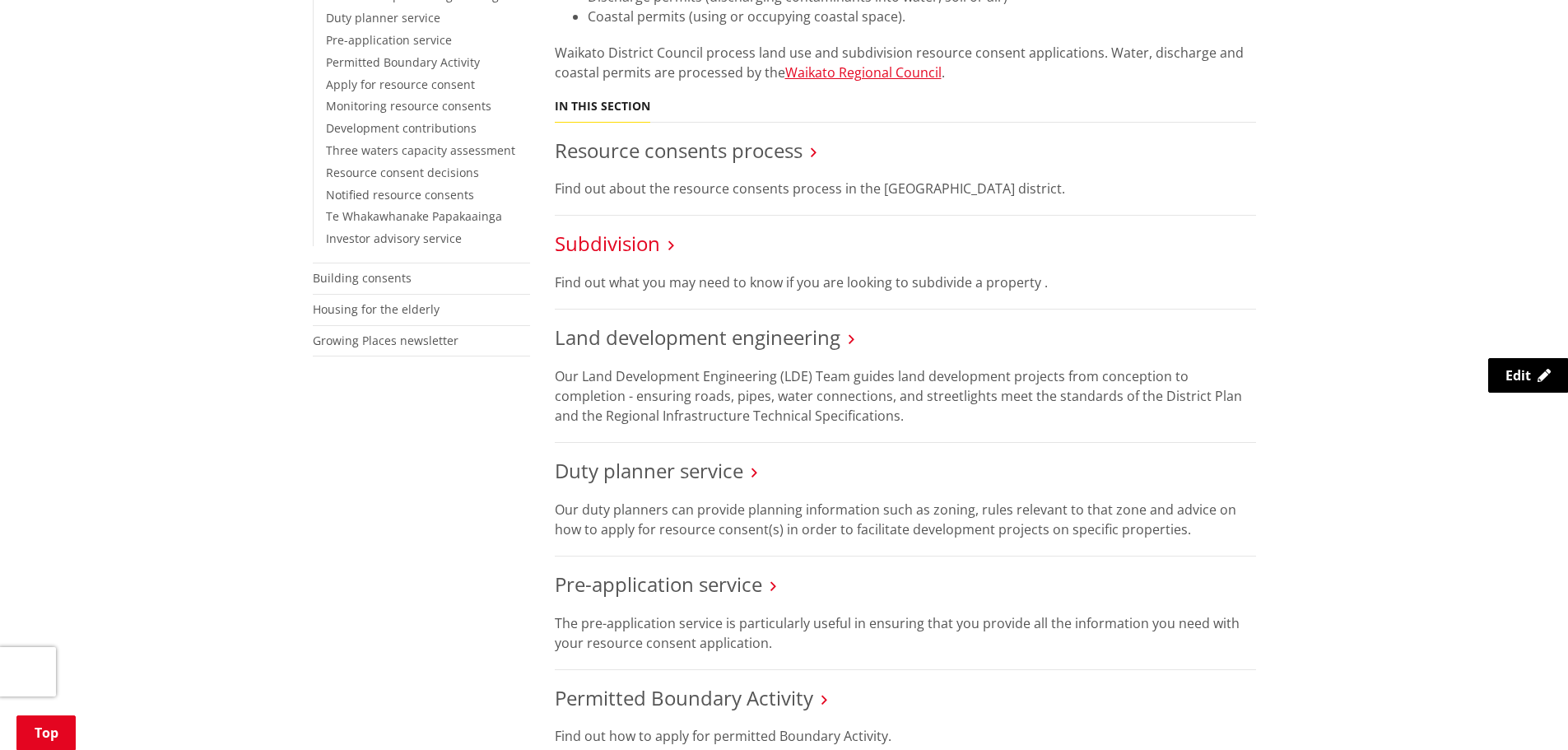 click on "Subdivision" at bounding box center (607, 243) 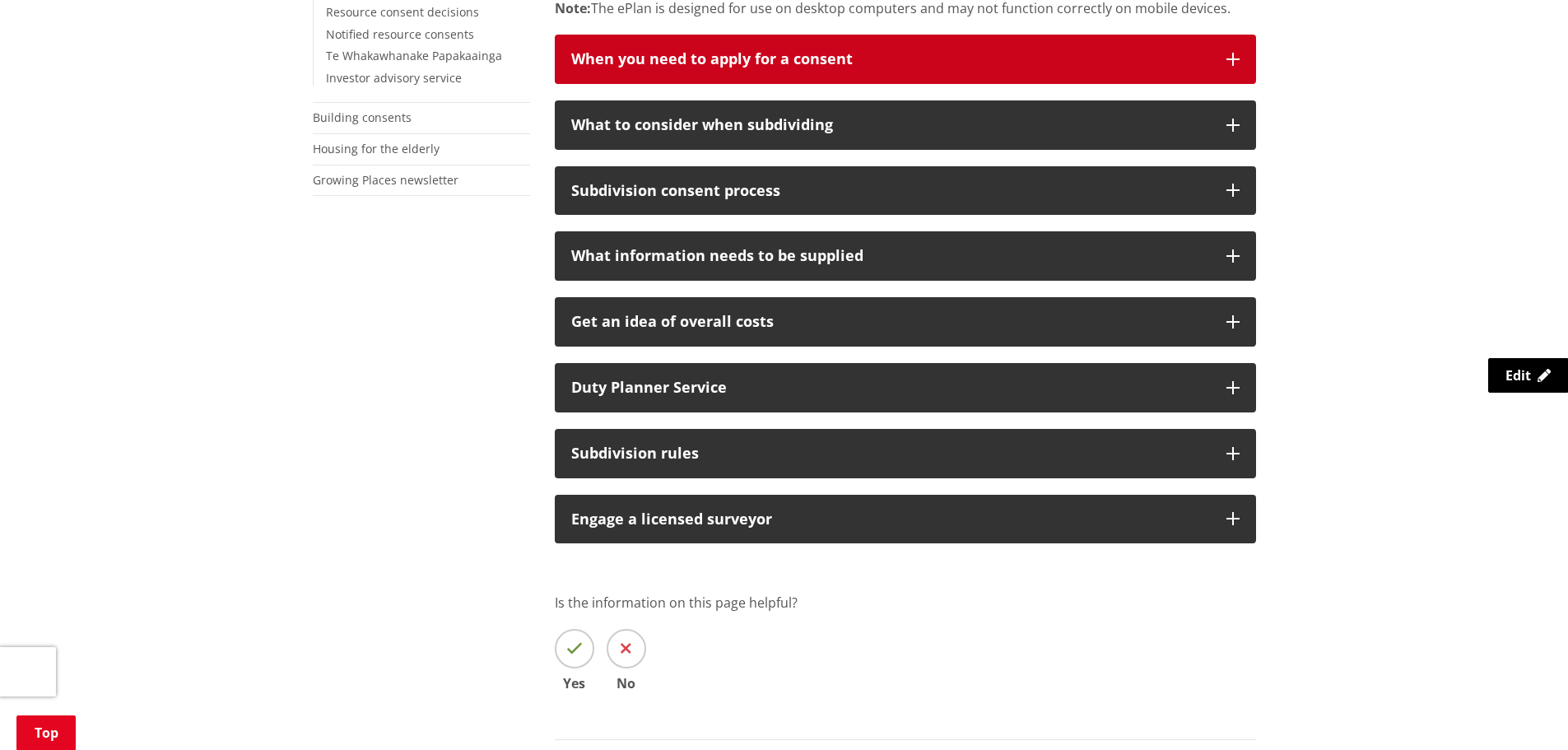 scroll, scrollTop: 823, scrollLeft: 0, axis: vertical 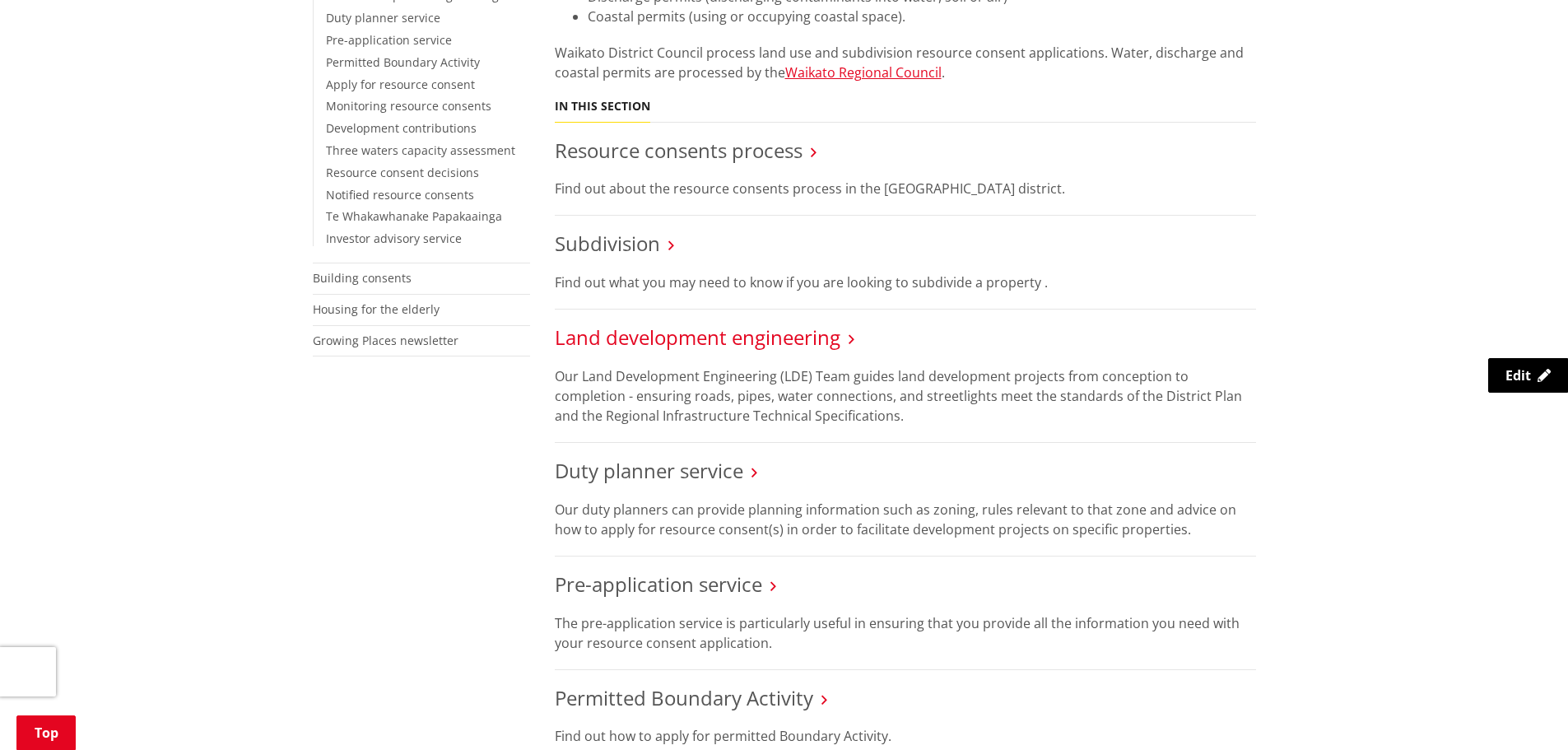 click on "Land development engineering" at bounding box center [697, 337] 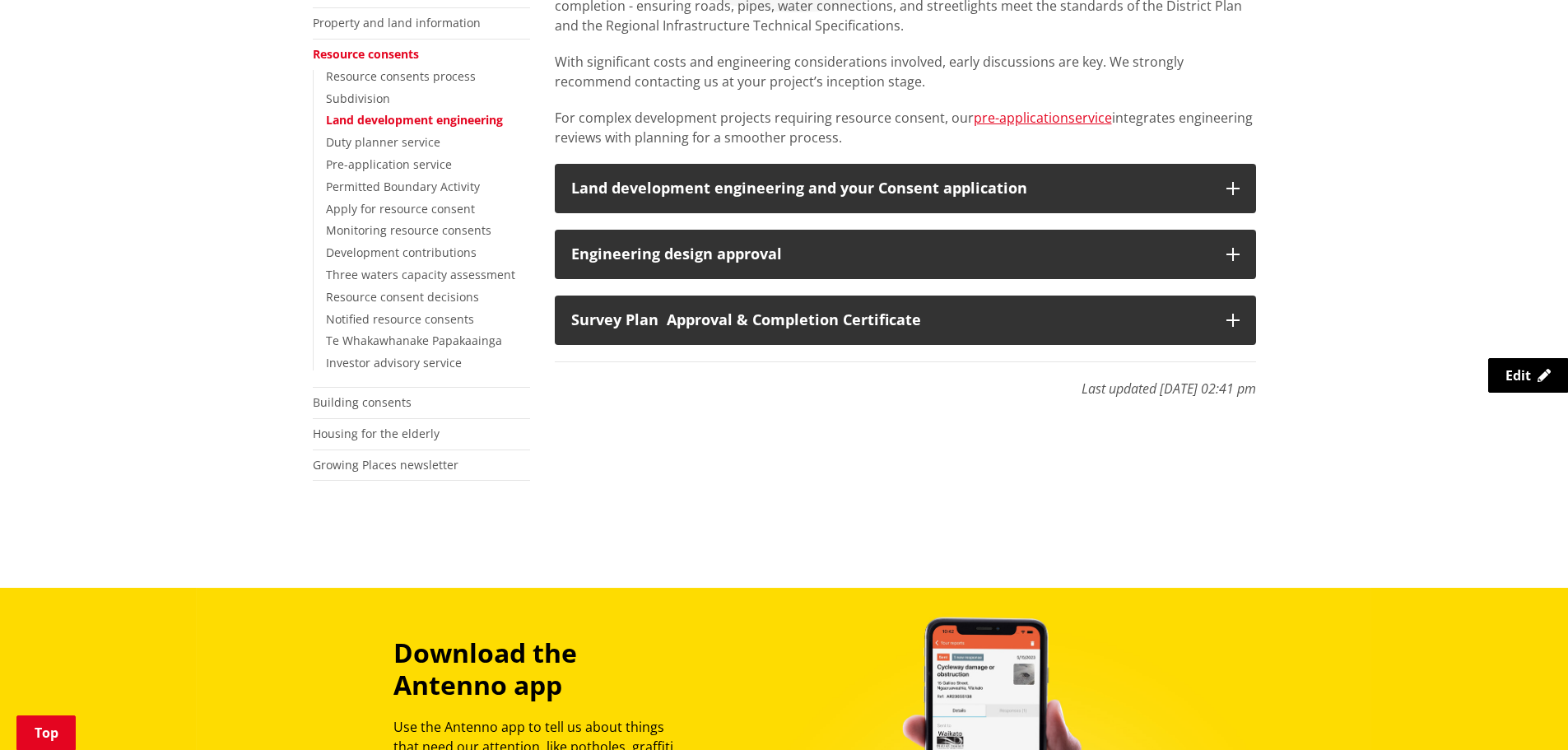 scroll, scrollTop: 329, scrollLeft: 0, axis: vertical 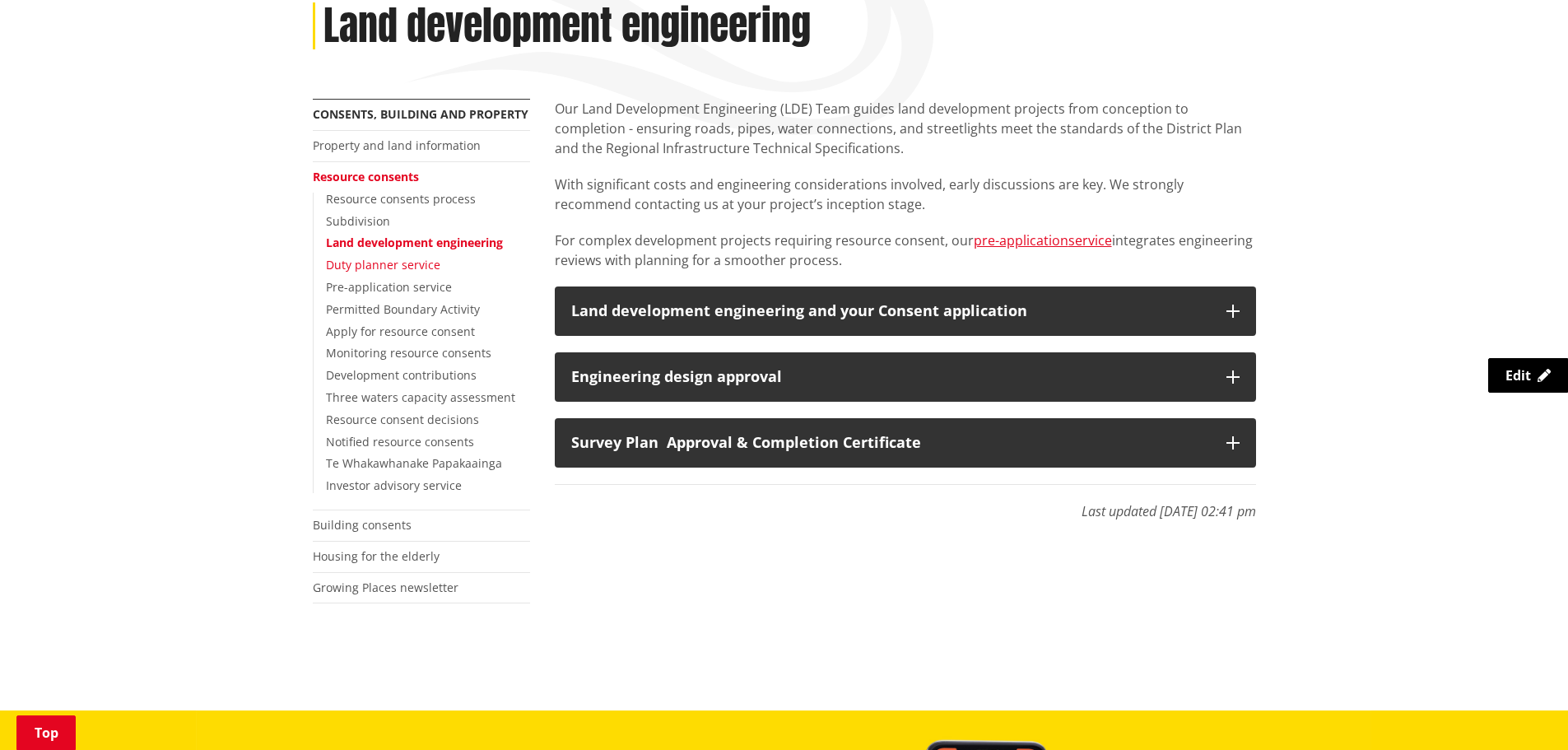 click on "Duty planner service" at bounding box center (383, 264) 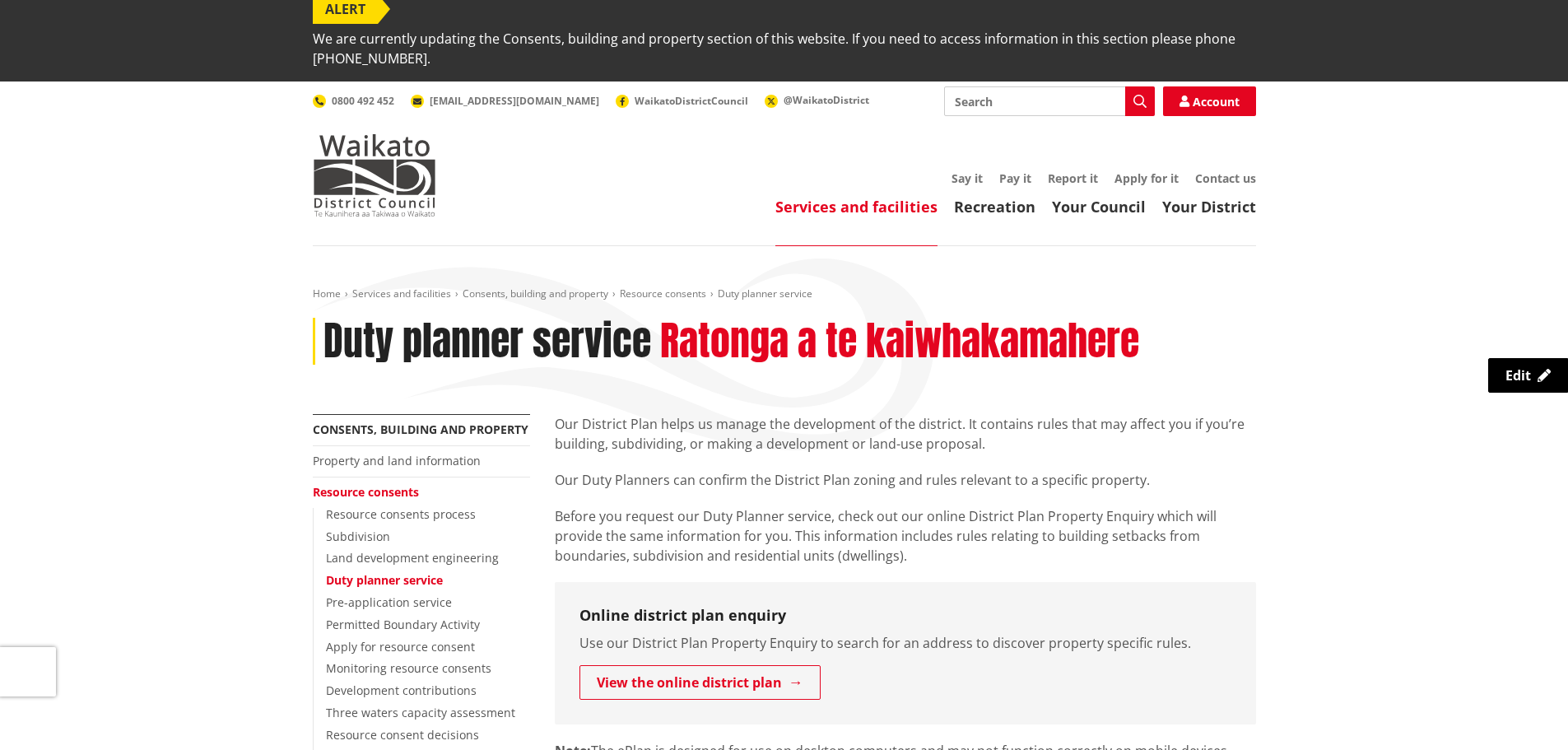 scroll, scrollTop: 0, scrollLeft: 0, axis: both 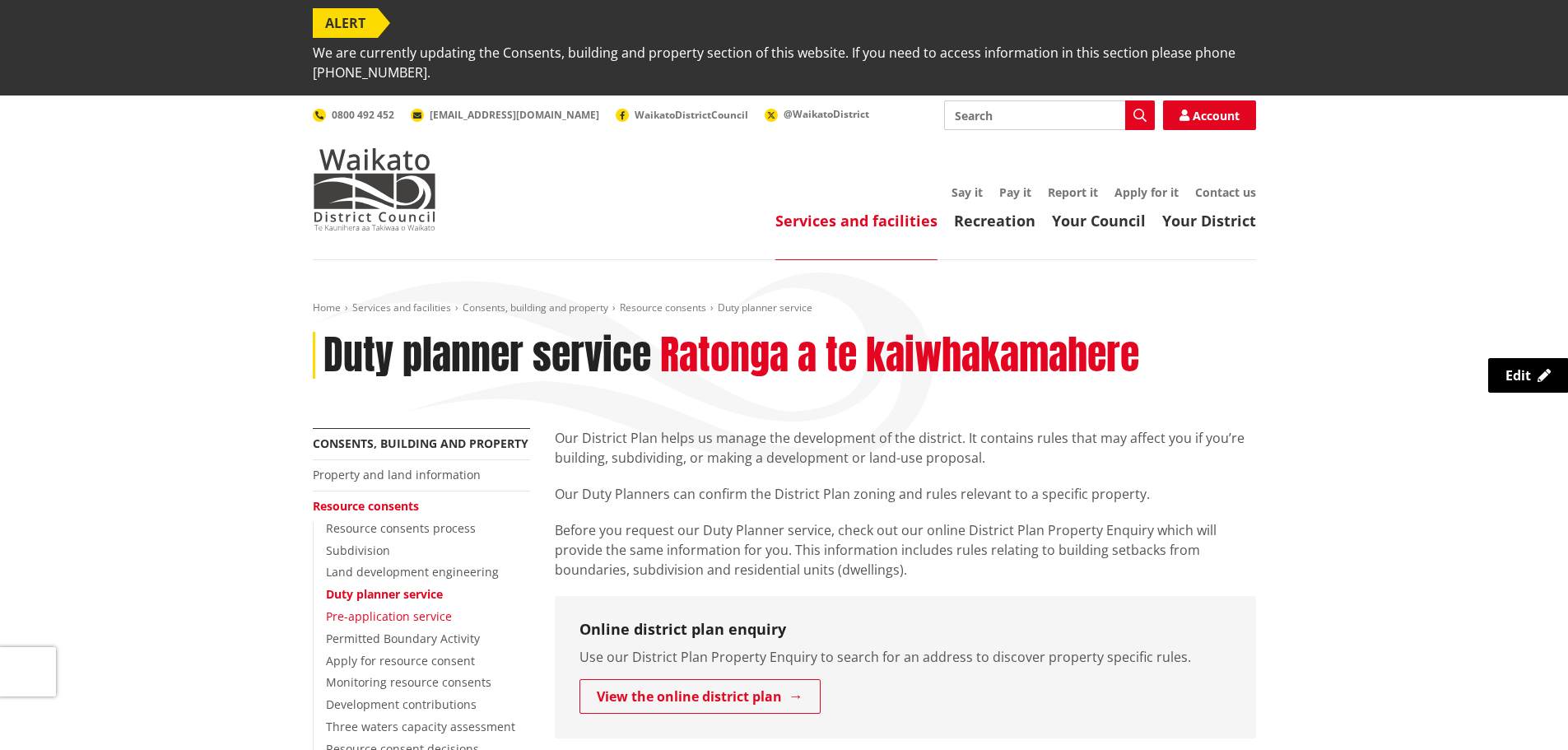 click on "Pre-application service" at bounding box center [389, 616] 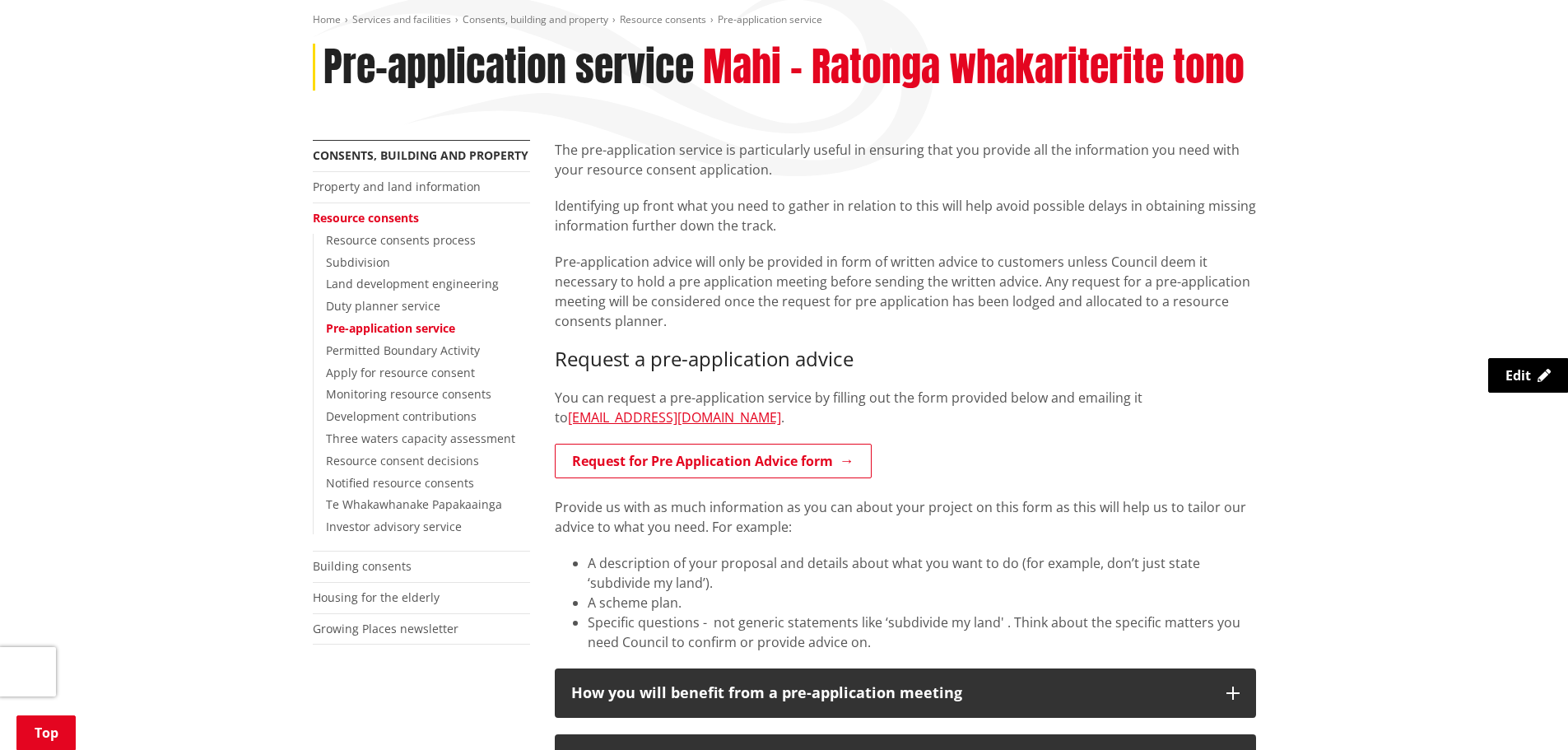 scroll, scrollTop: 247, scrollLeft: 0, axis: vertical 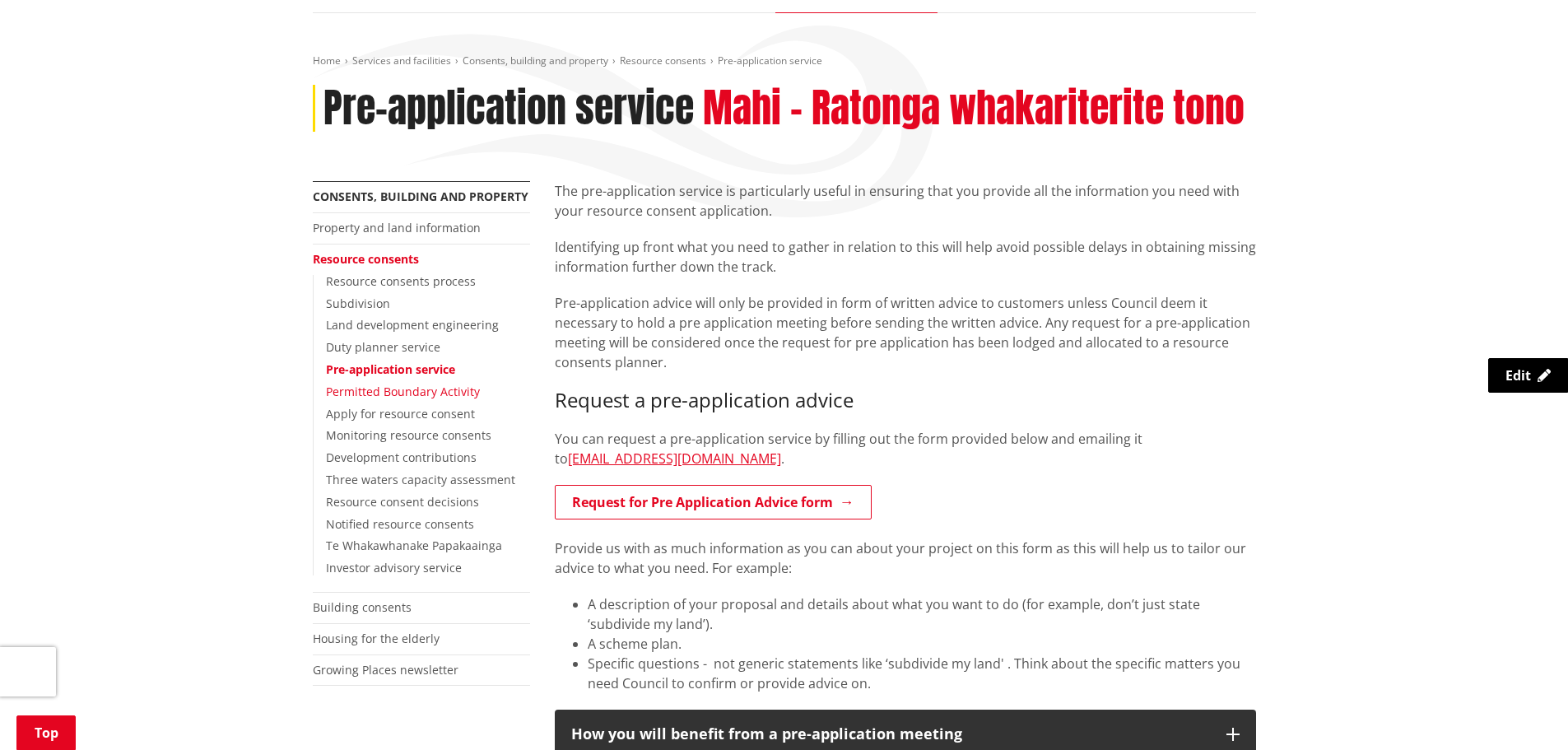 click on "Permitted Boundary Activity" at bounding box center (402, 391) 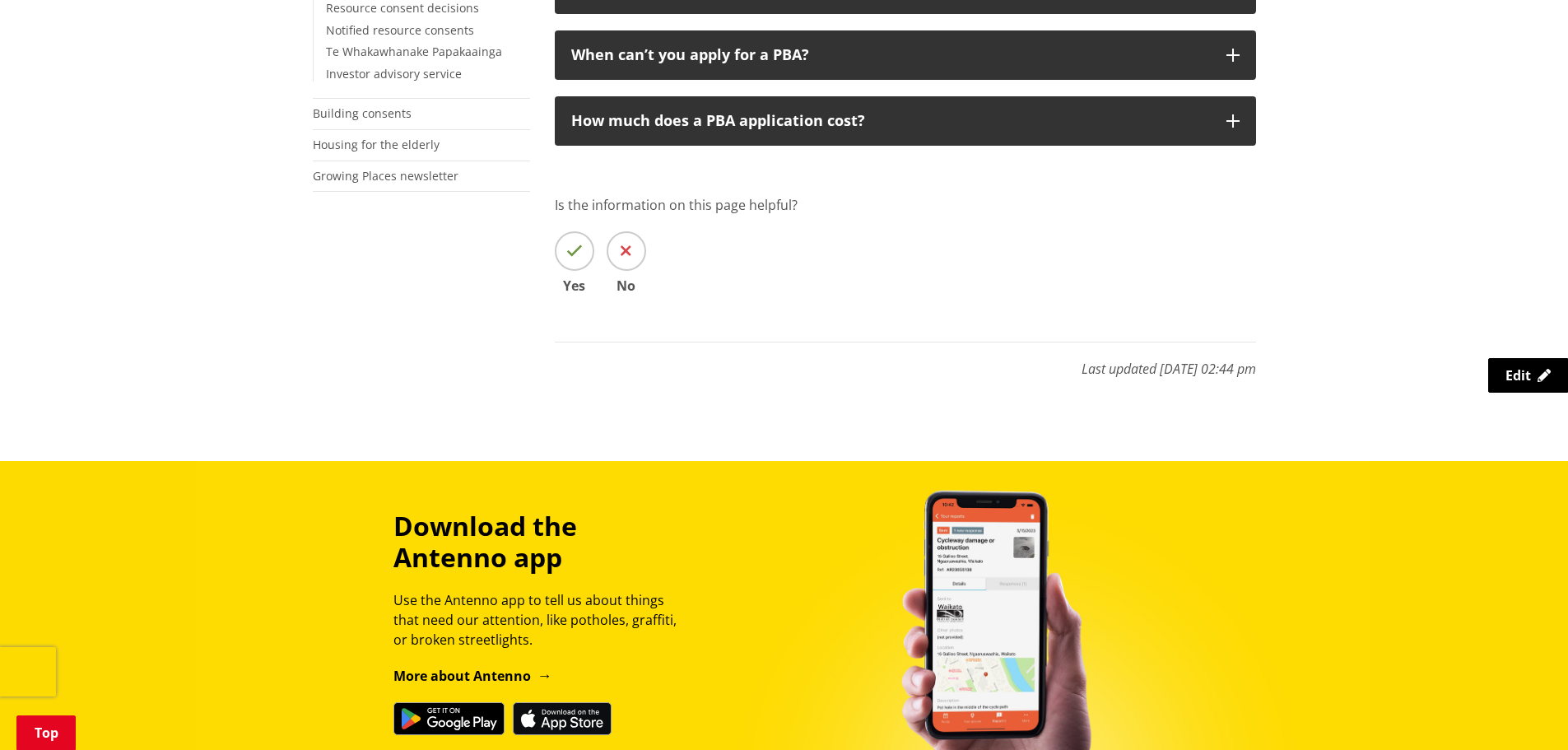 scroll, scrollTop: 412, scrollLeft: 0, axis: vertical 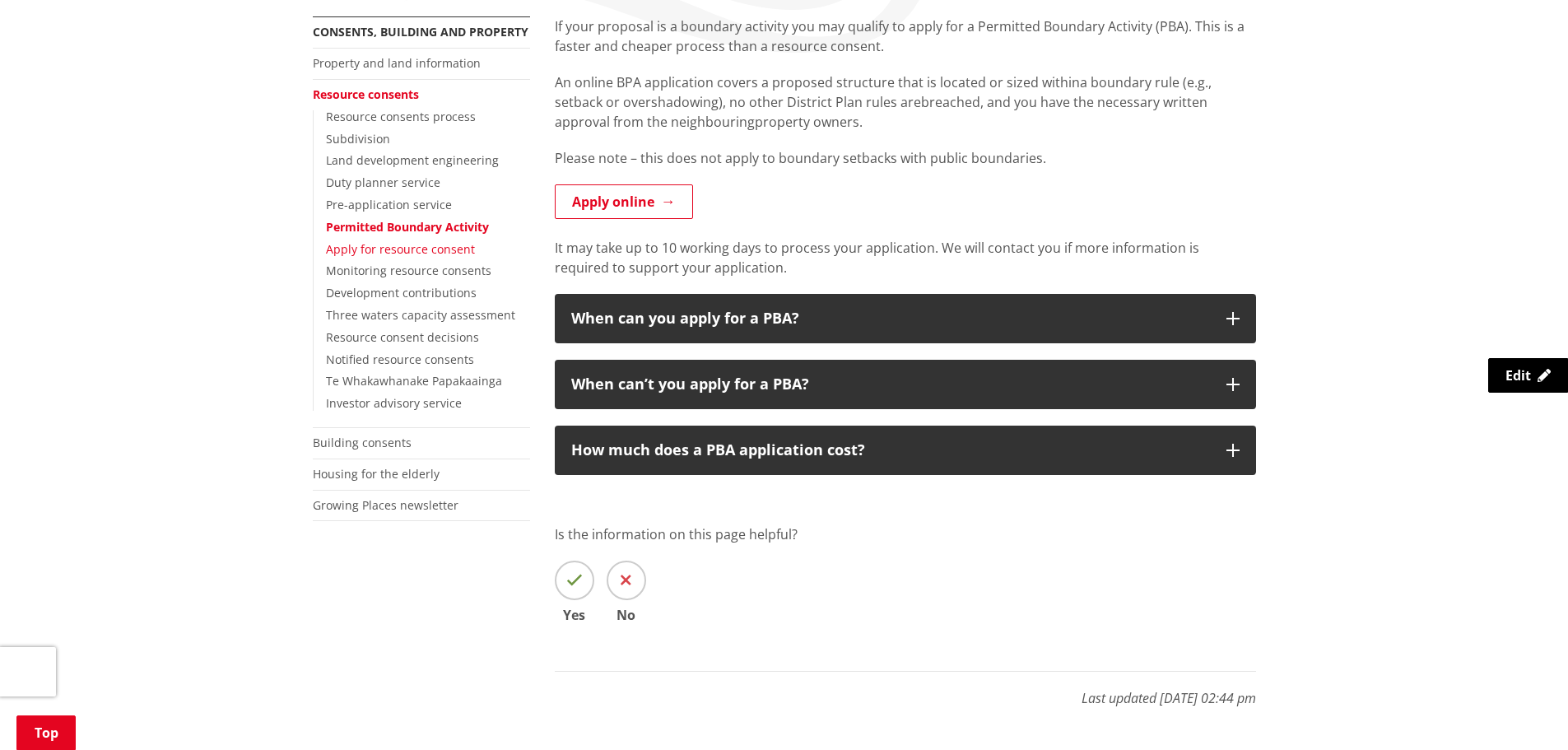 click on "Apply for resource consent" at bounding box center [400, 249] 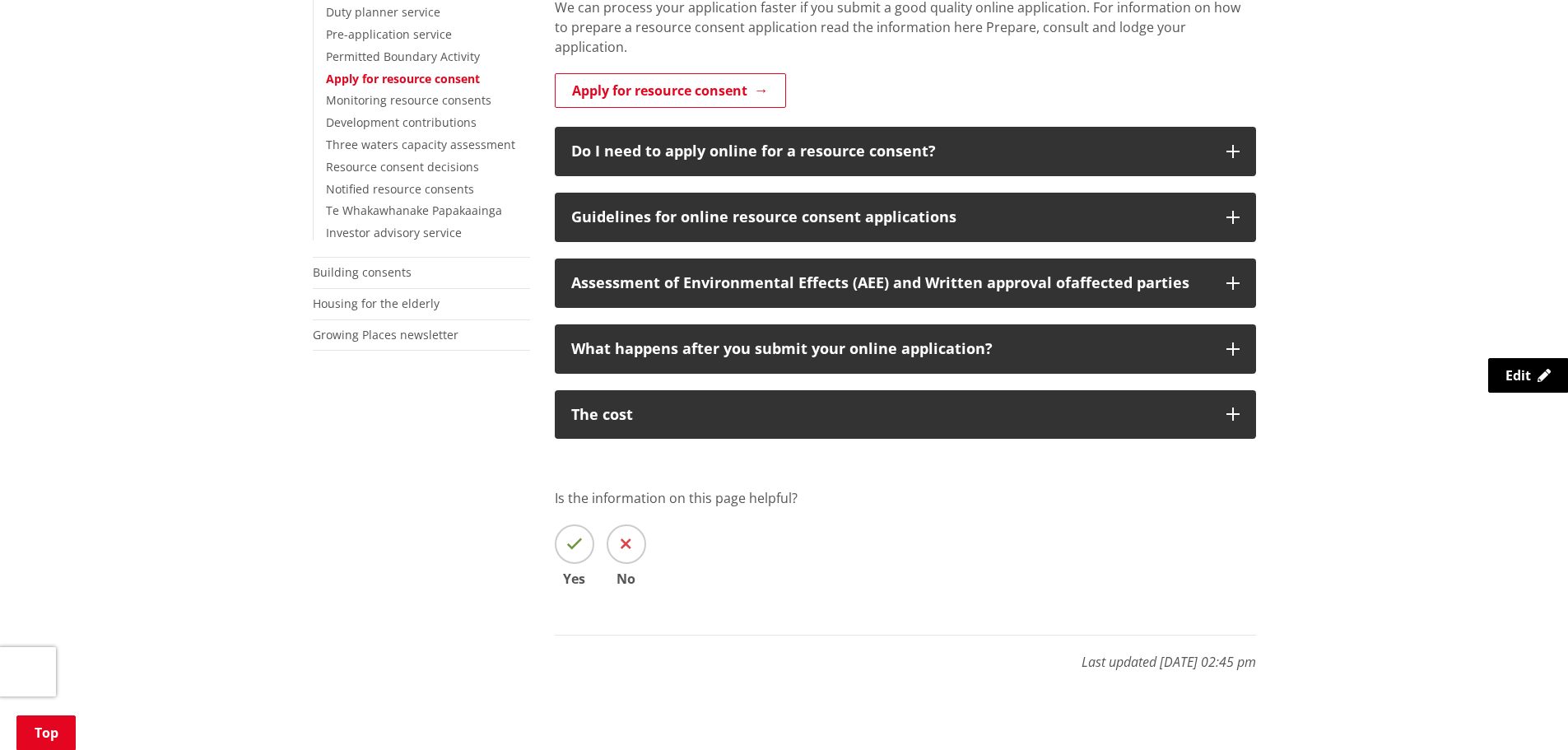 scroll, scrollTop: 412, scrollLeft: 0, axis: vertical 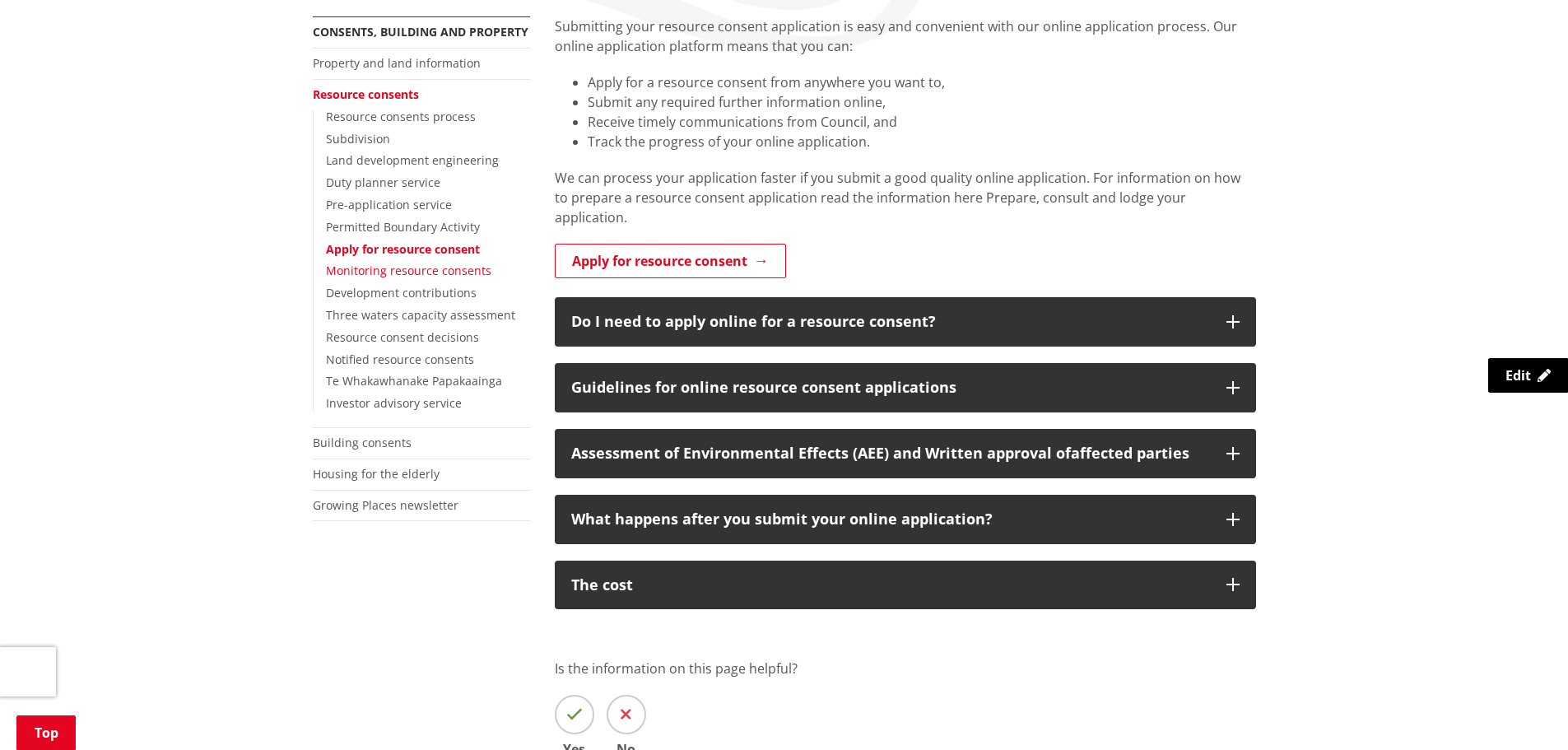 click on "Monitoring resource consents" at bounding box center (408, 270) 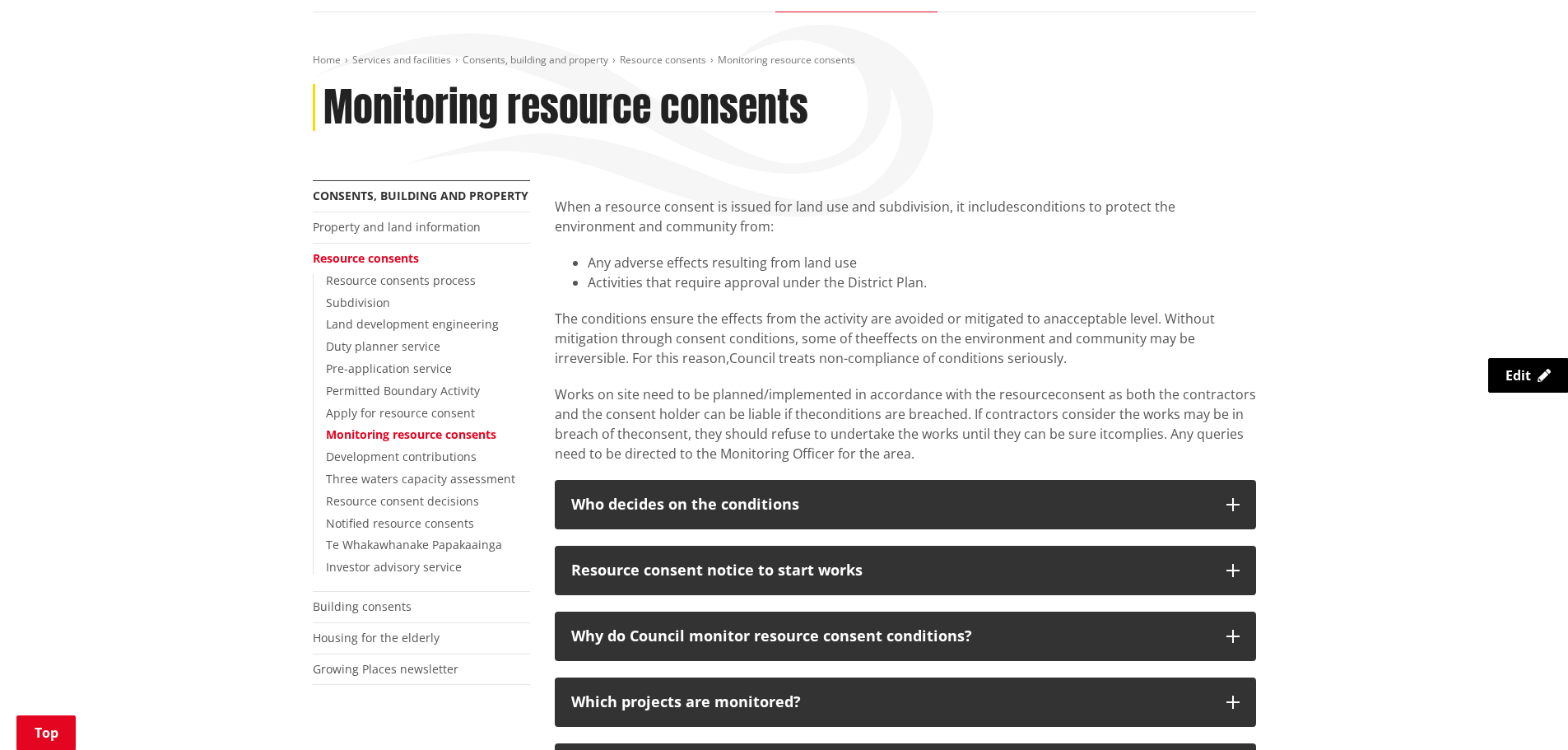 scroll, scrollTop: 247, scrollLeft: 0, axis: vertical 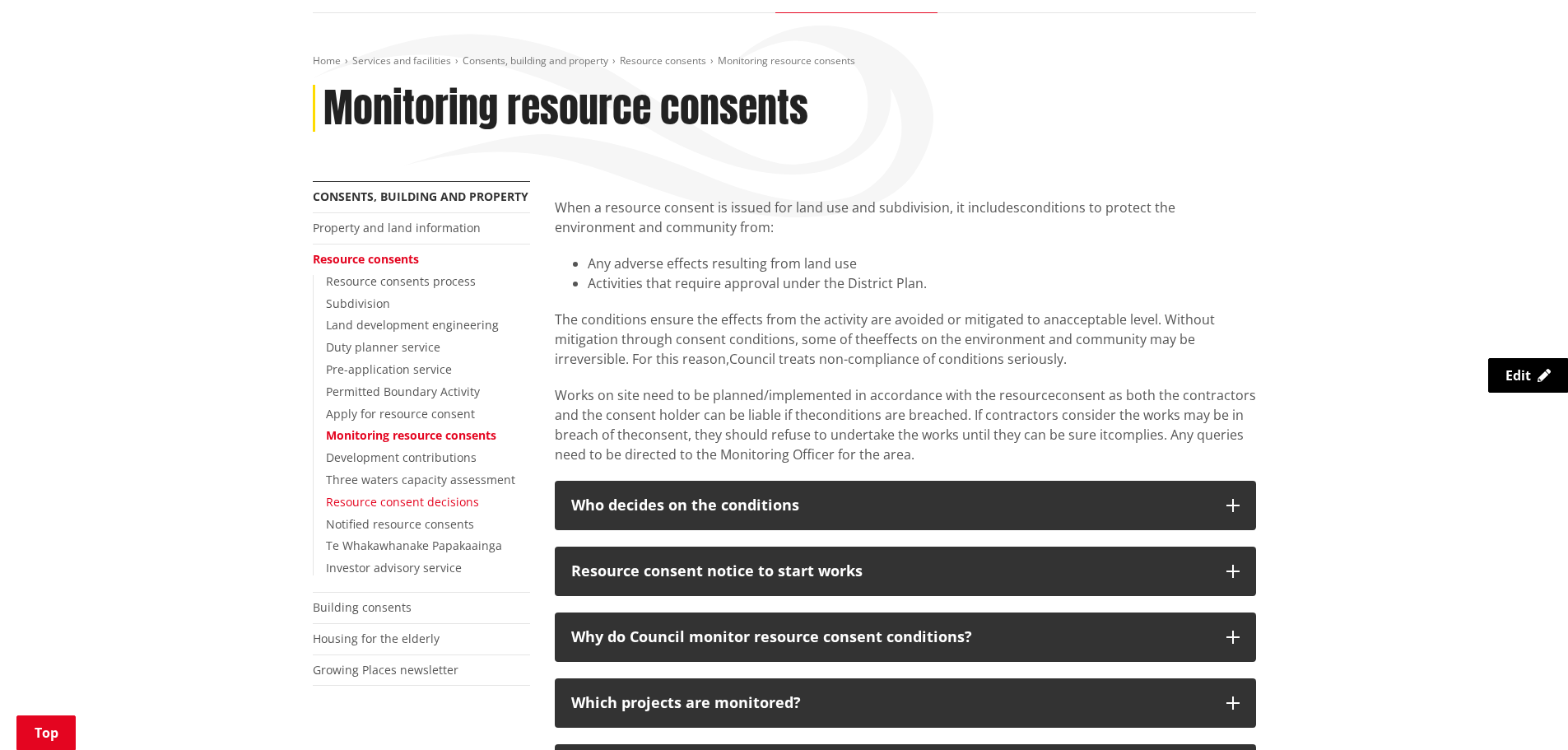 click on "Resource consent decisions" at bounding box center (402, 501) 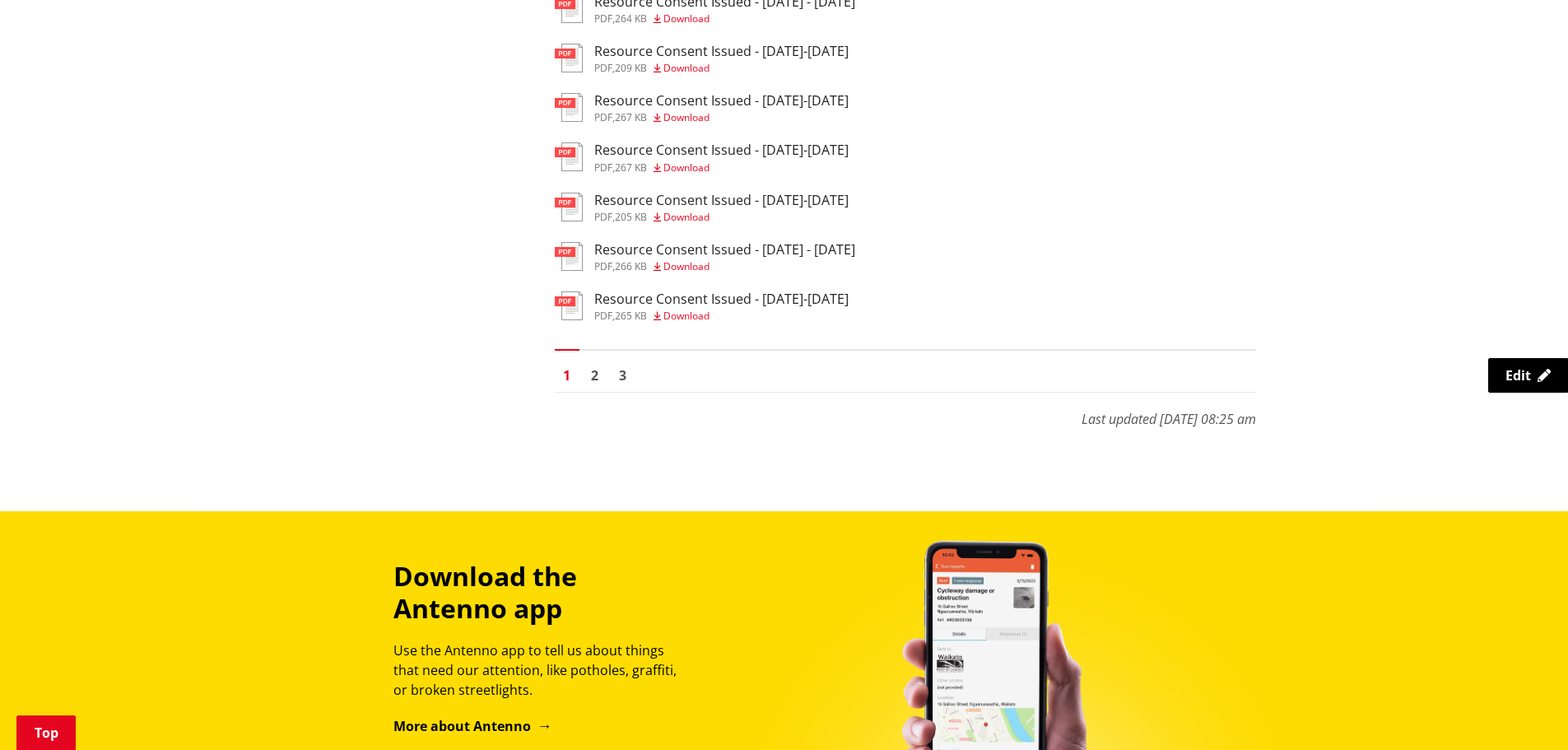 scroll, scrollTop: 1153, scrollLeft: 0, axis: vertical 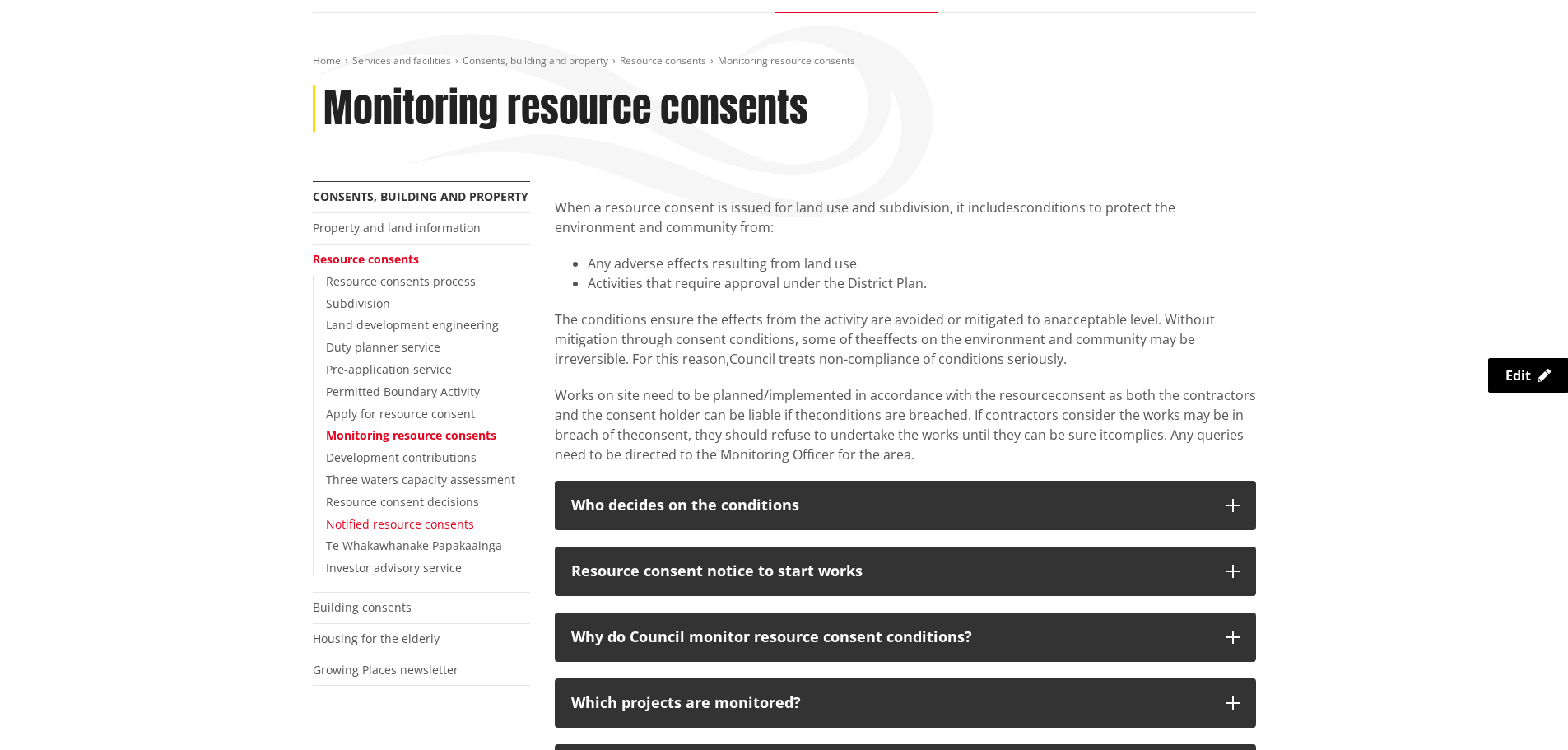 click on "Notified resource consents" at bounding box center (400, 524) 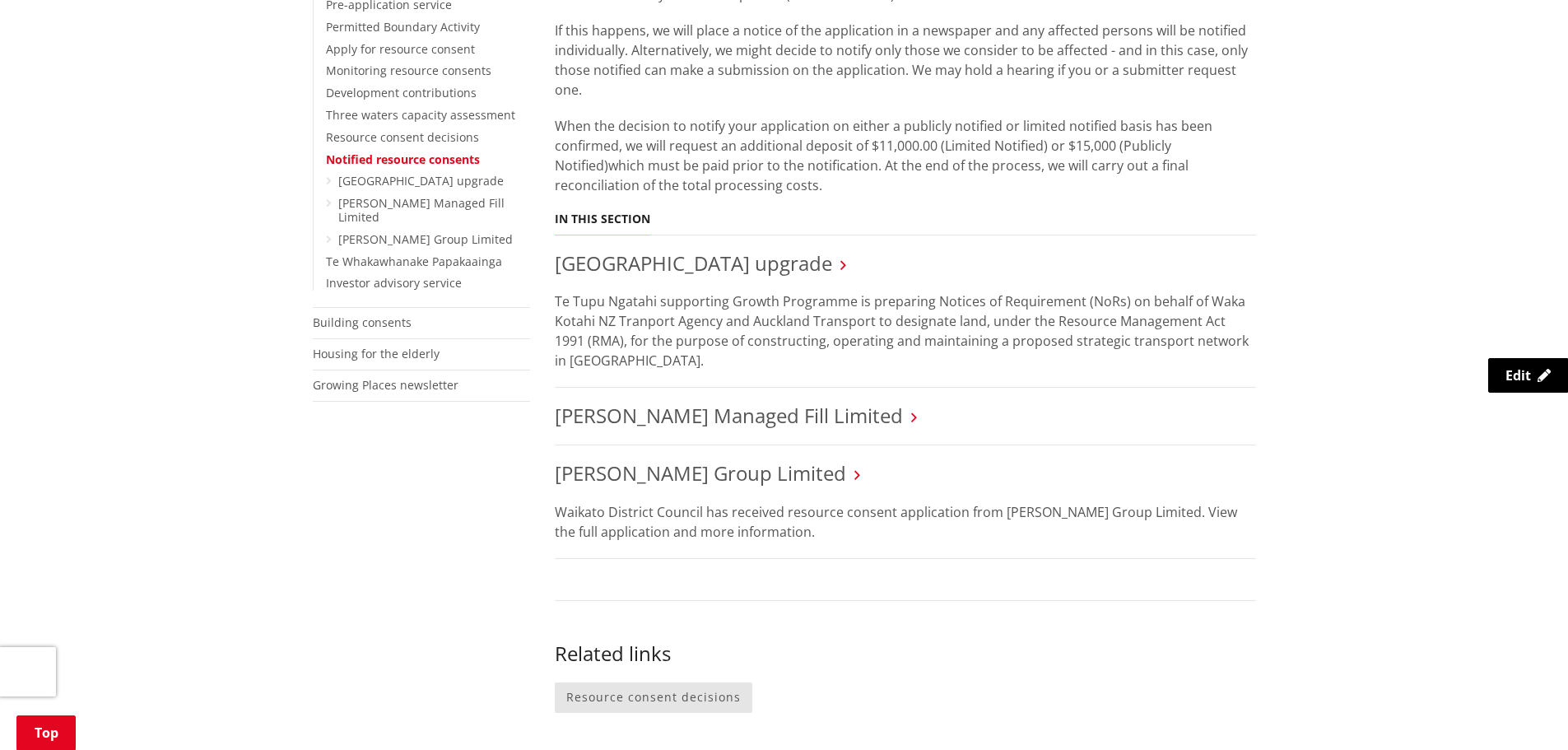 scroll, scrollTop: 329, scrollLeft: 0, axis: vertical 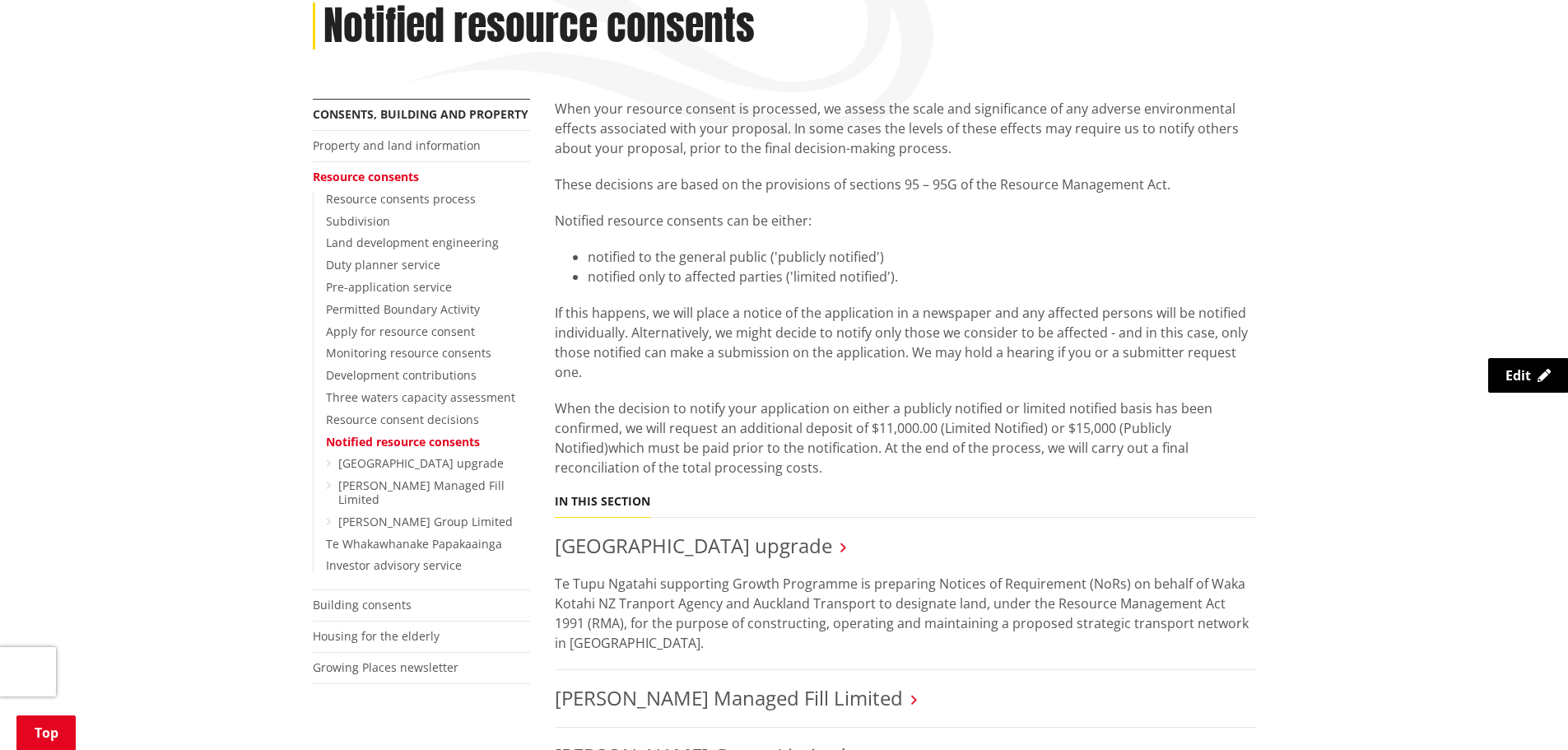 click on "Building consents" at bounding box center (421, 606) 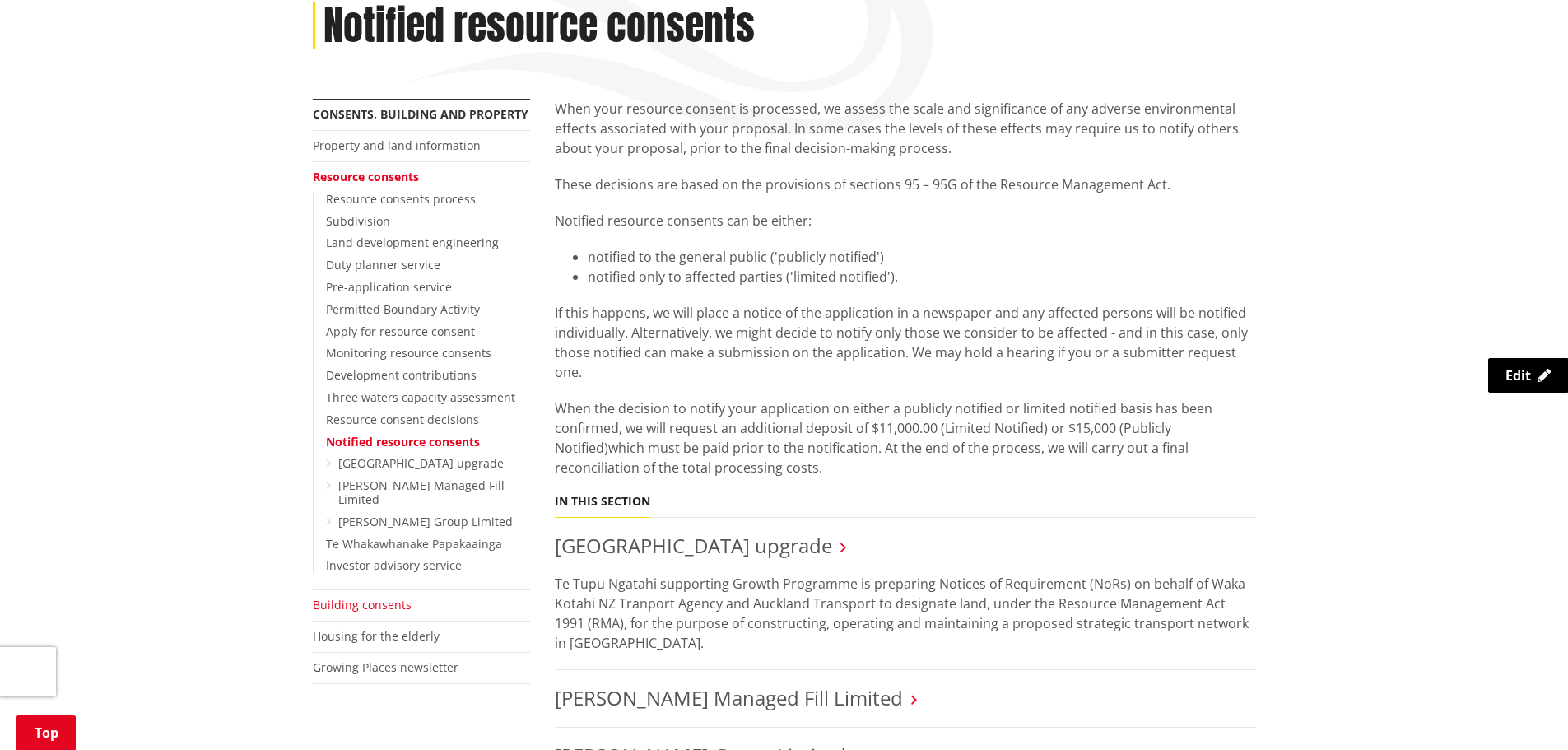 click on "Building consents" at bounding box center (362, 604) 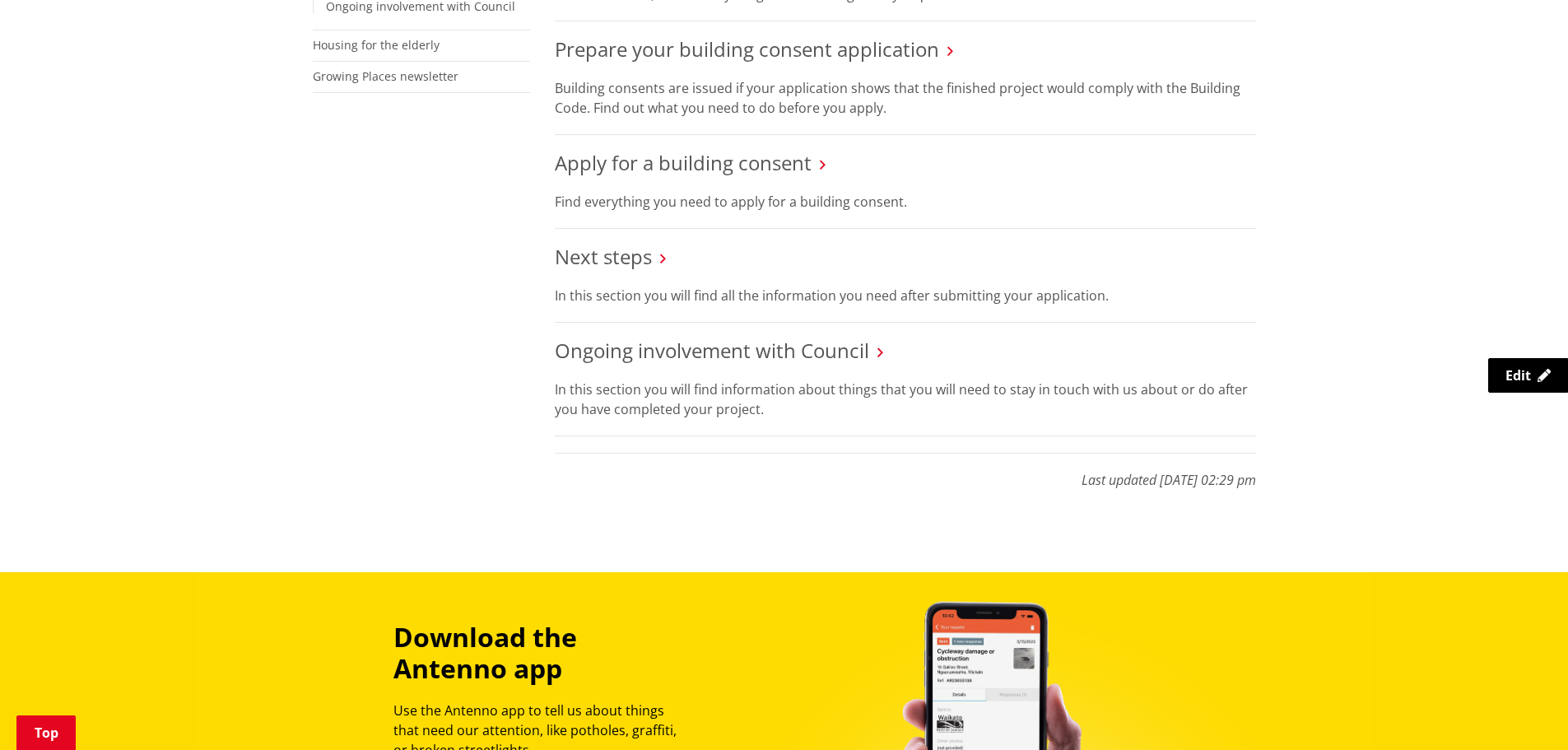 scroll, scrollTop: 494, scrollLeft: 0, axis: vertical 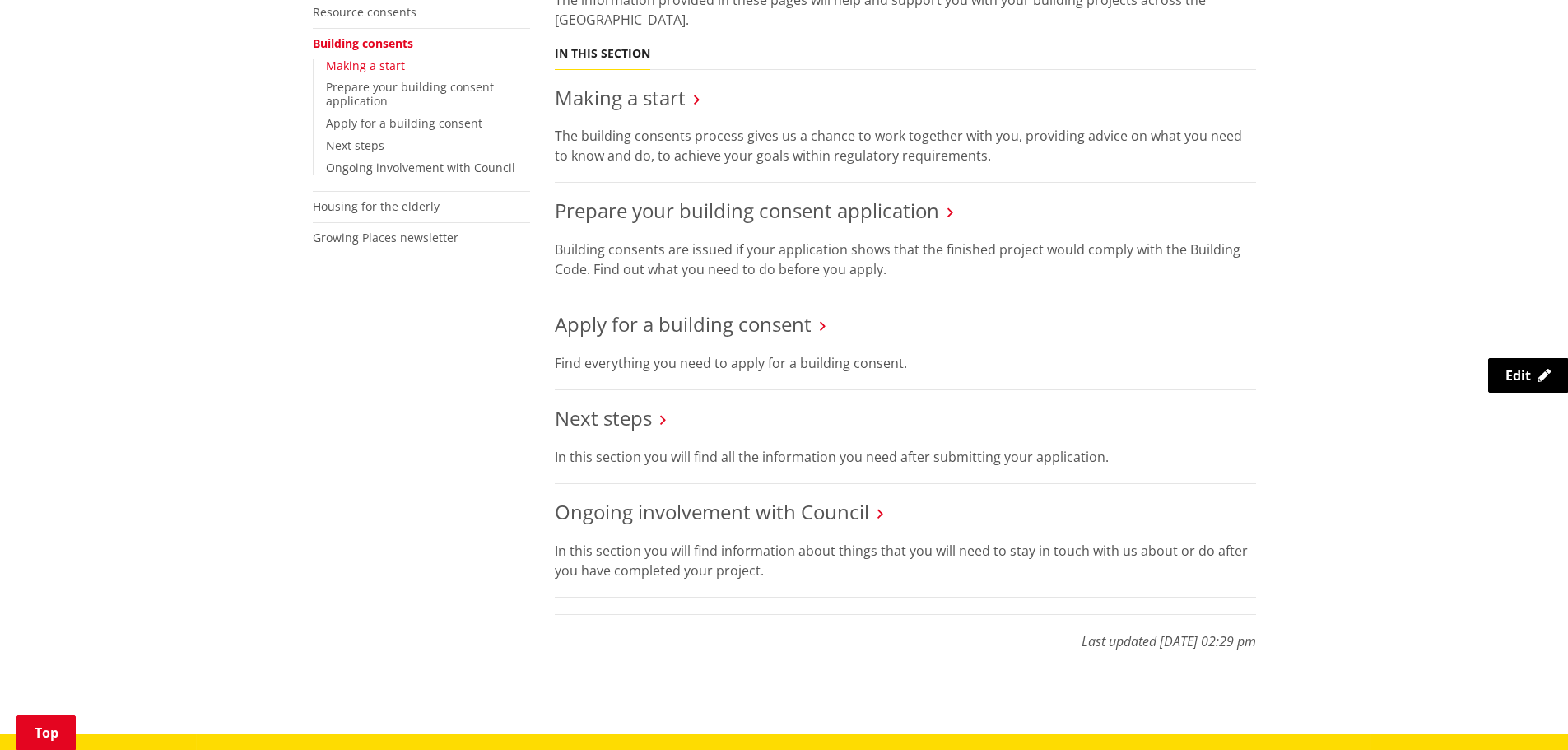 click on "Making a start" at bounding box center (365, 65) 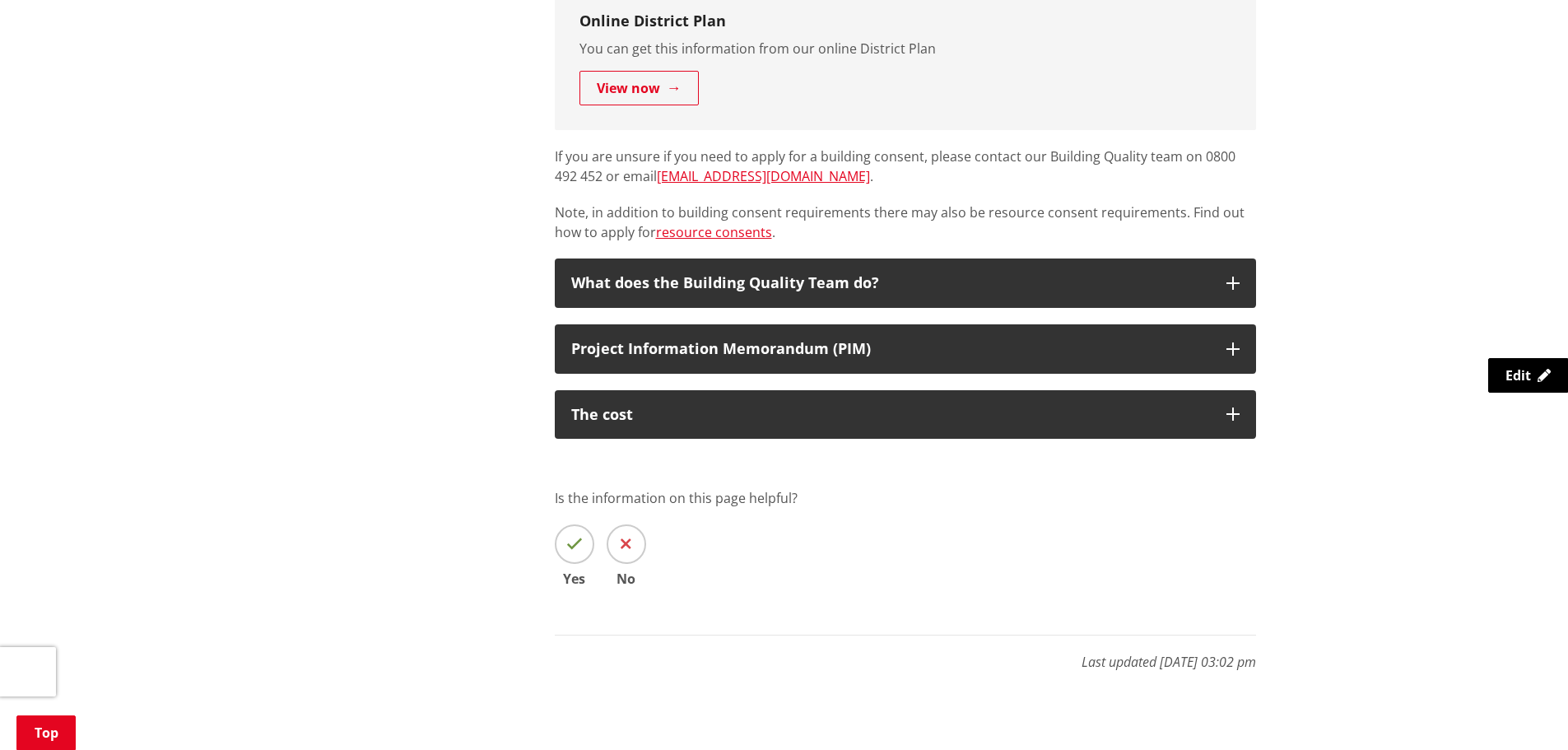 scroll, scrollTop: 1235, scrollLeft: 0, axis: vertical 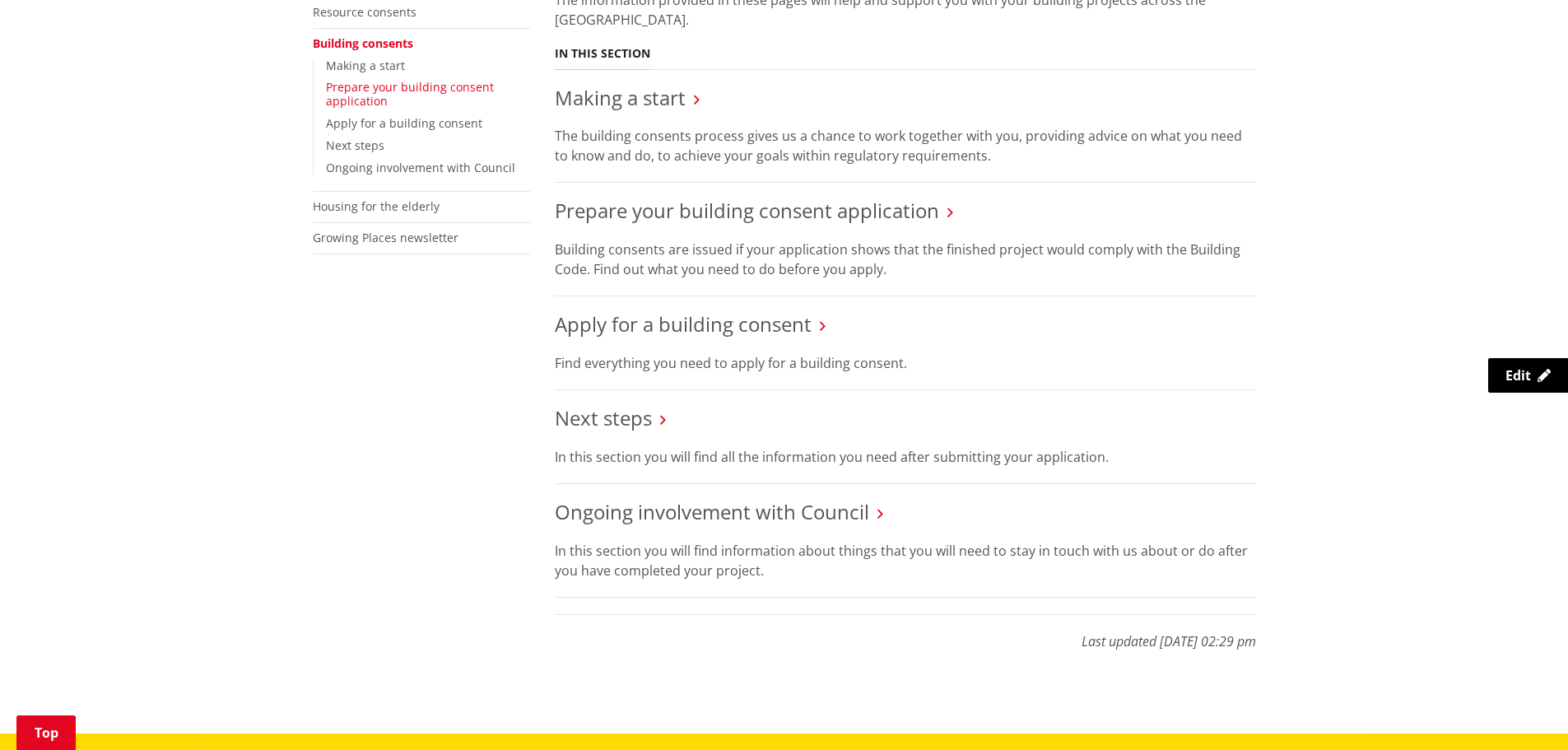 click on "Prepare your building consent application" at bounding box center (410, 94) 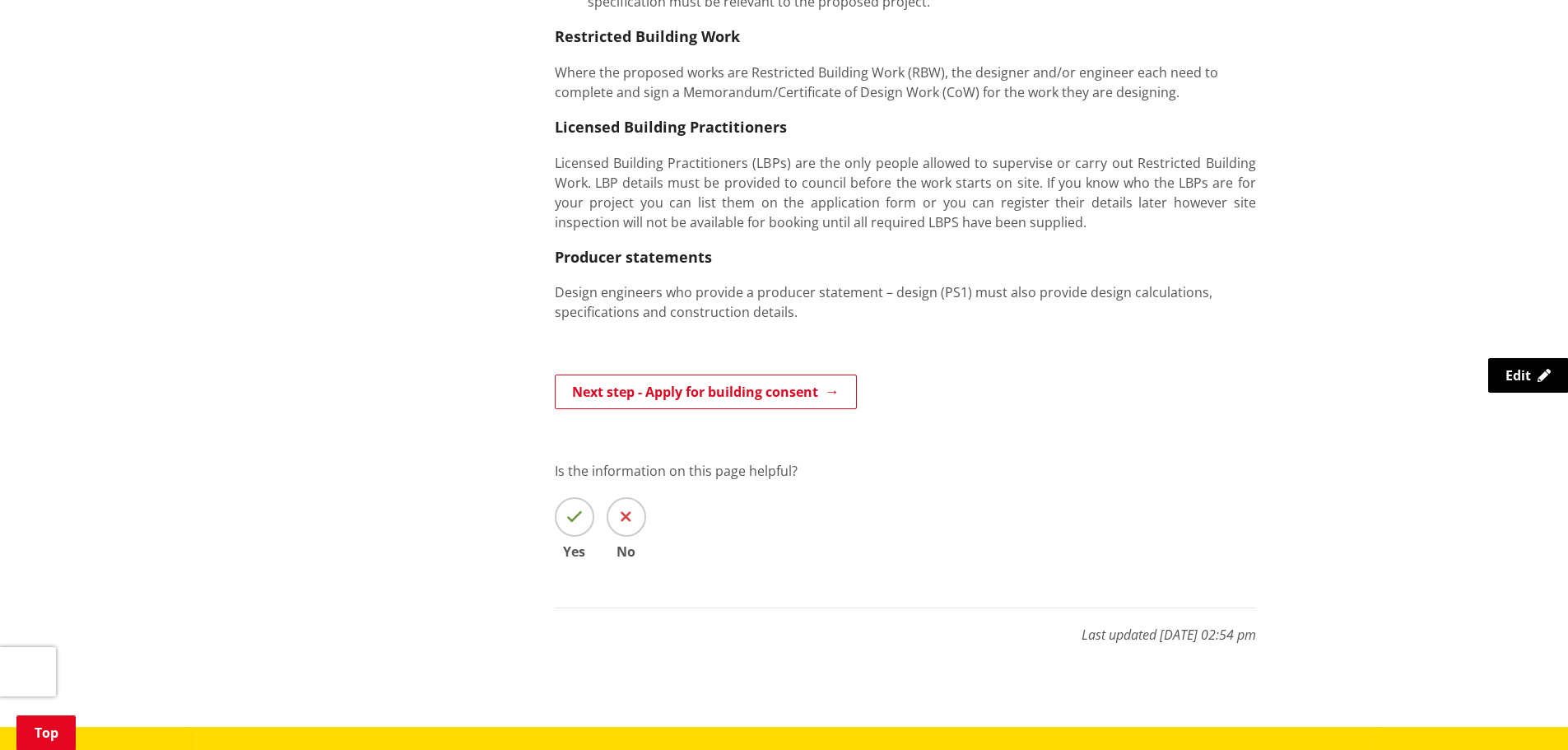 scroll, scrollTop: 1235, scrollLeft: 0, axis: vertical 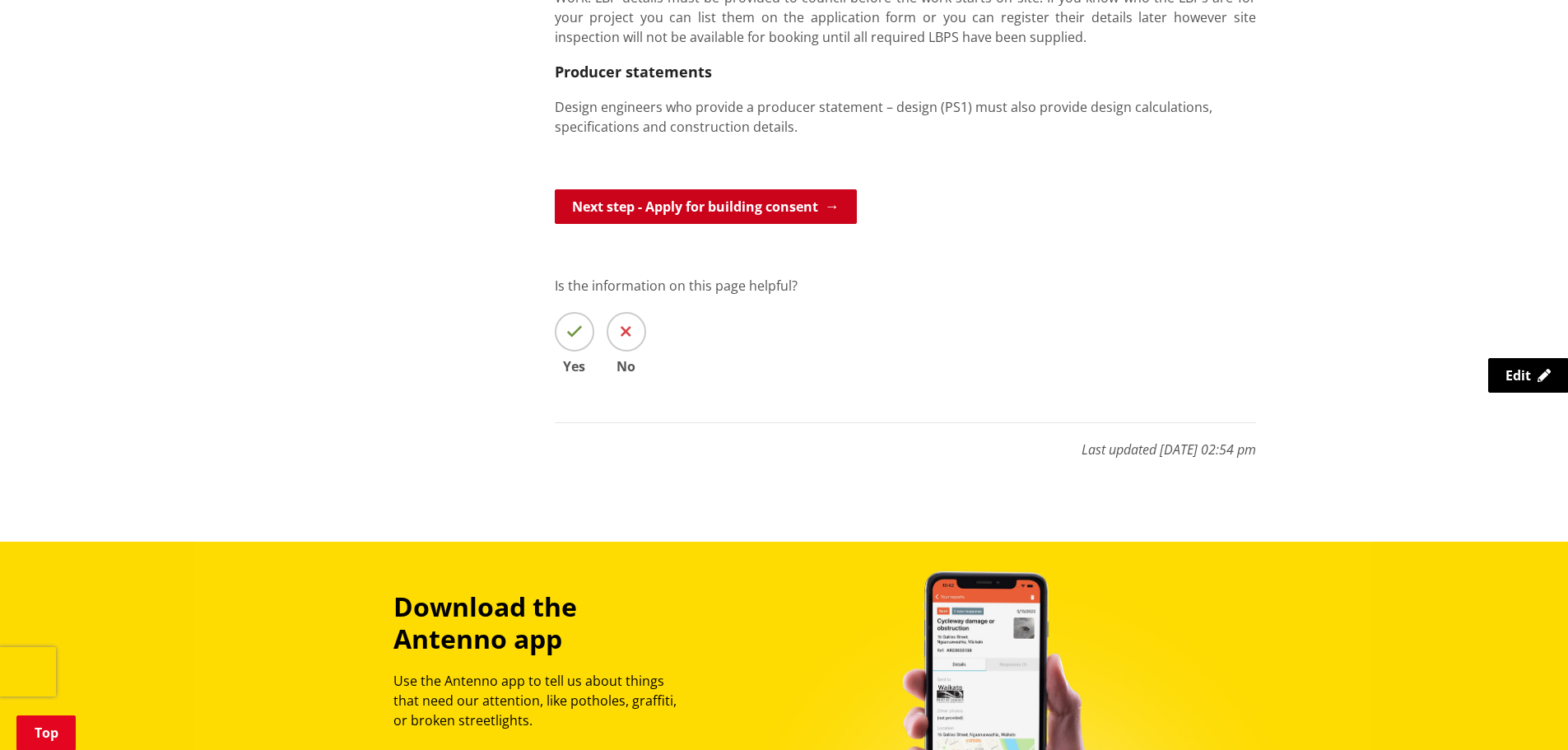 click on "Next step - Apply for building consent" at bounding box center (705, 207) 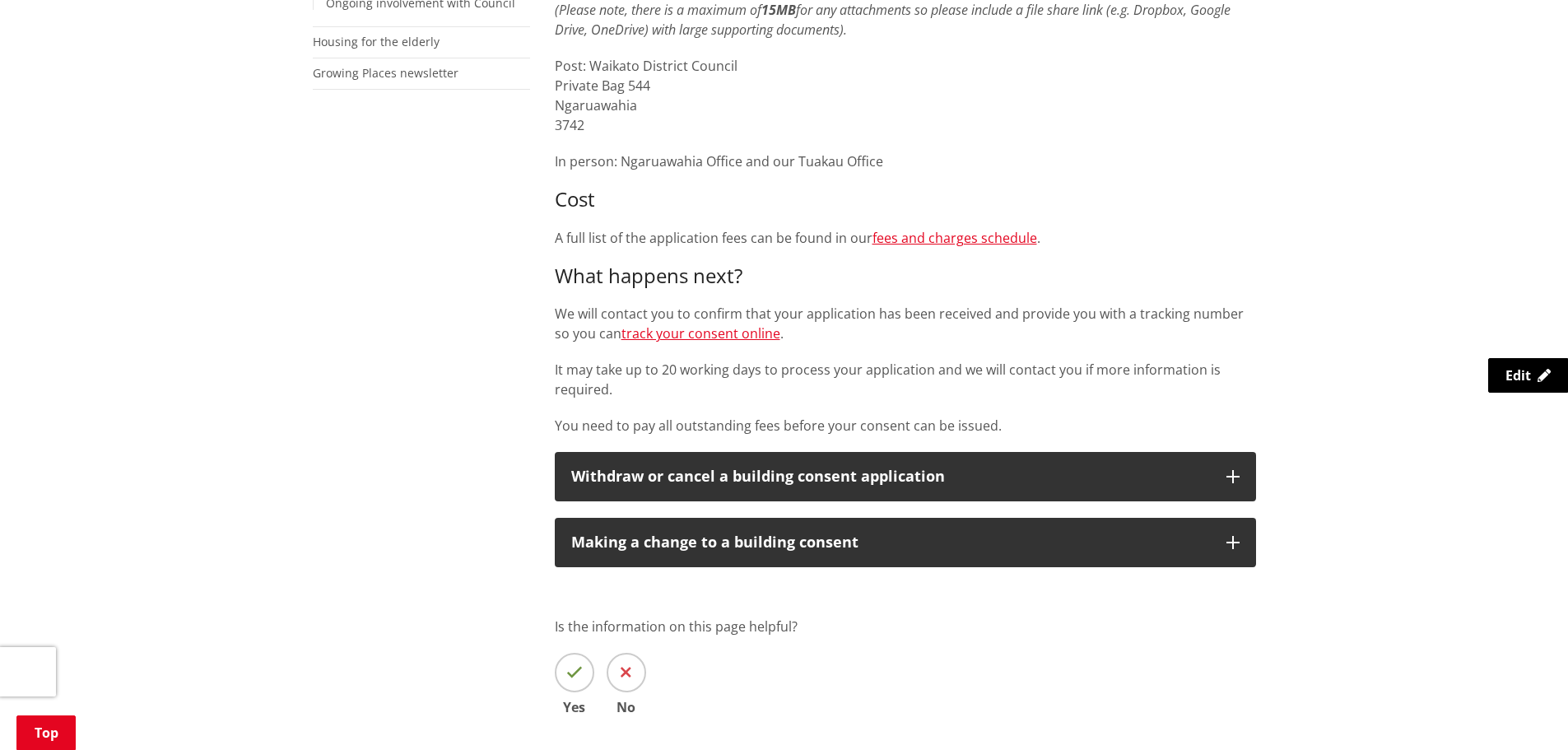 scroll, scrollTop: 412, scrollLeft: 0, axis: vertical 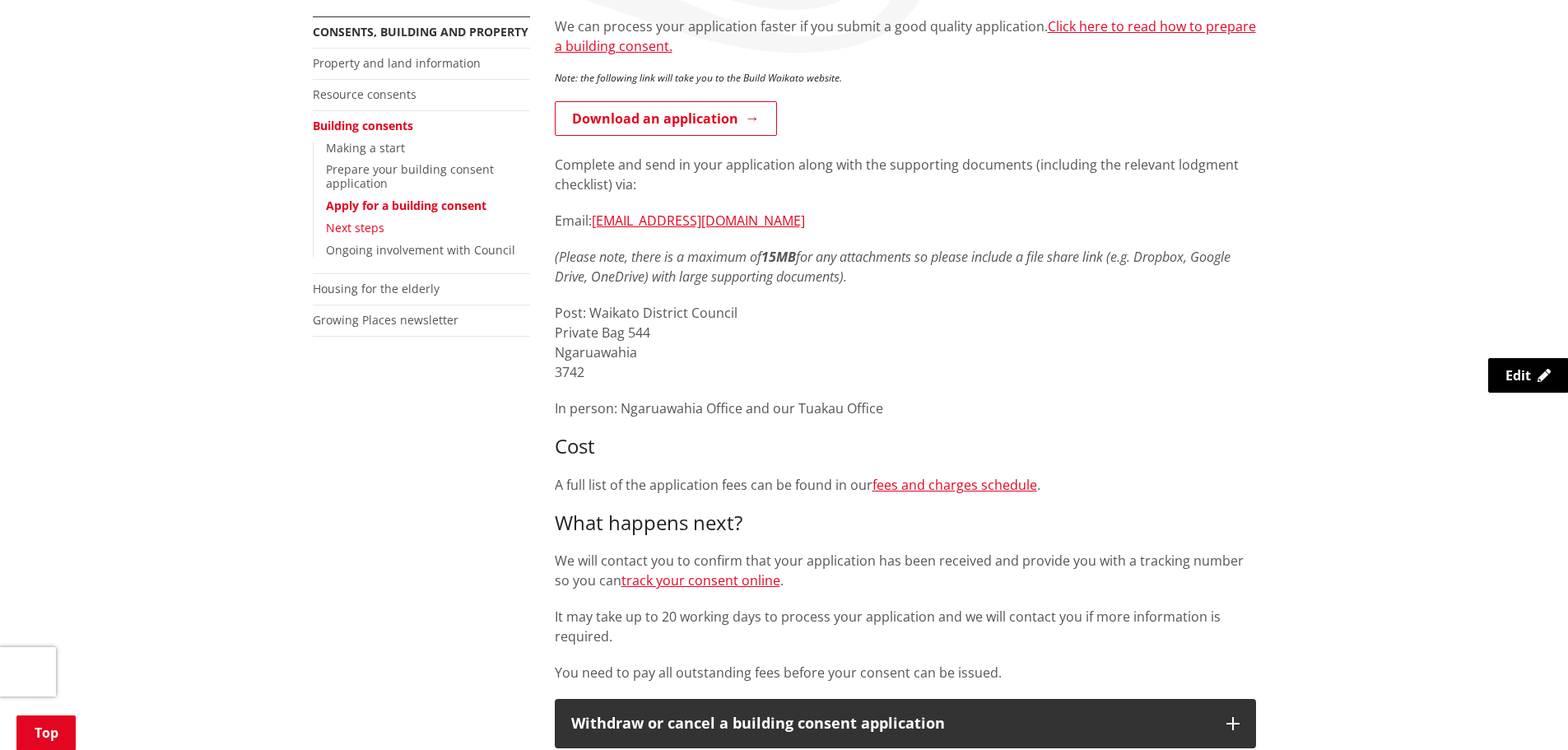 click on "Next steps" at bounding box center (355, 227) 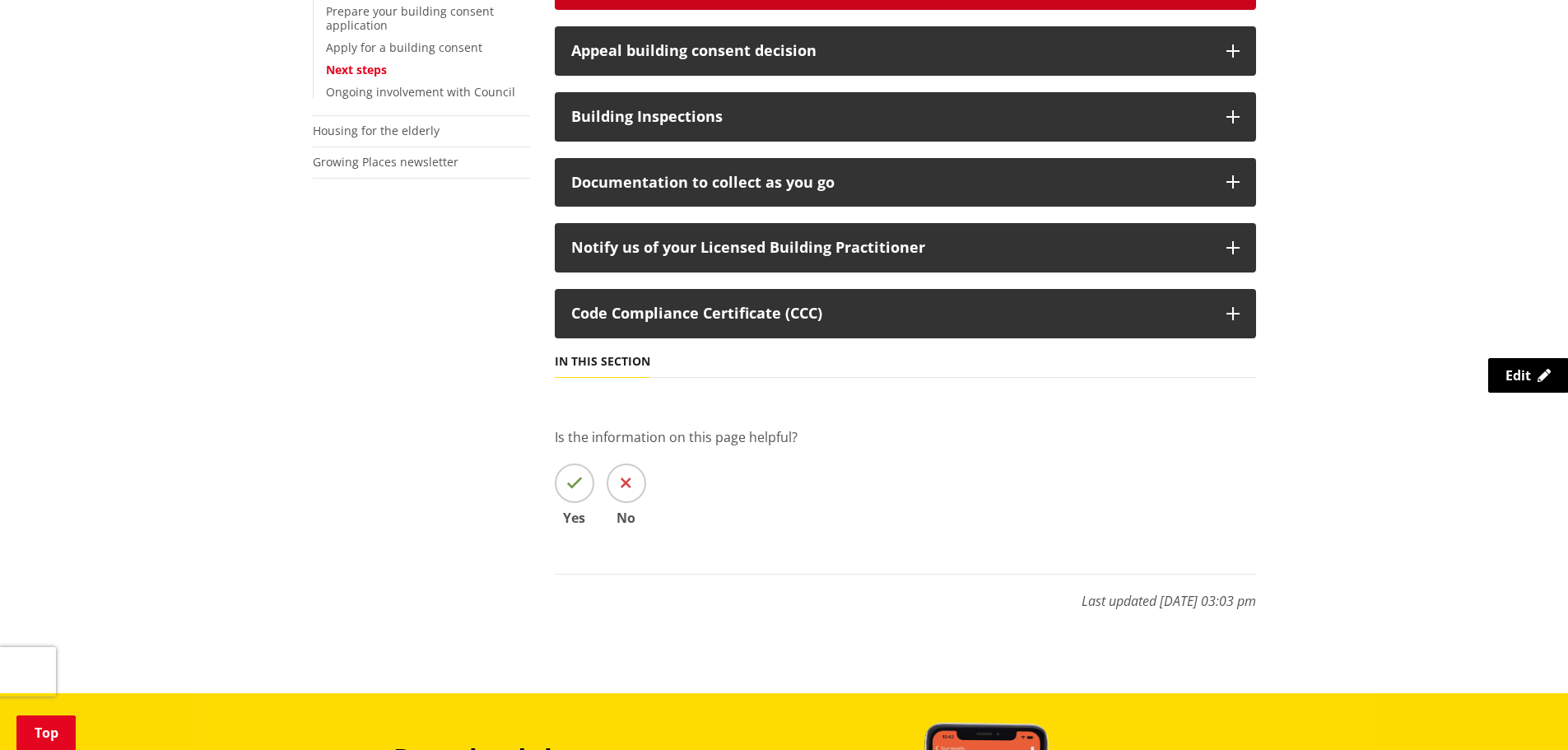 scroll, scrollTop: 576, scrollLeft: 0, axis: vertical 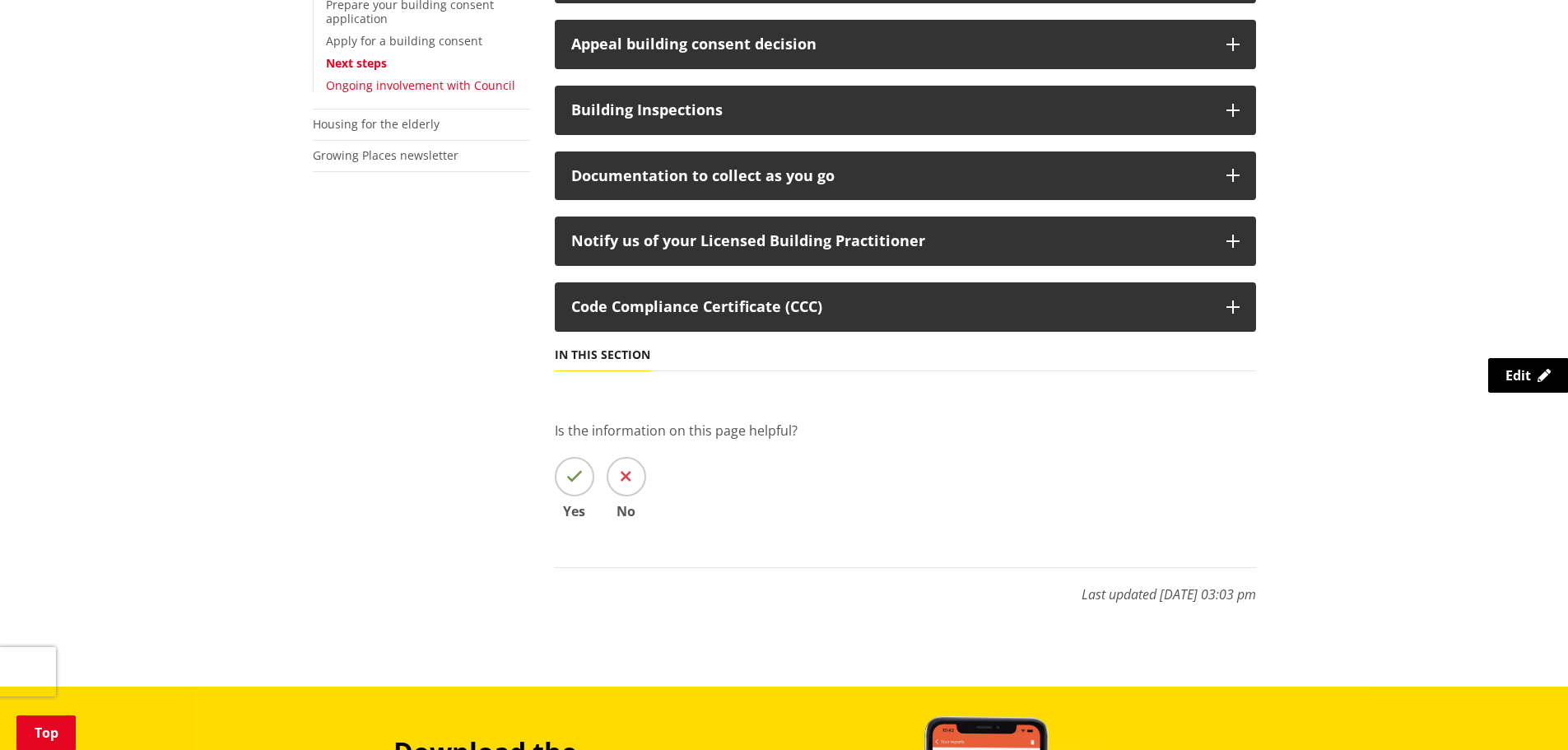 click on "Ongoing involvement with Council" at bounding box center (421, 85) 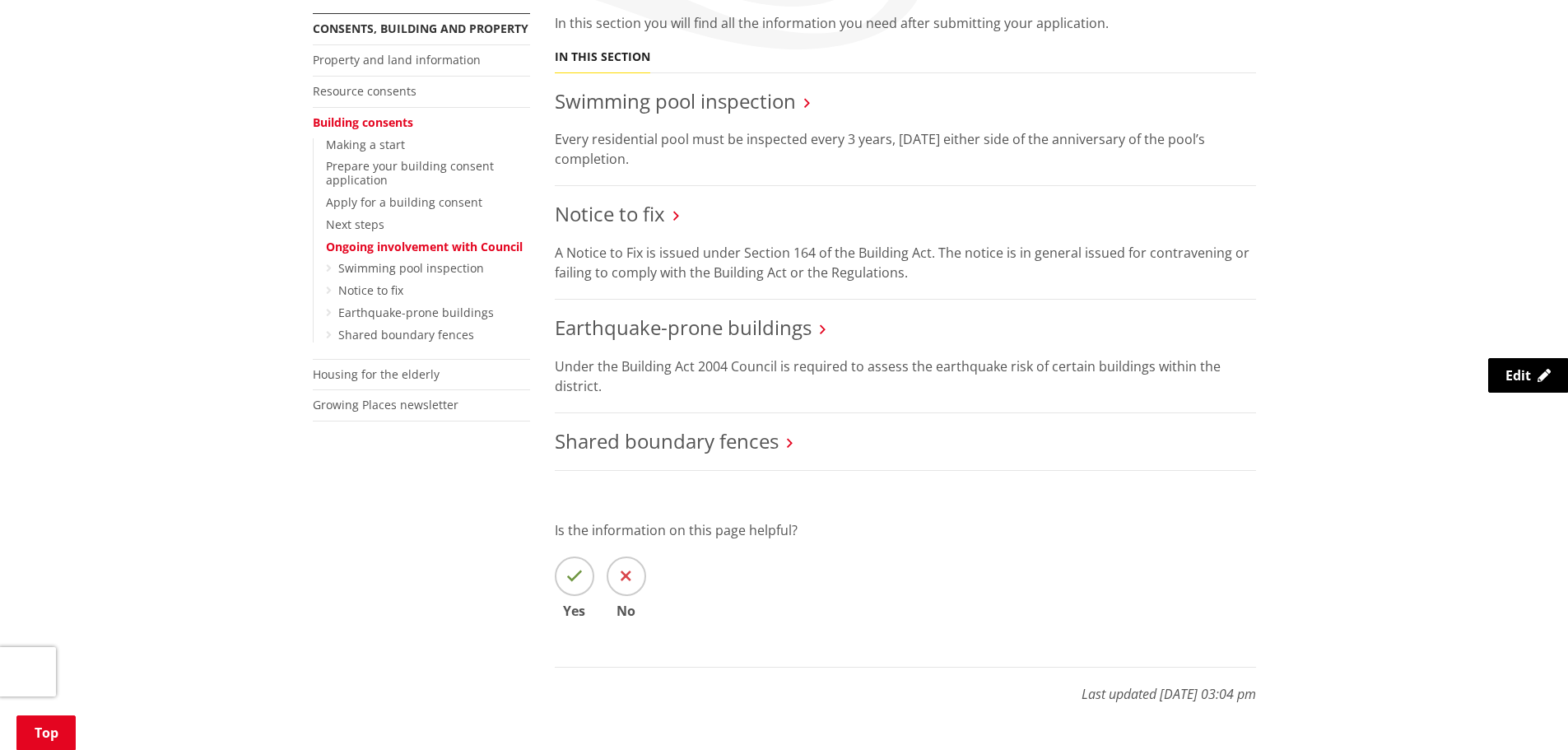 scroll, scrollTop: 412, scrollLeft: 0, axis: vertical 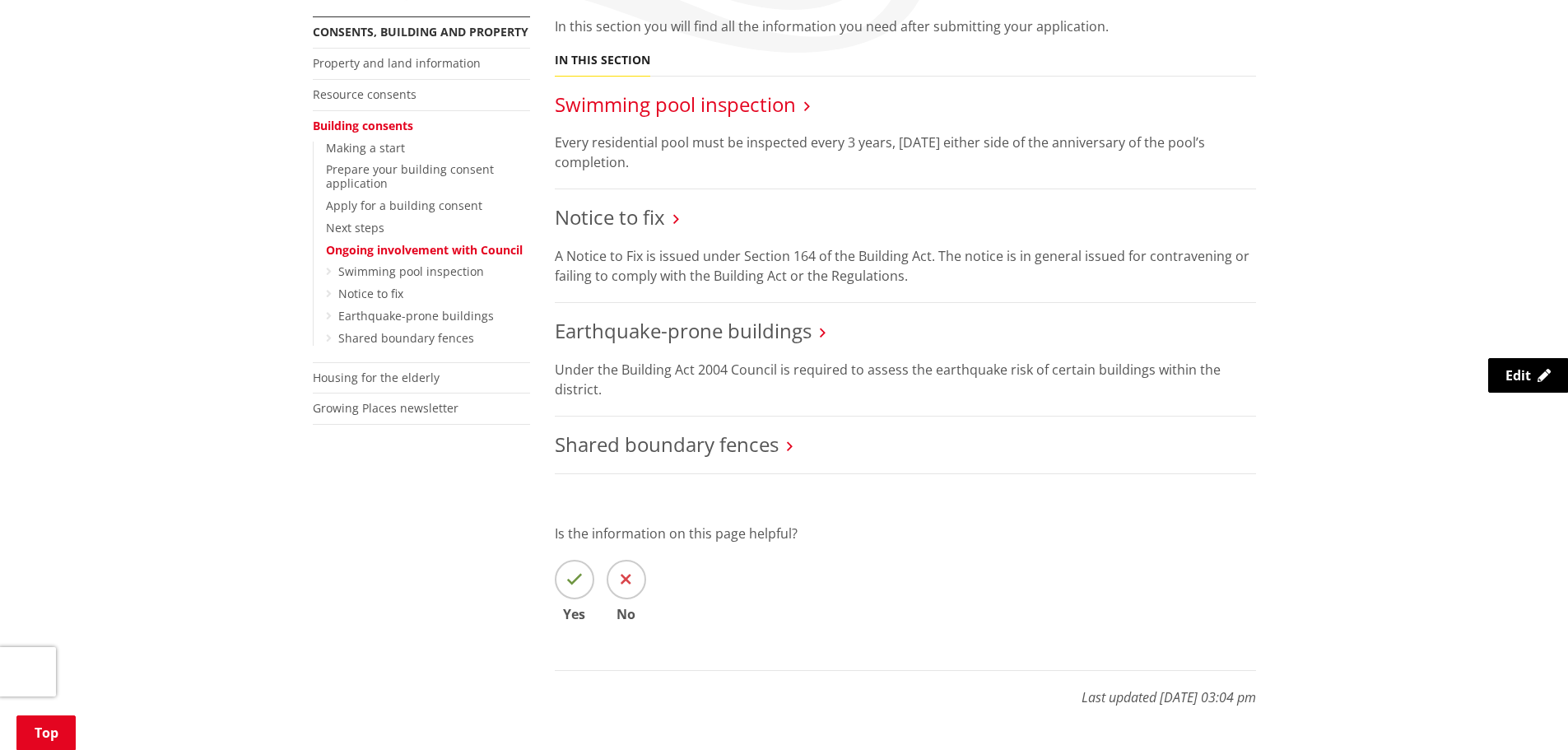 click on "Swimming pool inspection" at bounding box center (675, 104) 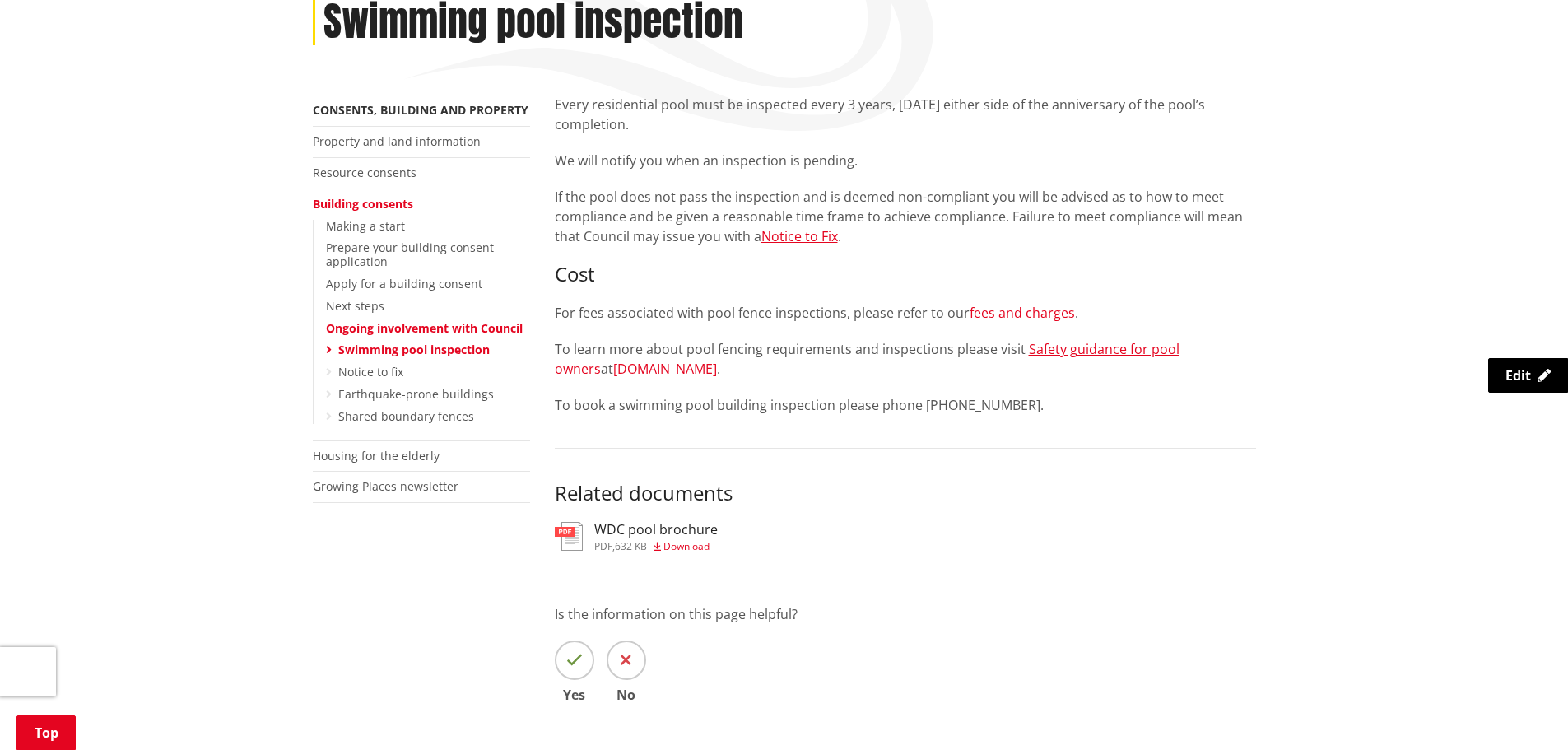 scroll, scrollTop: 412, scrollLeft: 0, axis: vertical 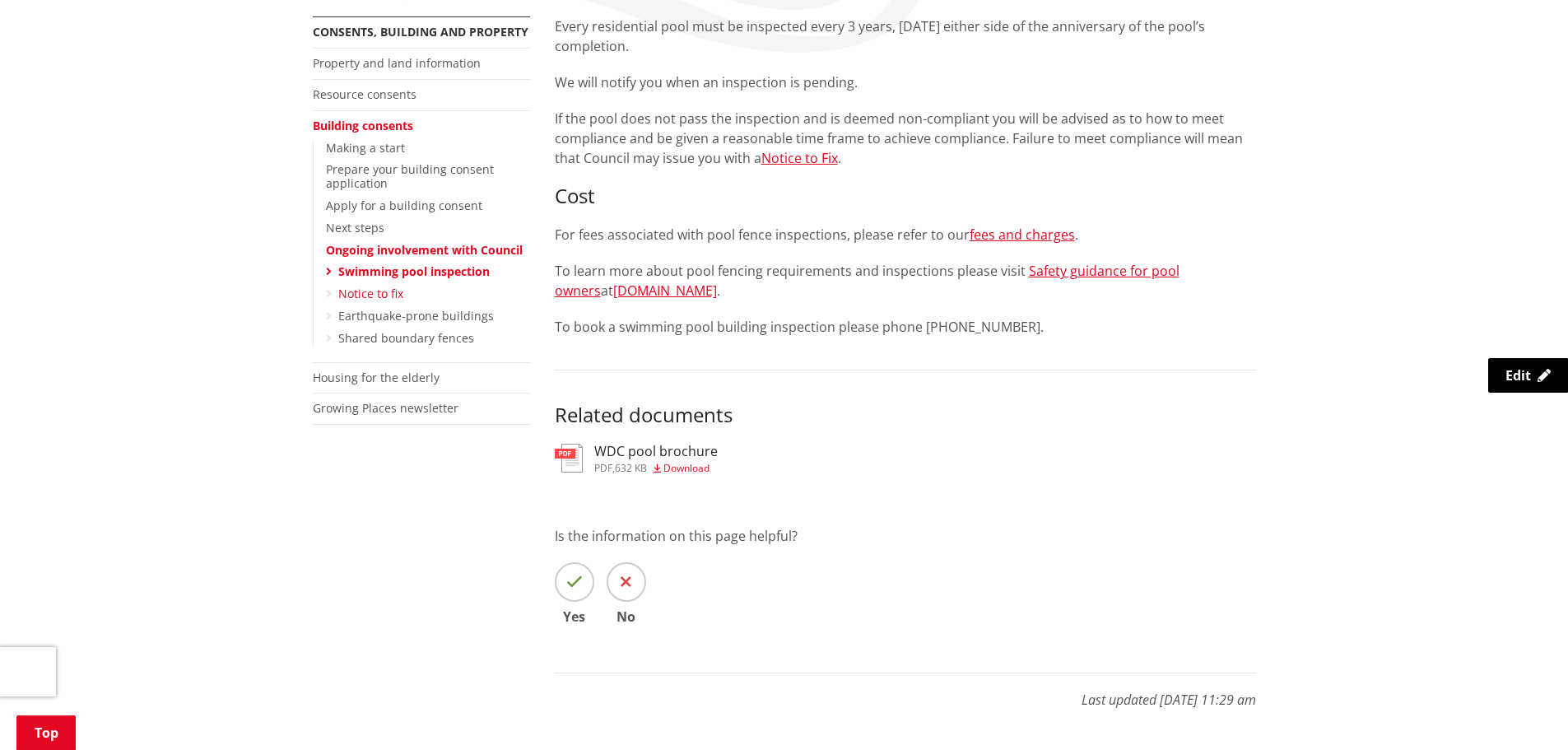 click on "Notice to fix" at bounding box center [370, 293] 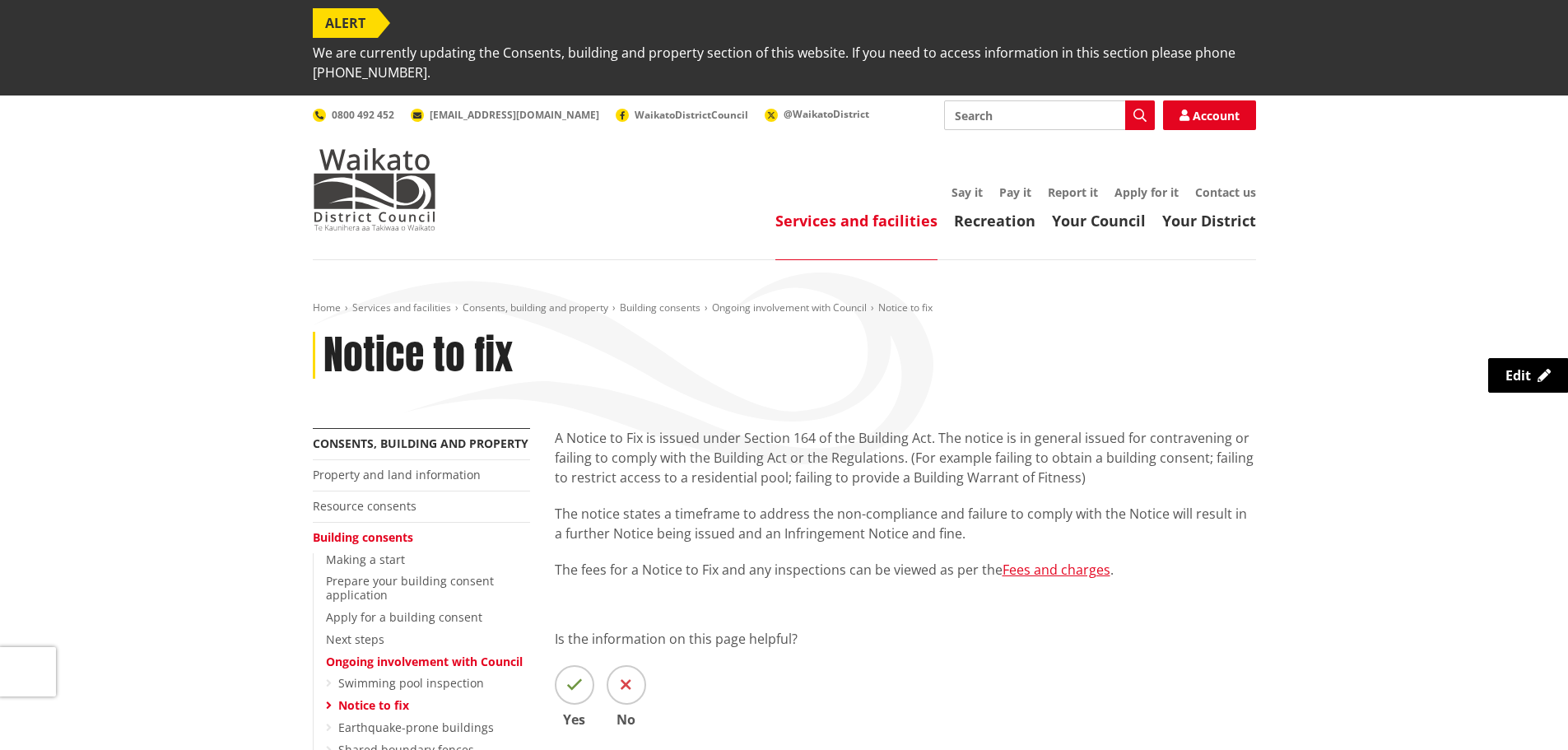 scroll, scrollTop: 412, scrollLeft: 0, axis: vertical 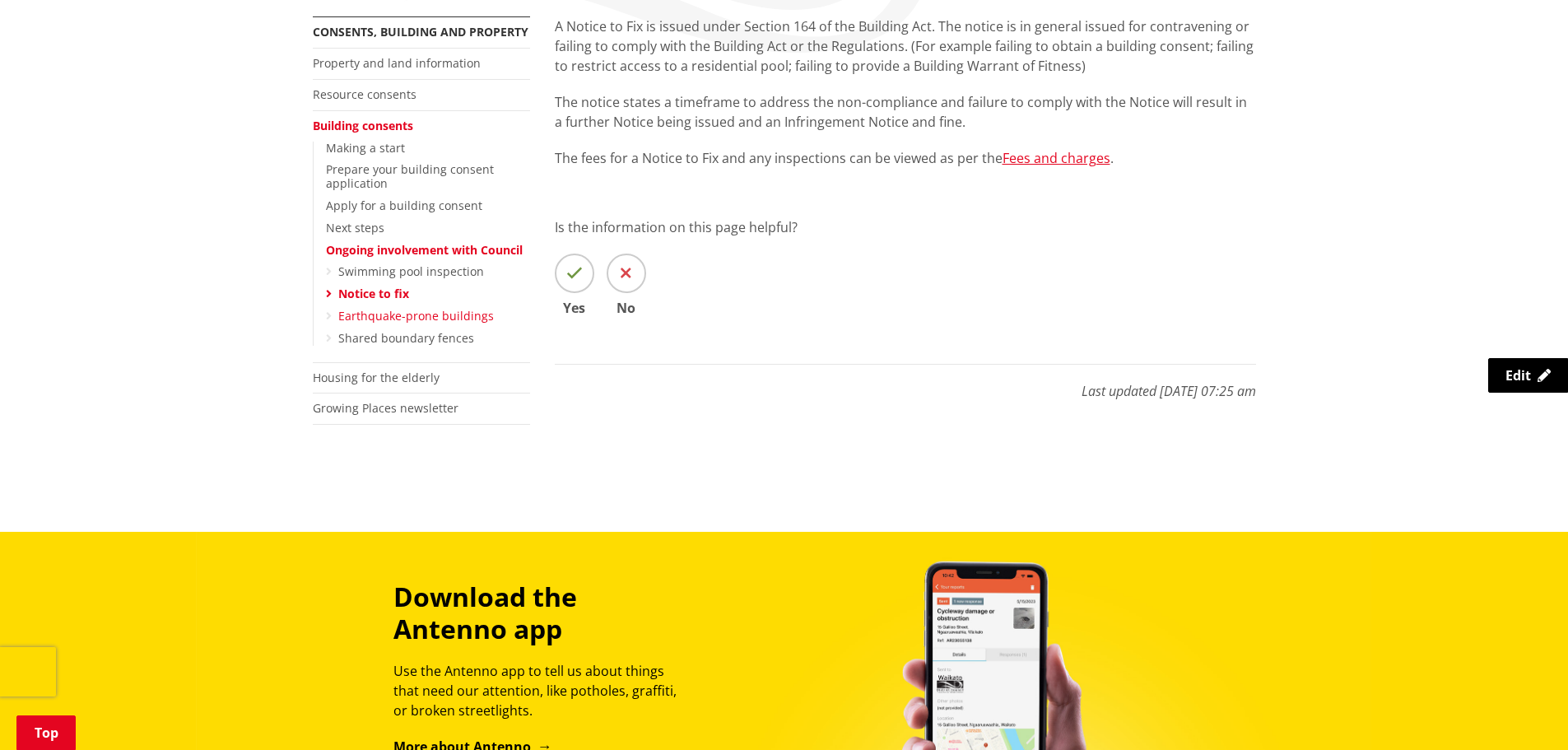 click on "Earthquake-prone buildings" at bounding box center (416, 315) 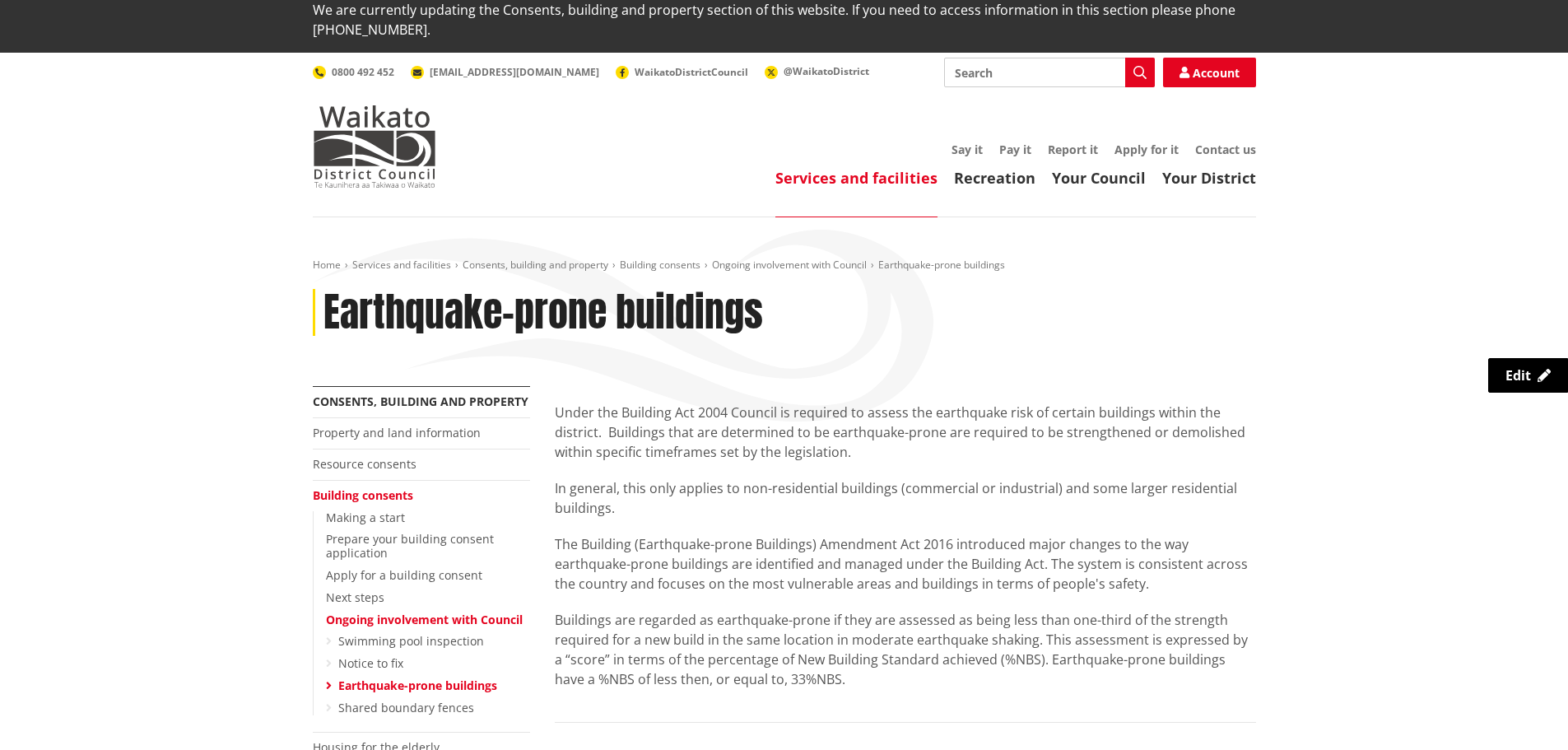 scroll, scrollTop: 329, scrollLeft: 0, axis: vertical 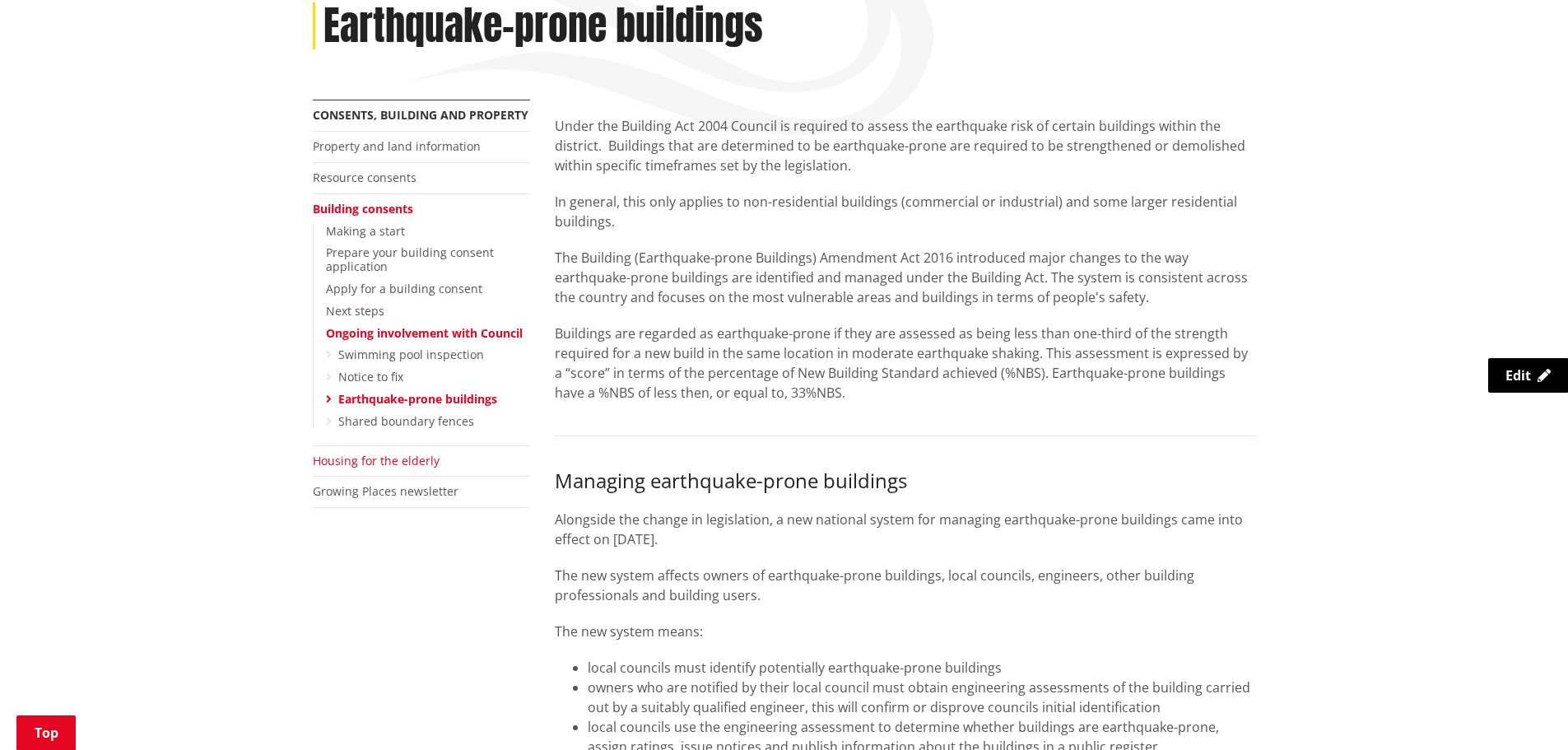 click on "Housing for the elderly" at bounding box center (376, 460) 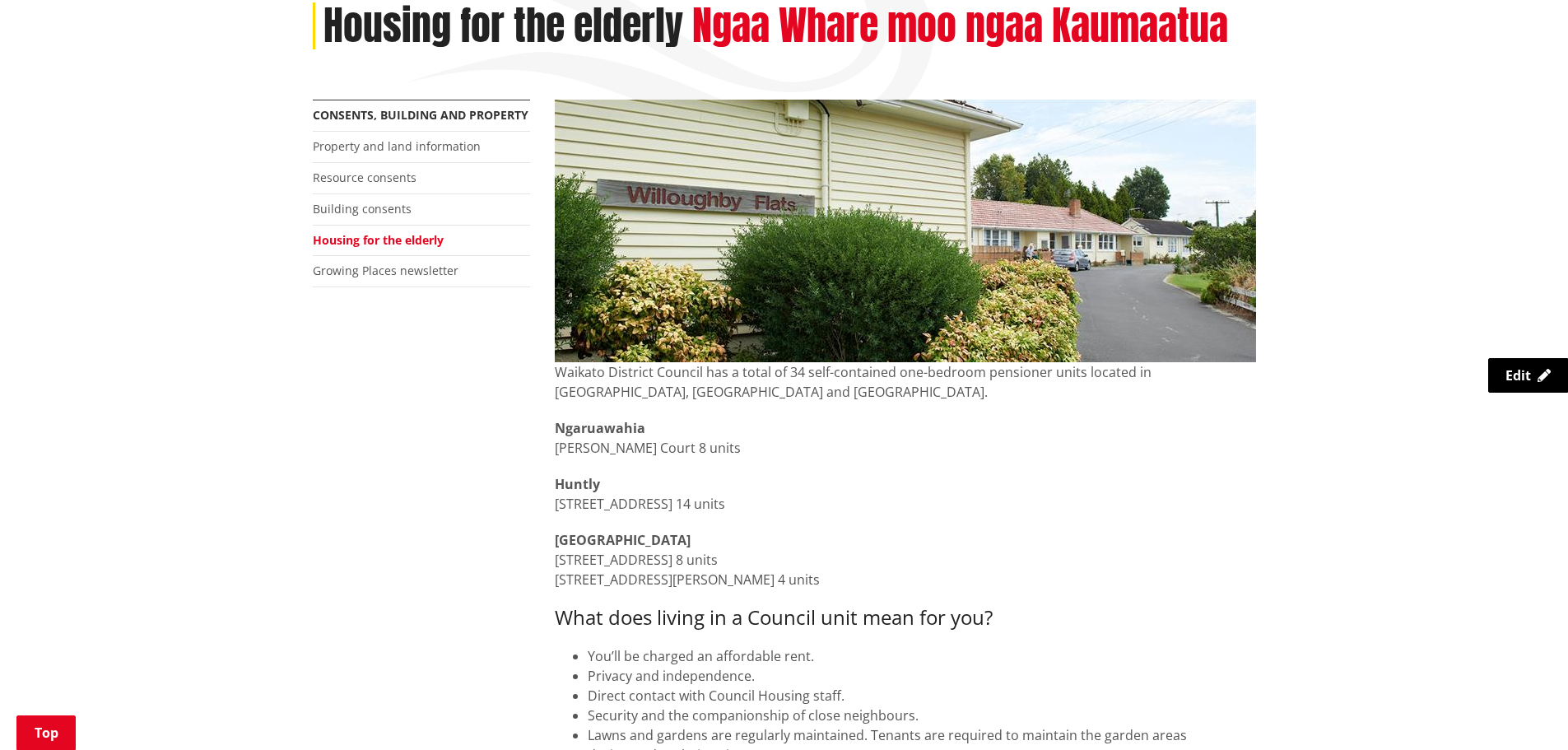 scroll, scrollTop: 0, scrollLeft: 0, axis: both 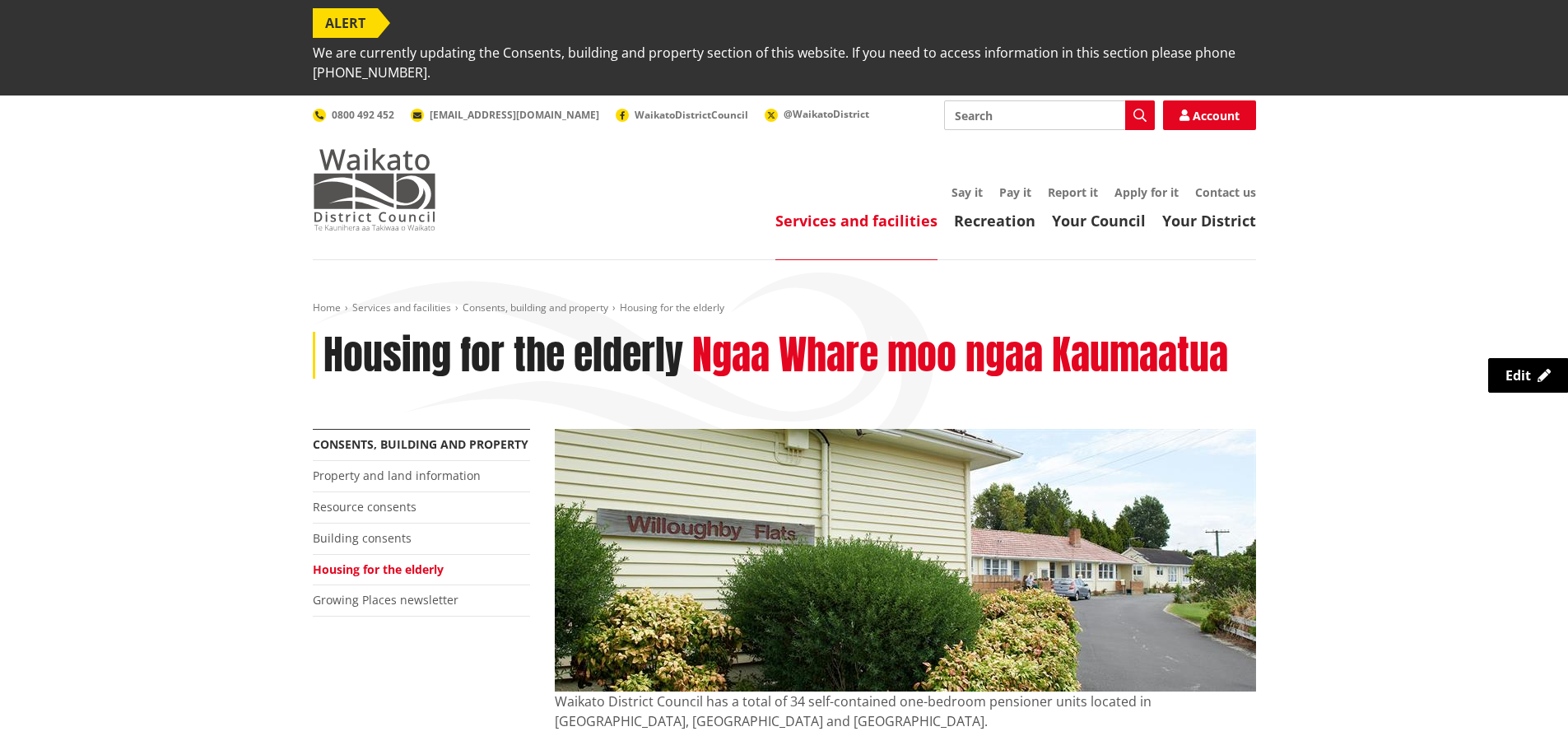 click at bounding box center (375, 189) 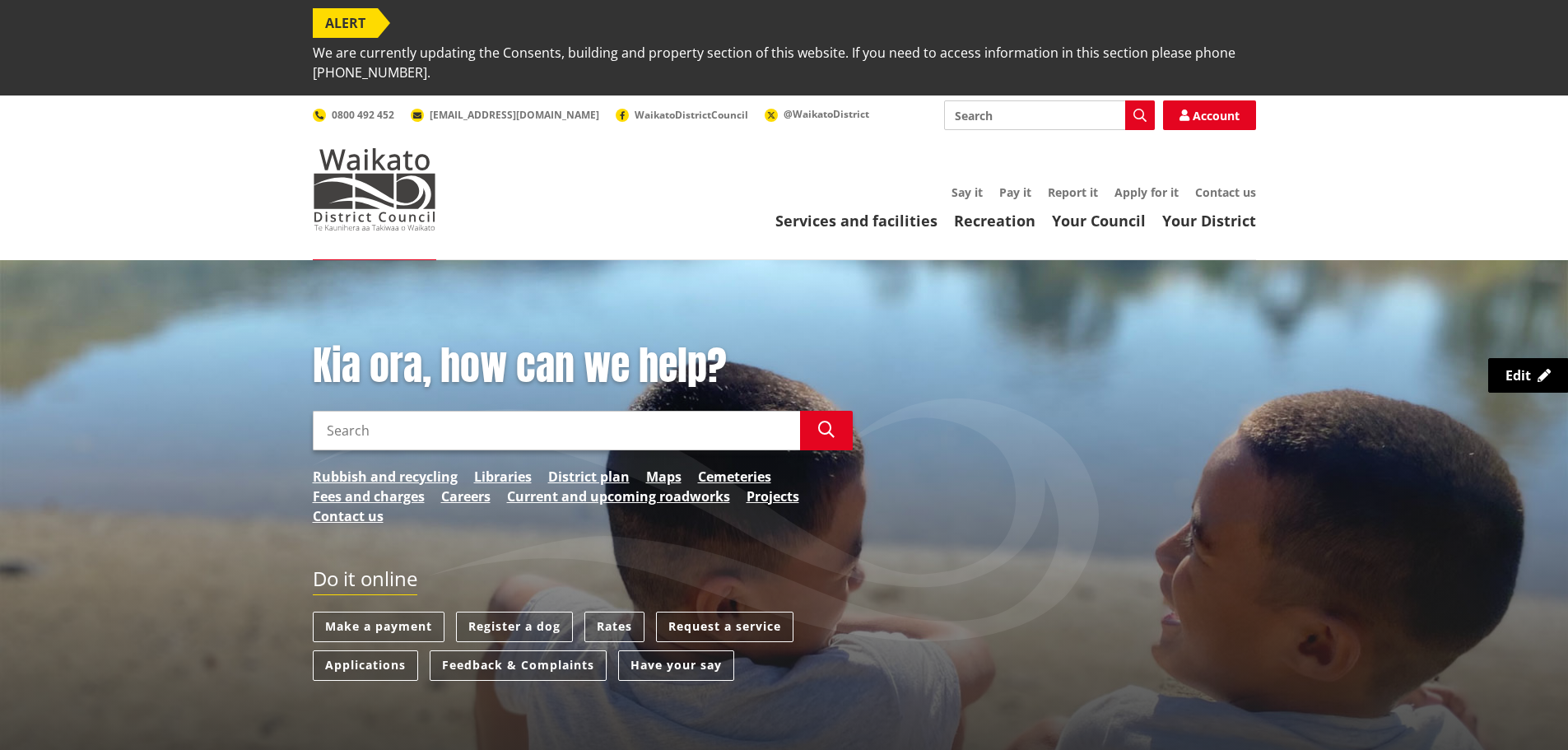scroll, scrollTop: 0, scrollLeft: 0, axis: both 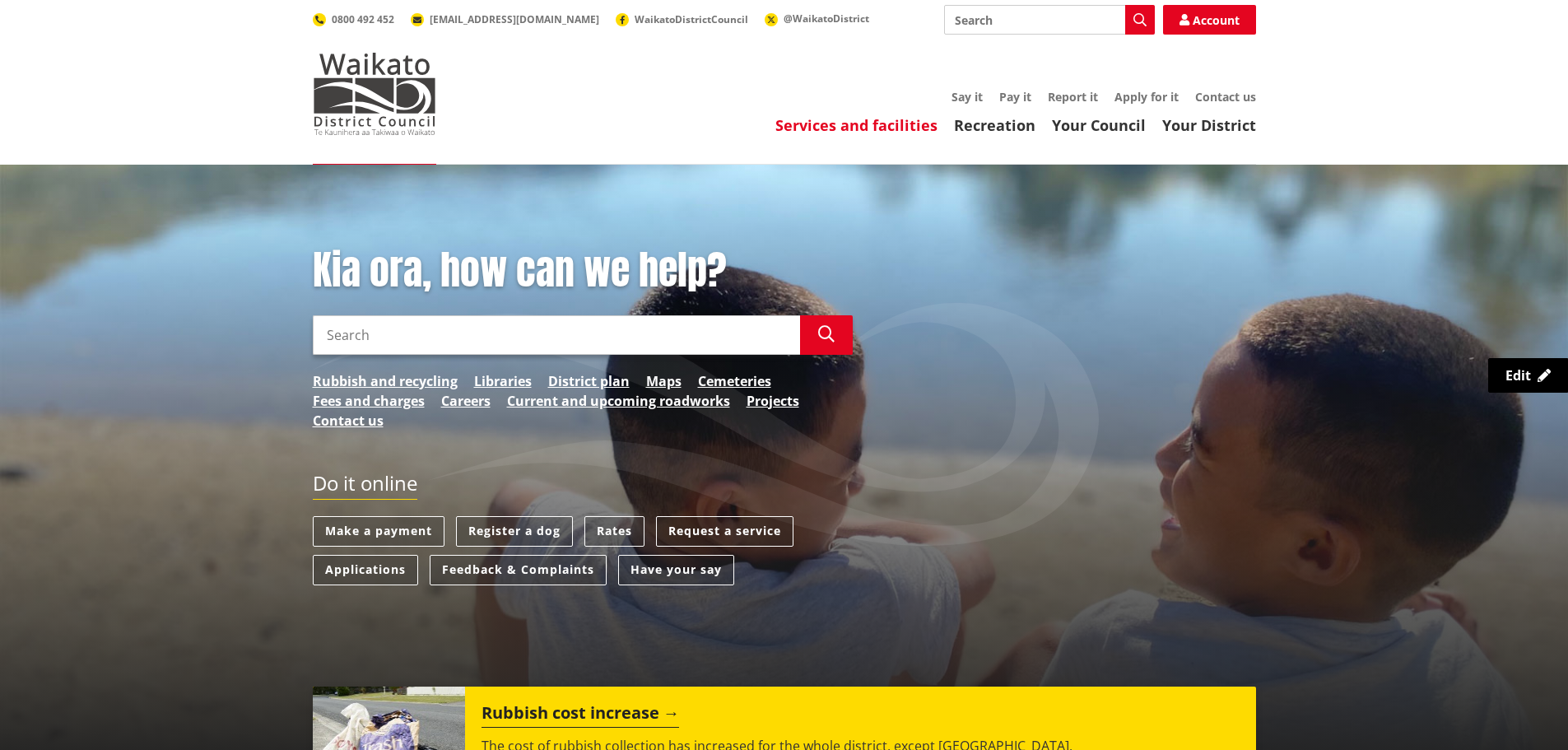 click on "Services and facilities" at bounding box center (856, 125) 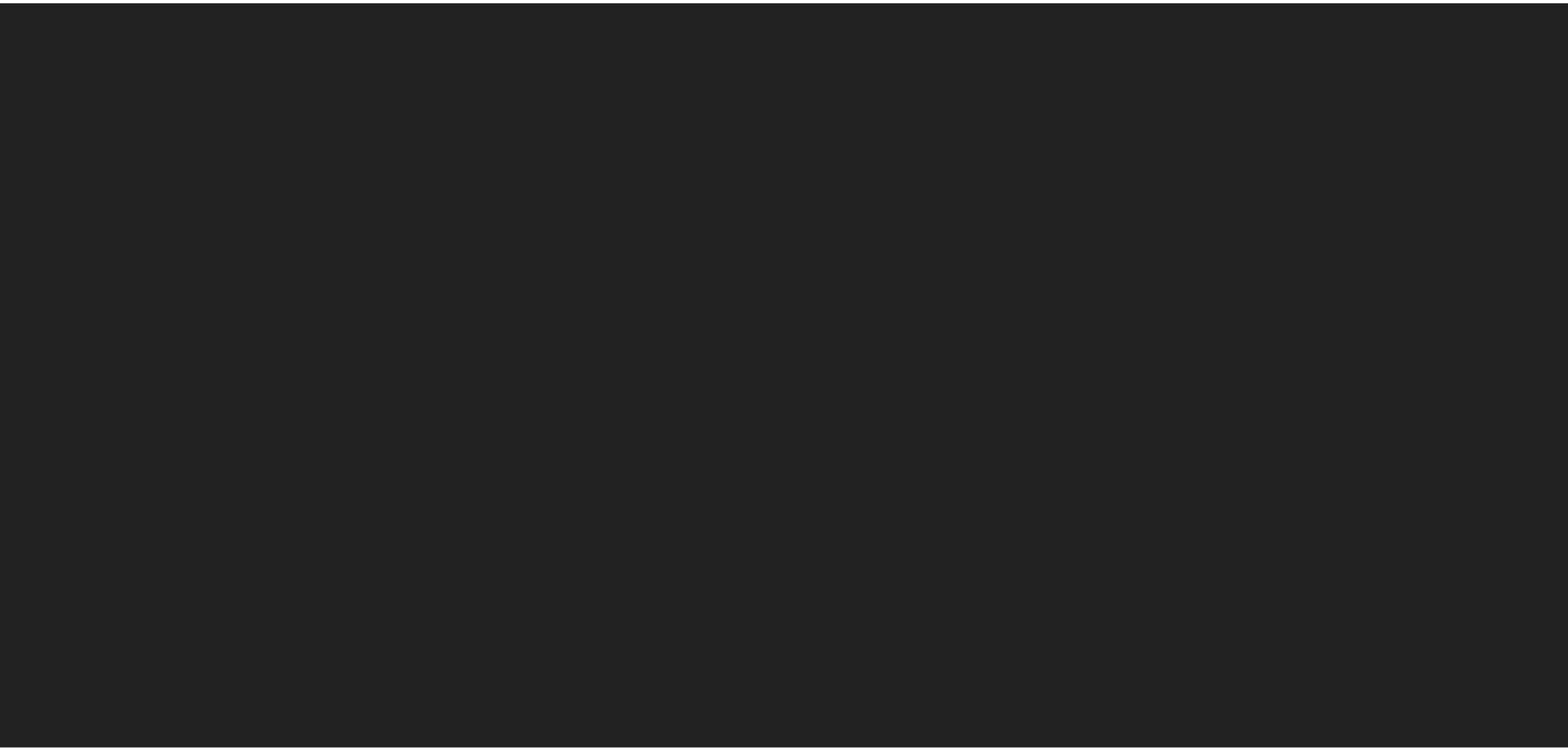 scroll, scrollTop: 0, scrollLeft: 0, axis: both 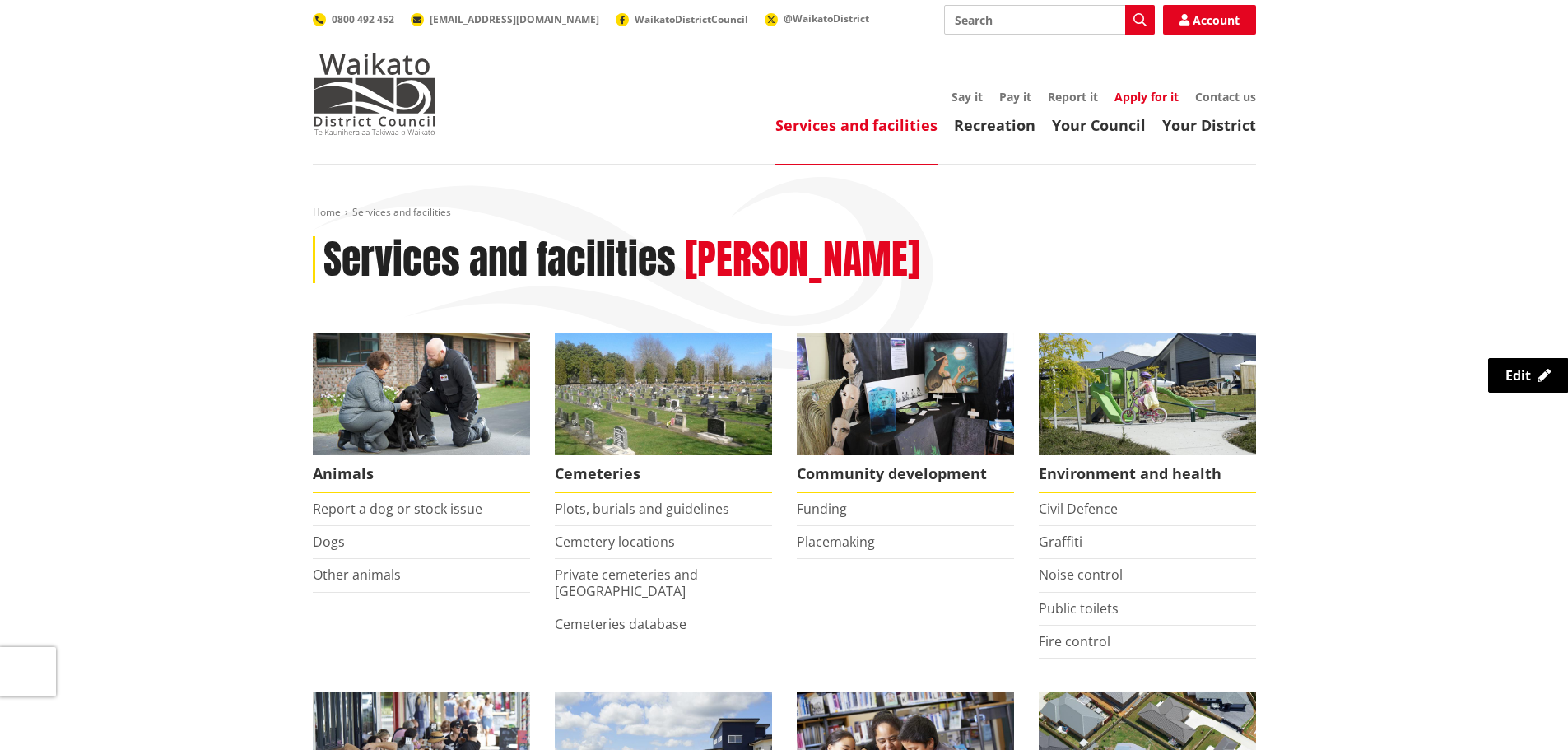 click on "Apply for it" at bounding box center [1147, 96] 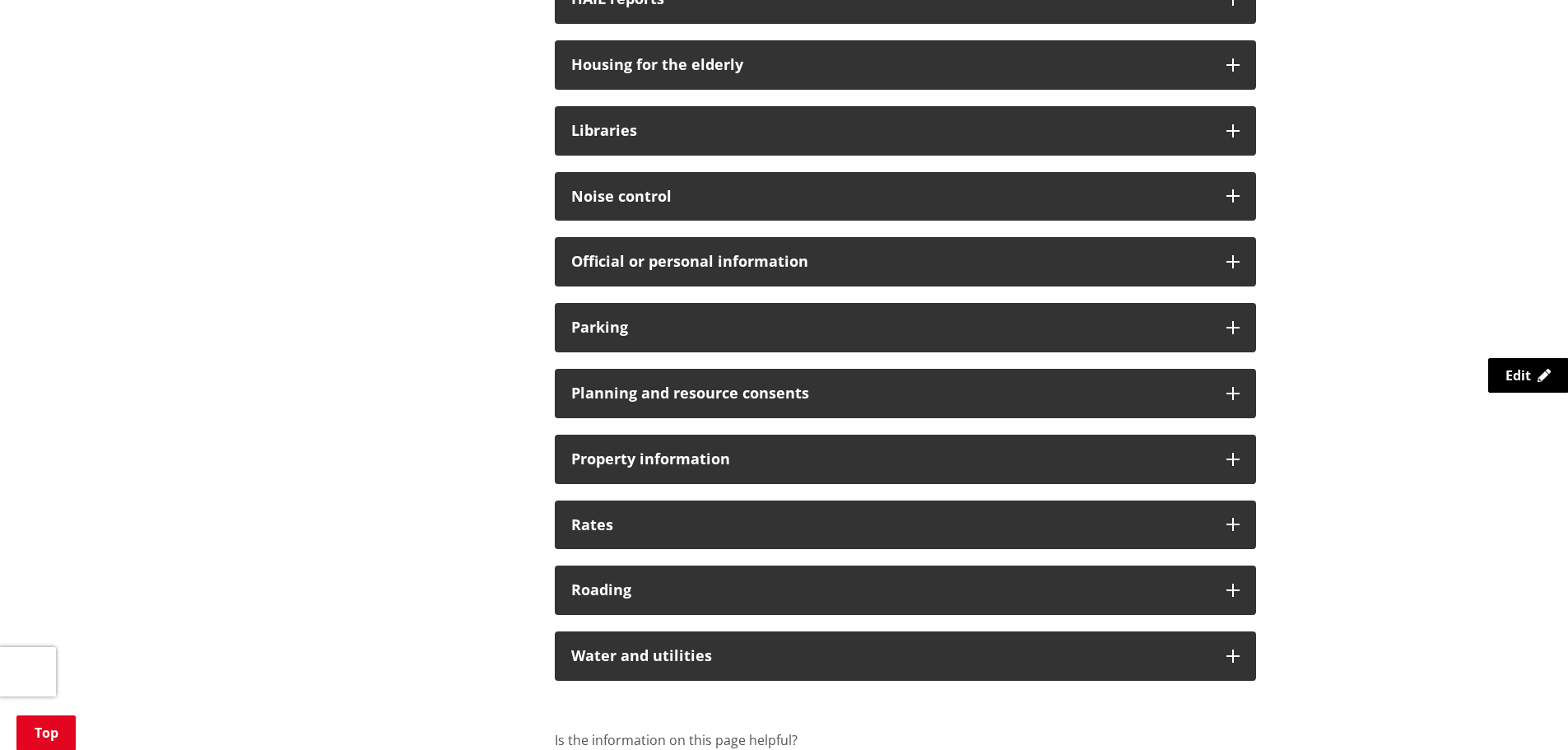 scroll, scrollTop: 988, scrollLeft: 0, axis: vertical 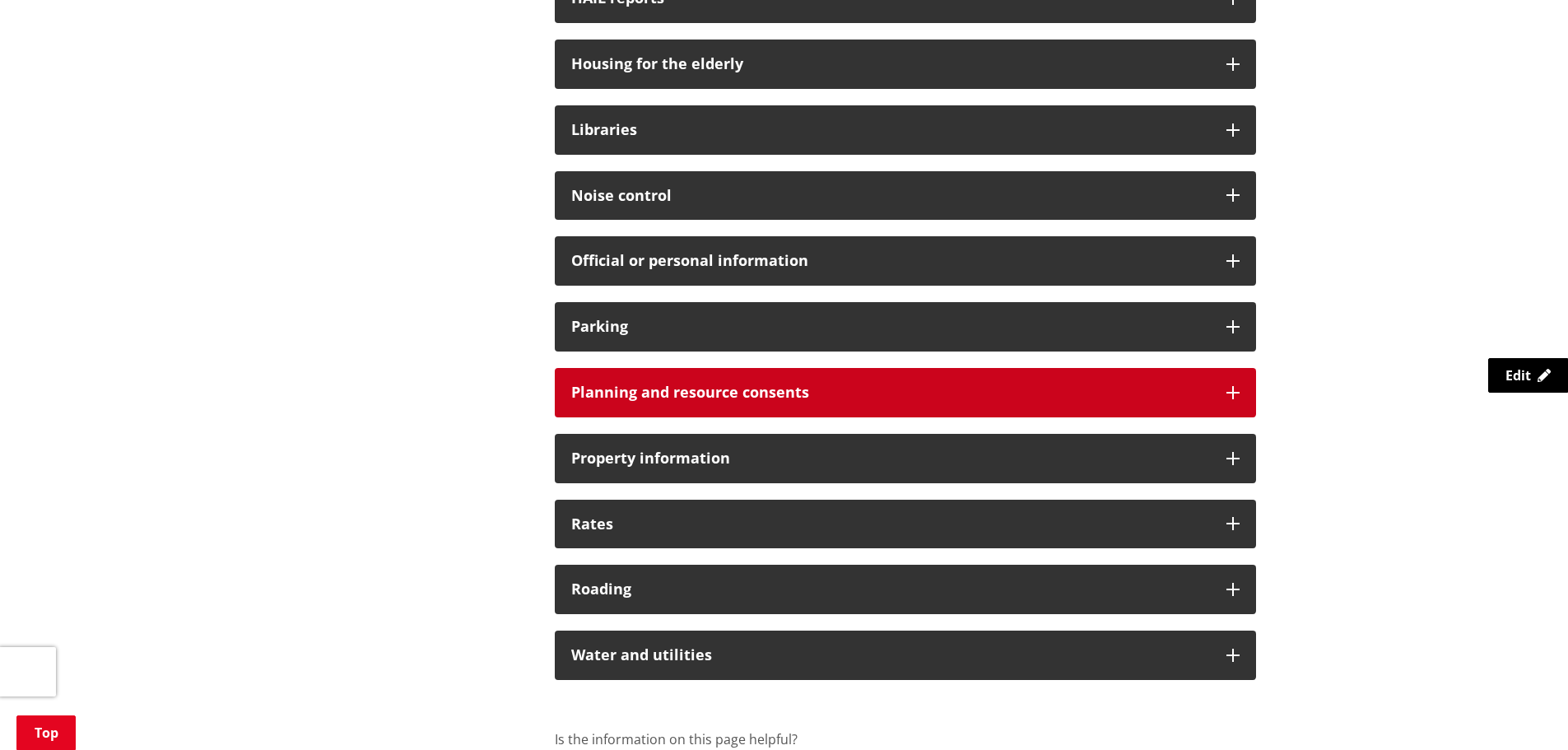click on "Planning and resource consents" at bounding box center [891, 393] 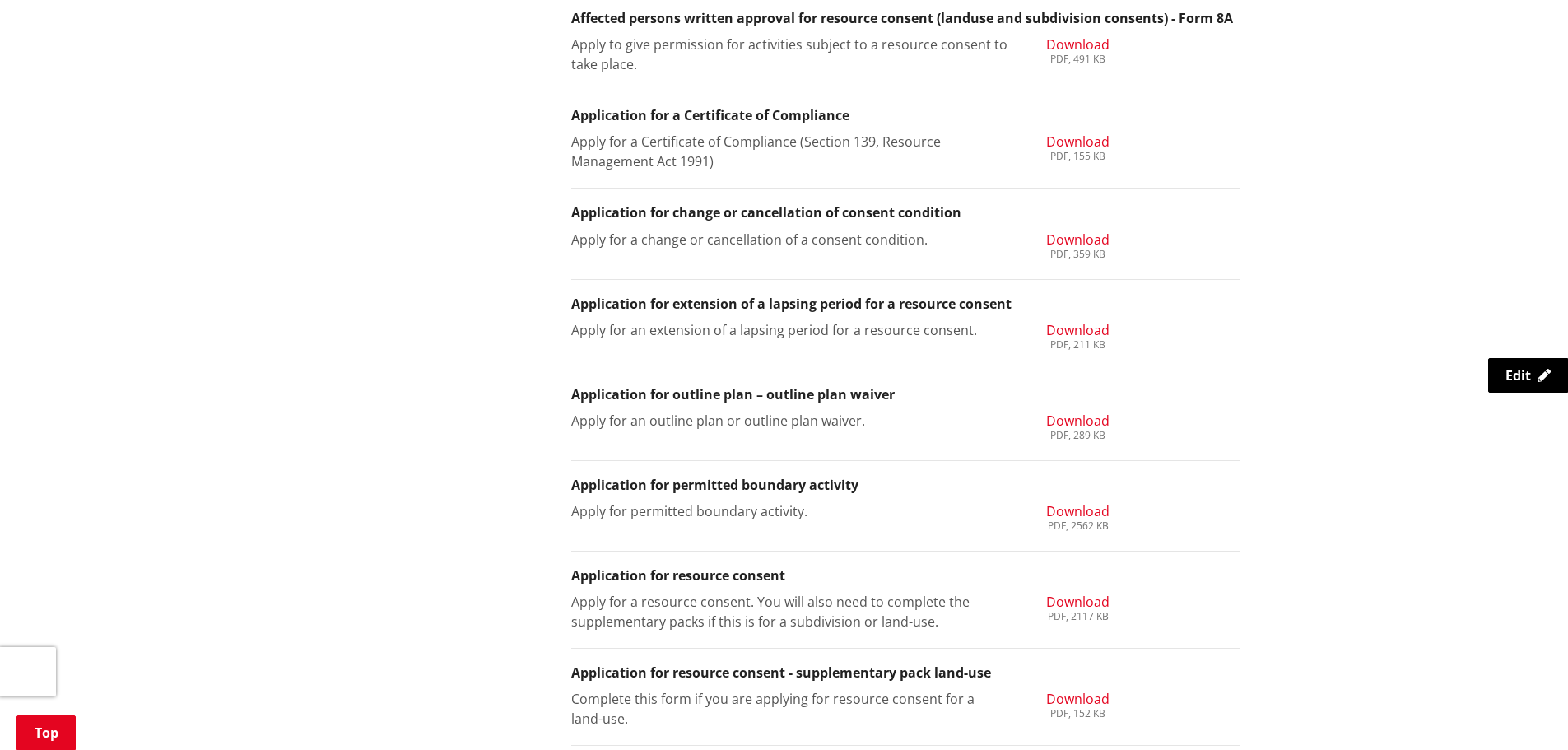 scroll, scrollTop: 1647, scrollLeft: 0, axis: vertical 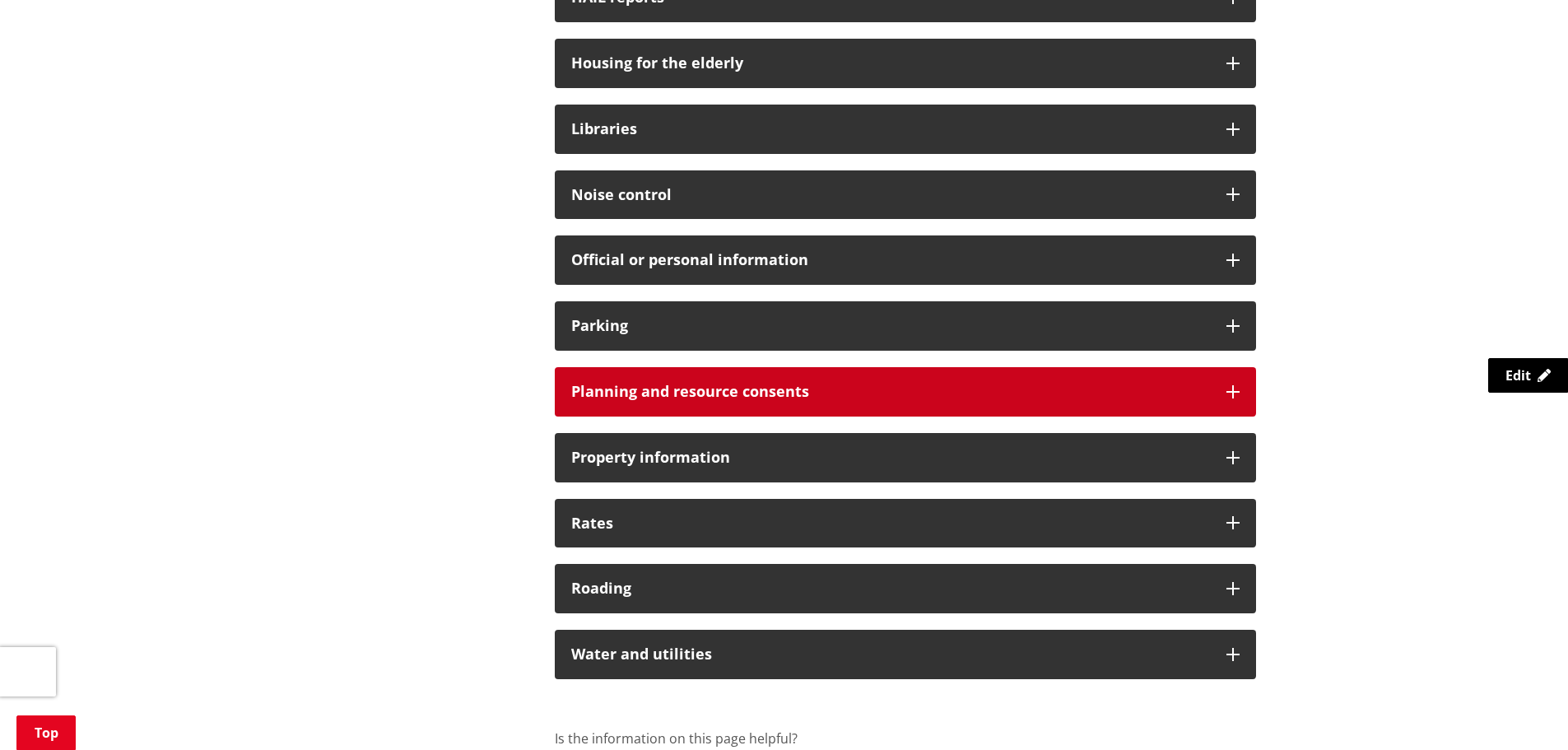 click on "Planning and resource consents" at bounding box center [891, 392] 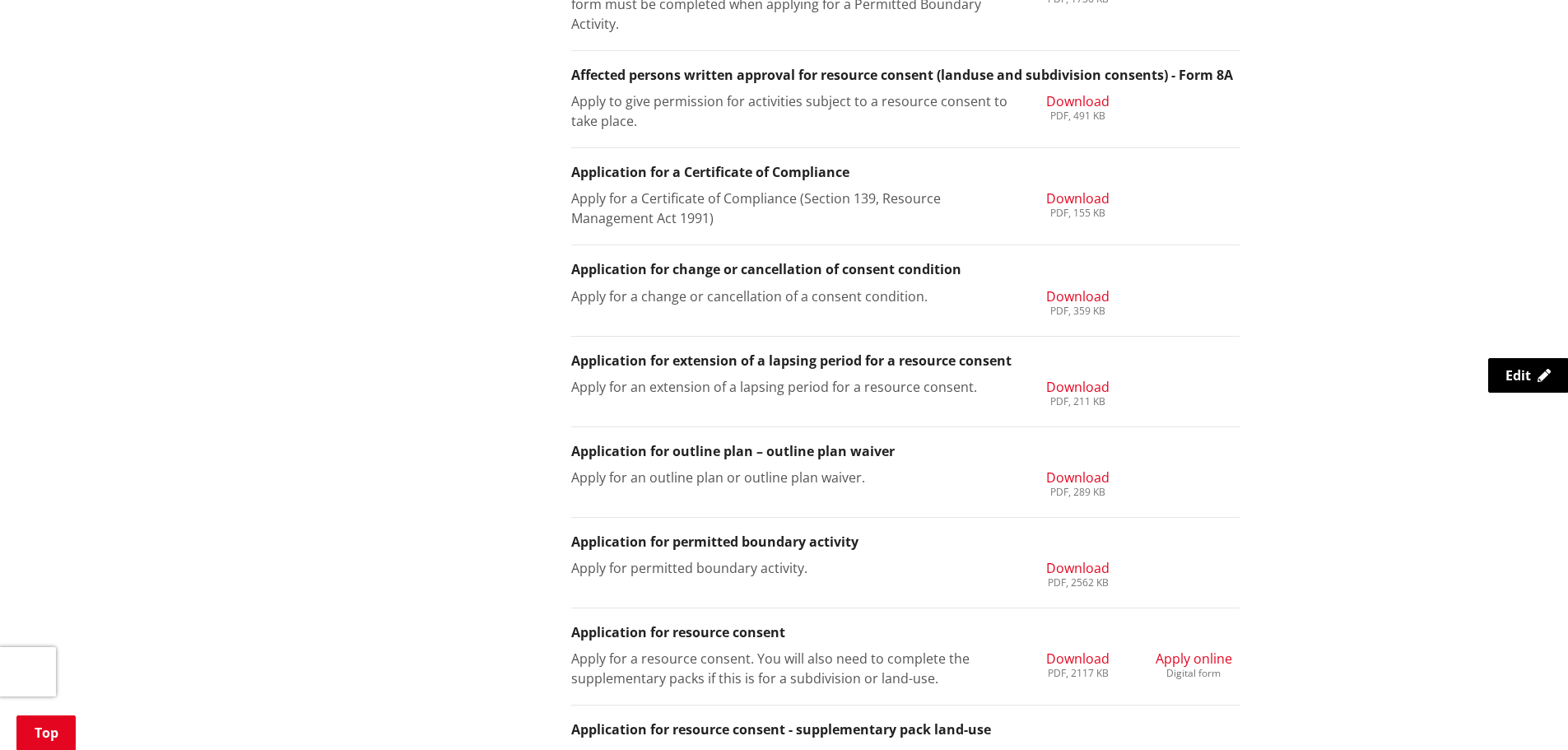 scroll, scrollTop: 1483, scrollLeft: 0, axis: vertical 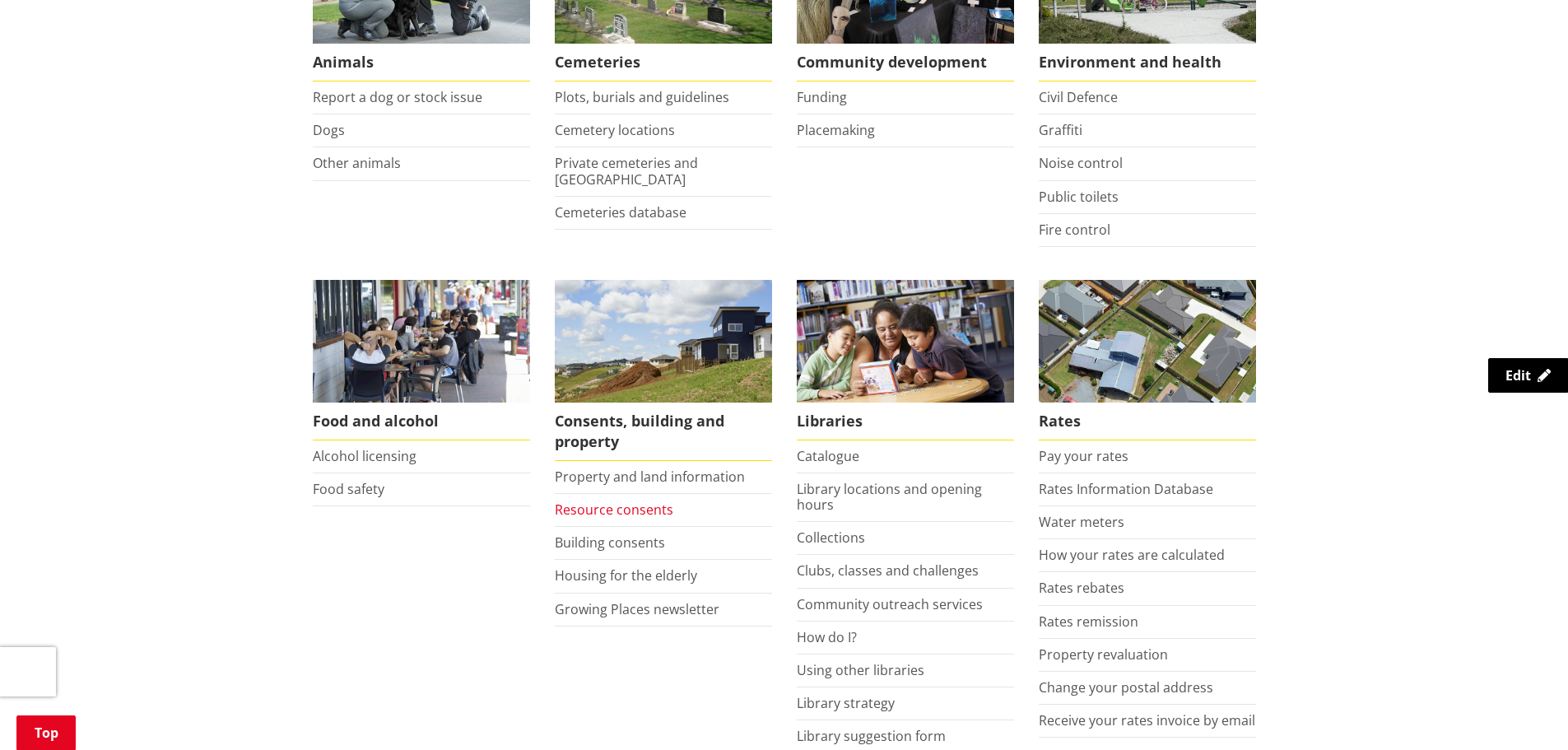 click on "Resource consents" at bounding box center (614, 510) 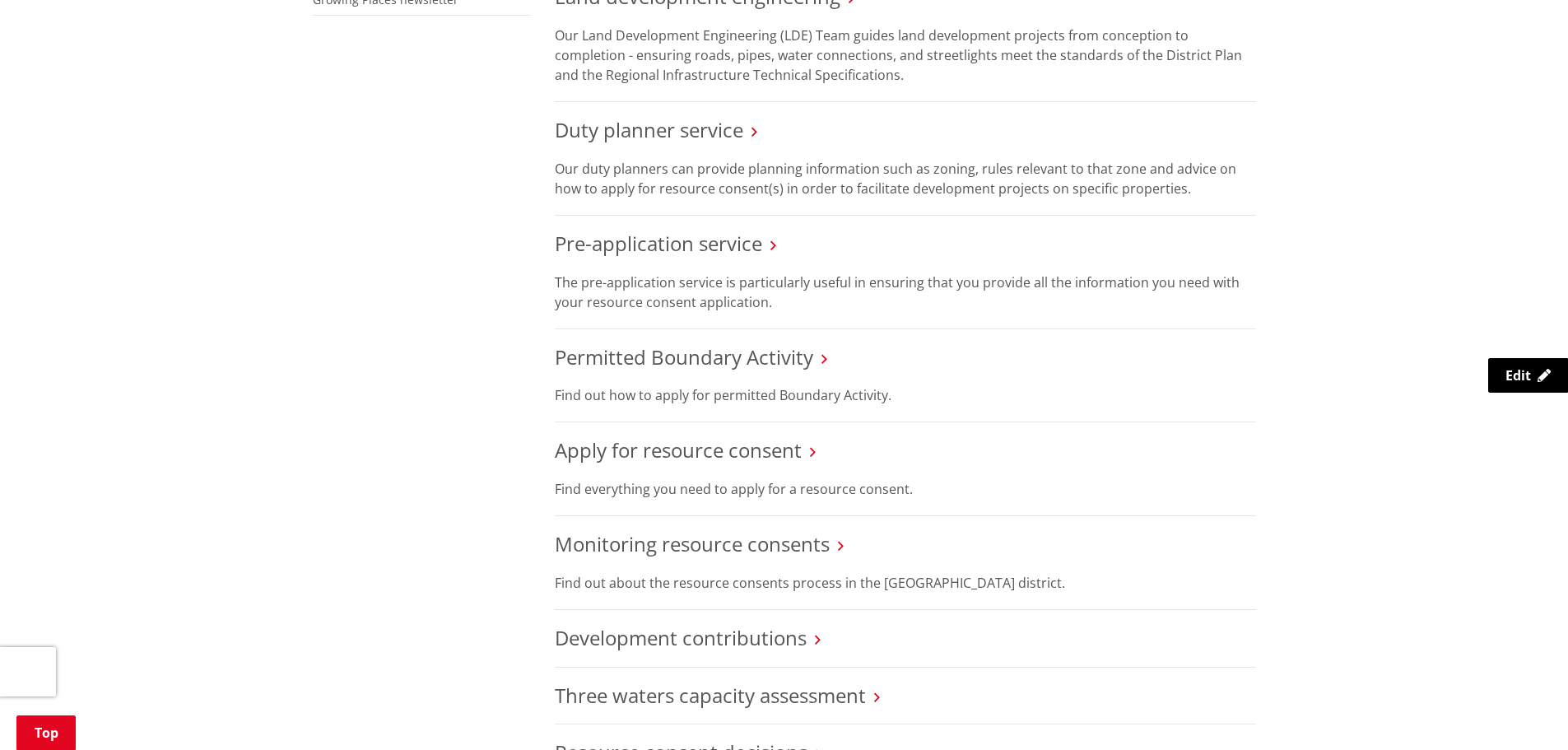 scroll, scrollTop: 823, scrollLeft: 0, axis: vertical 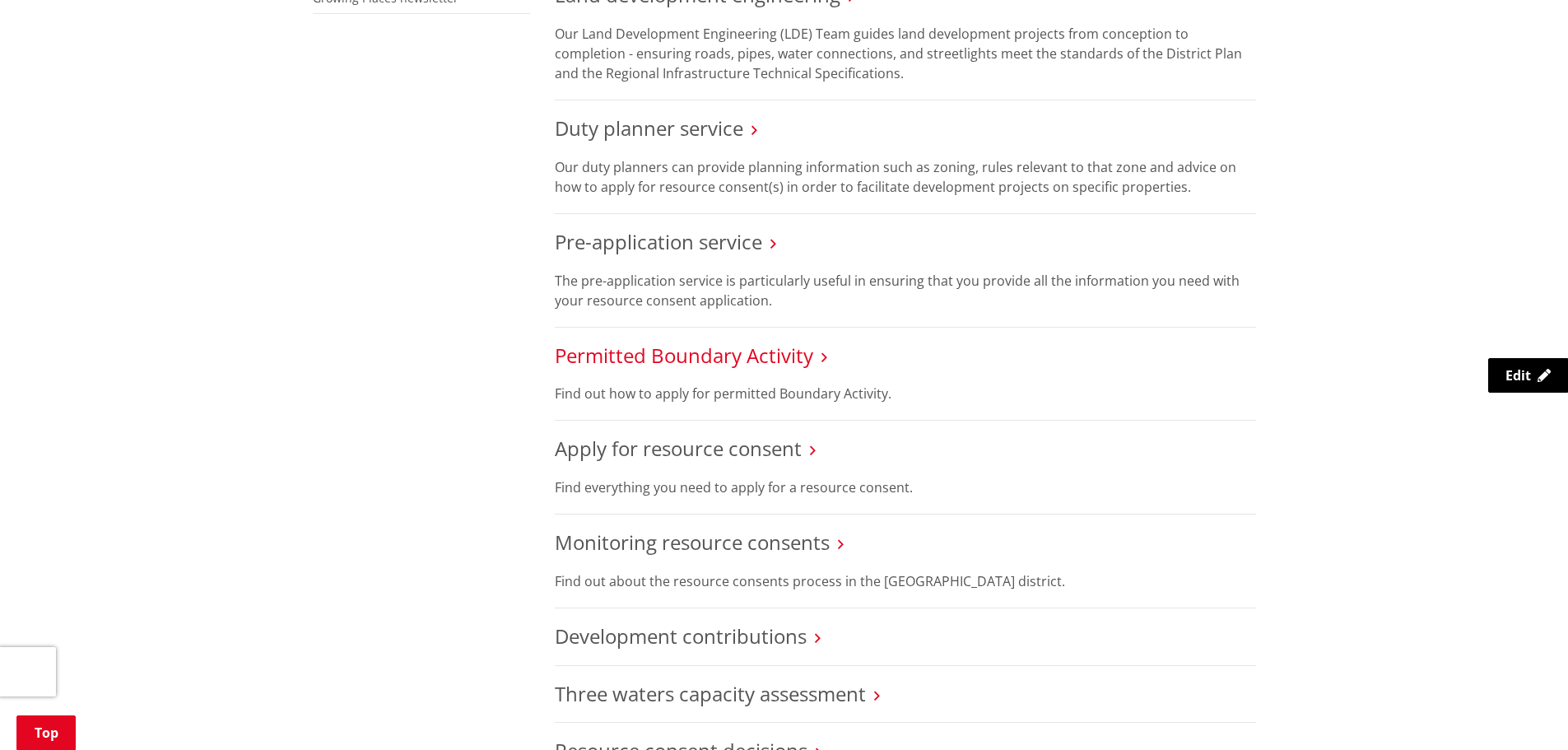click on "Permitted Boundary Activity" at bounding box center (684, 355) 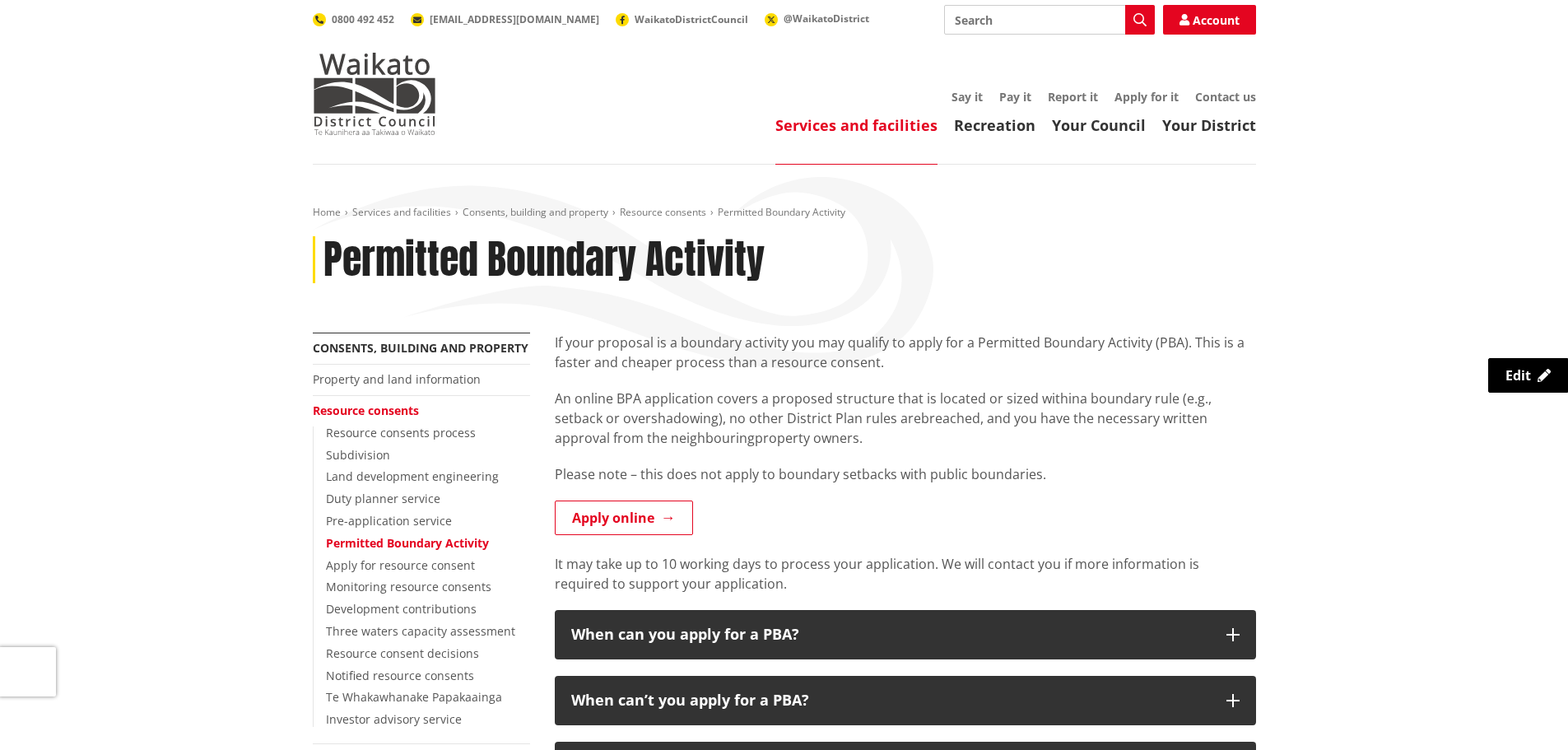 scroll, scrollTop: 0, scrollLeft: 0, axis: both 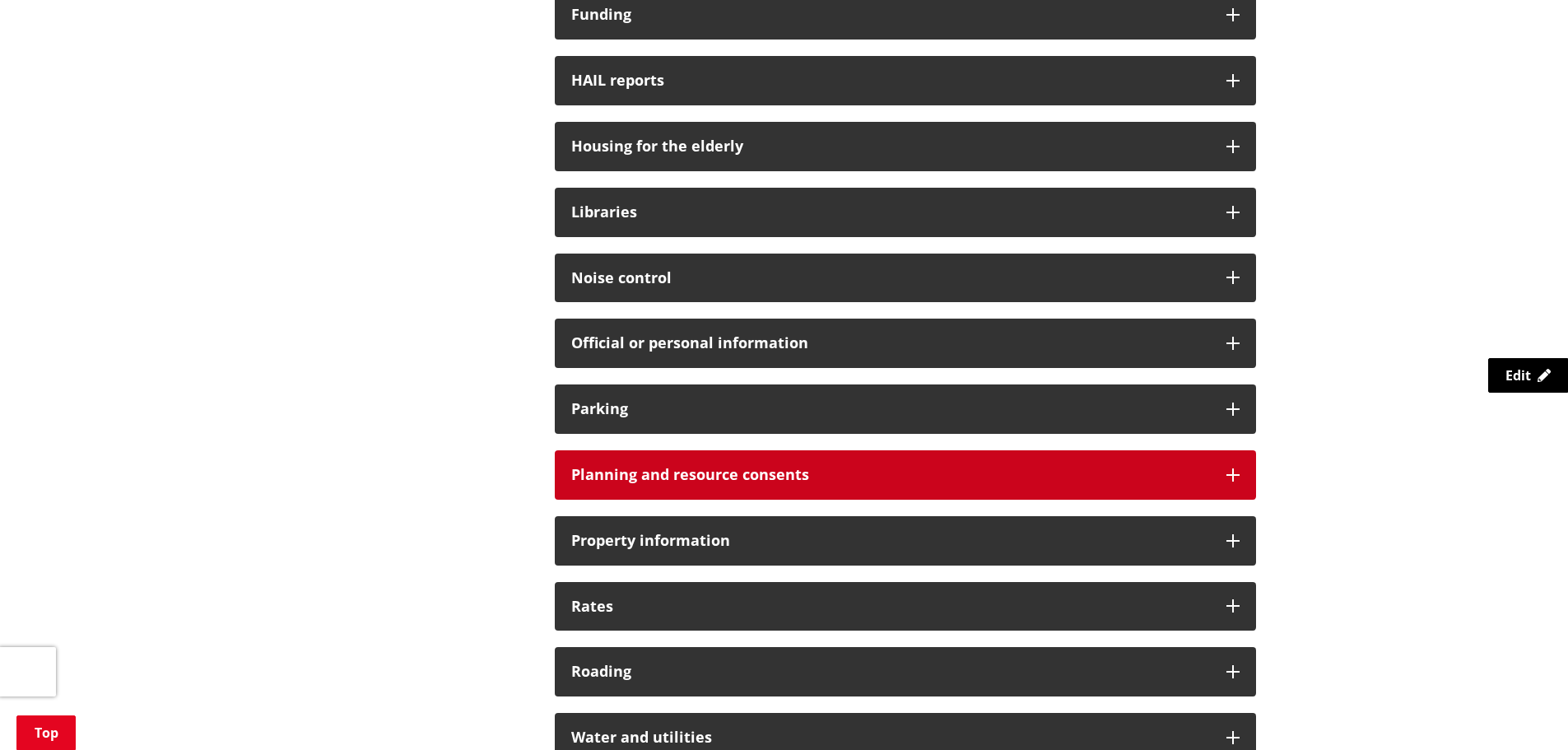 click on "Planning and resource consents" at bounding box center [905, 475] 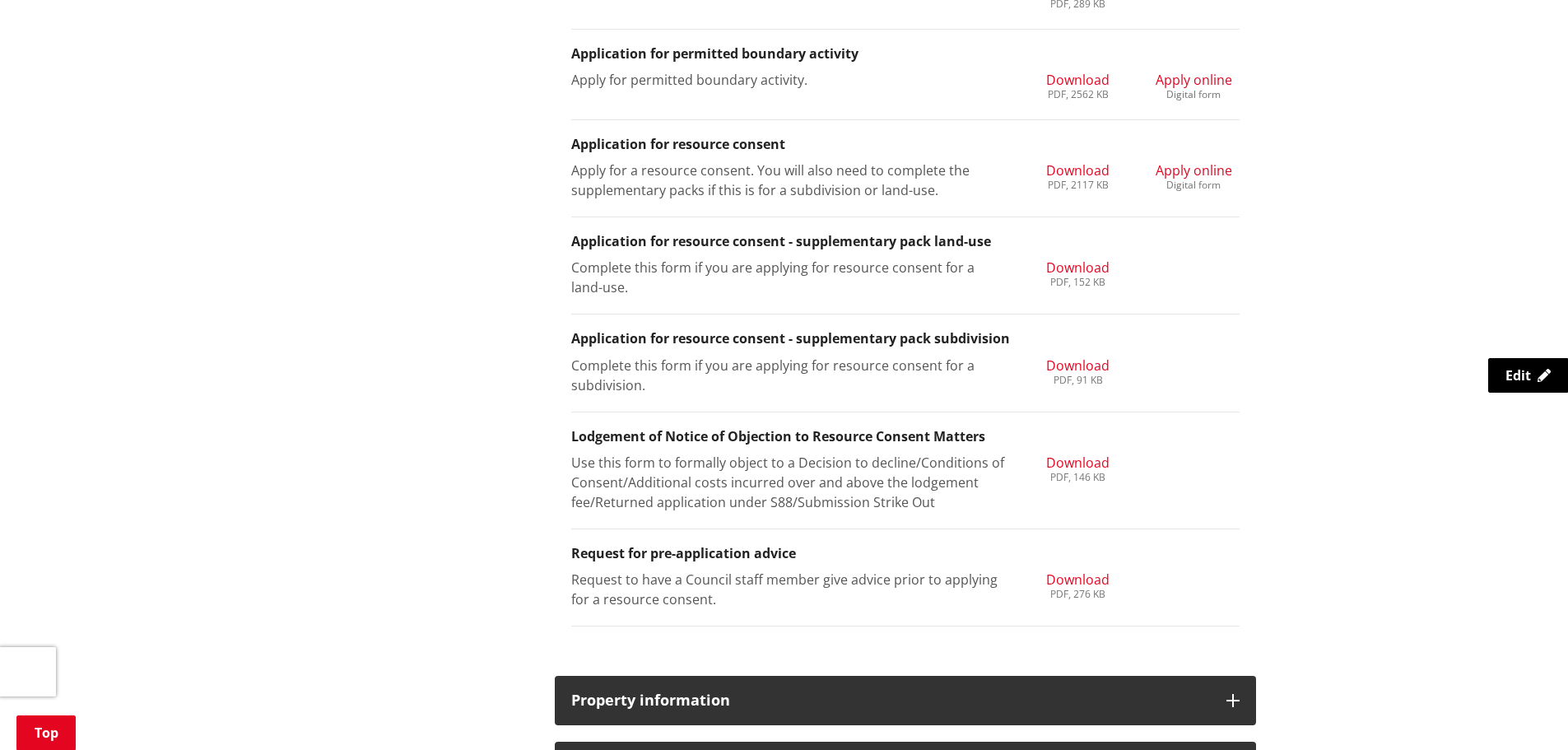 scroll, scrollTop: 1894, scrollLeft: 0, axis: vertical 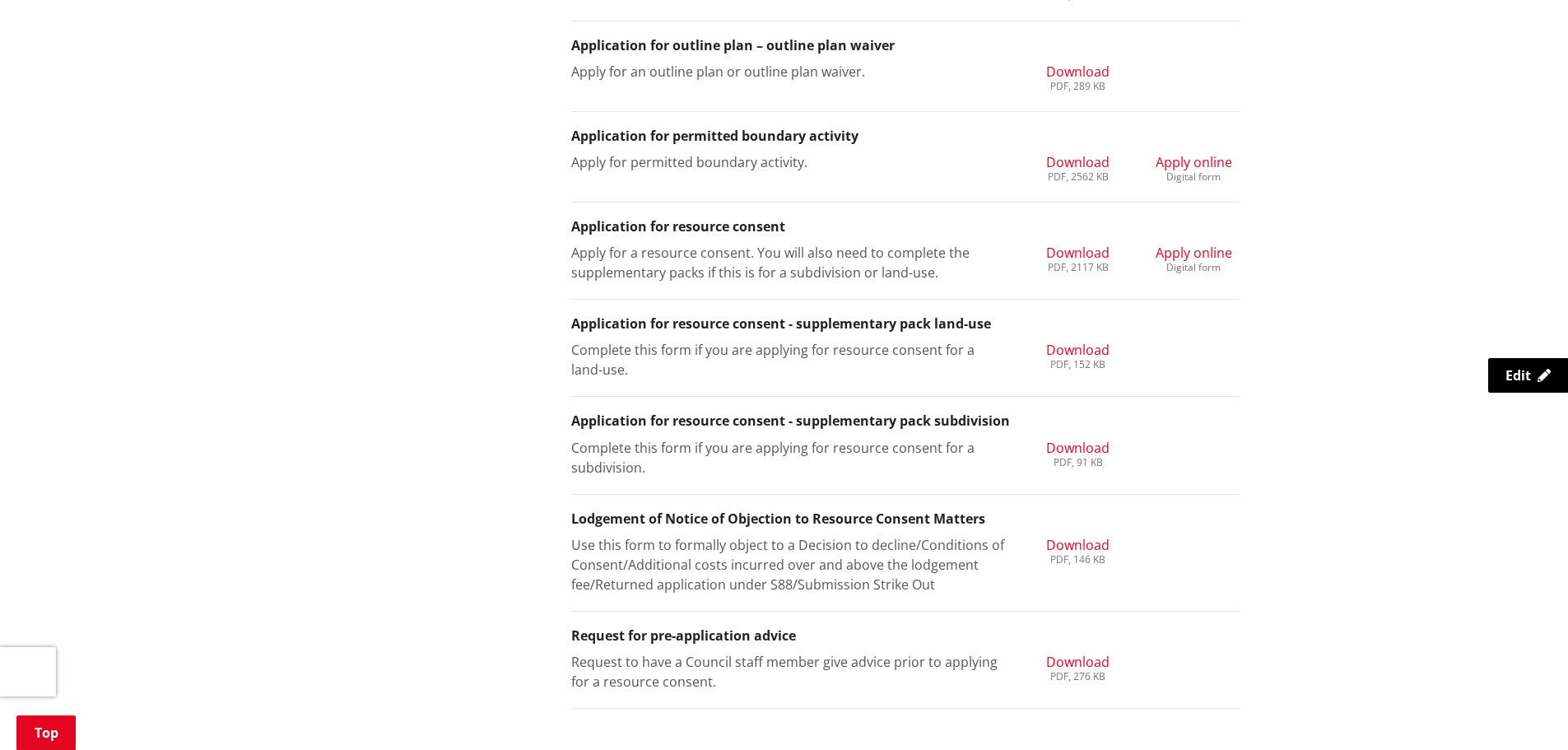 click on "Download" at bounding box center [1077, 350] 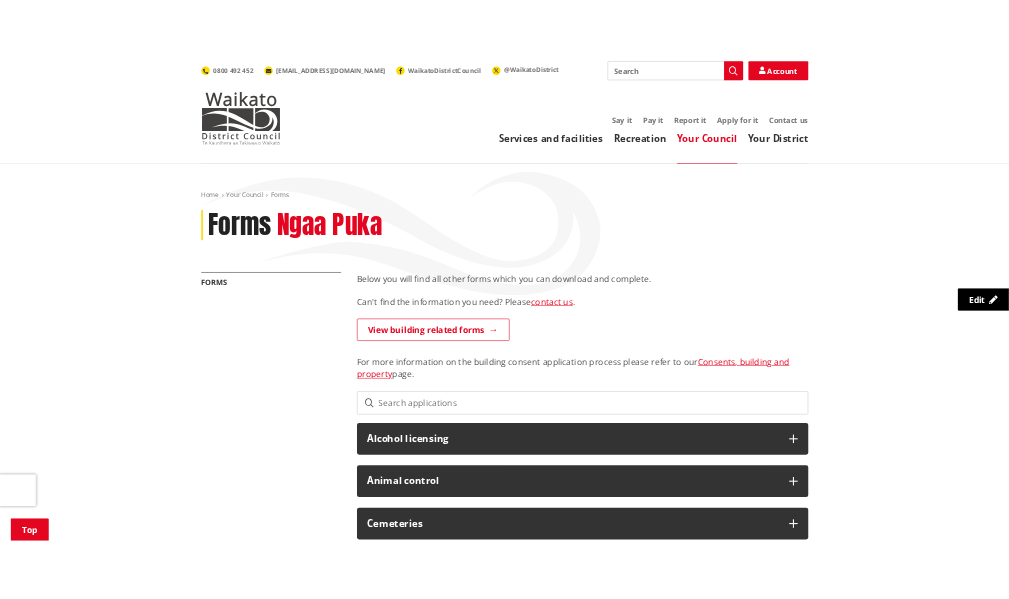 scroll, scrollTop: 2300, scrollLeft: 0, axis: vertical 